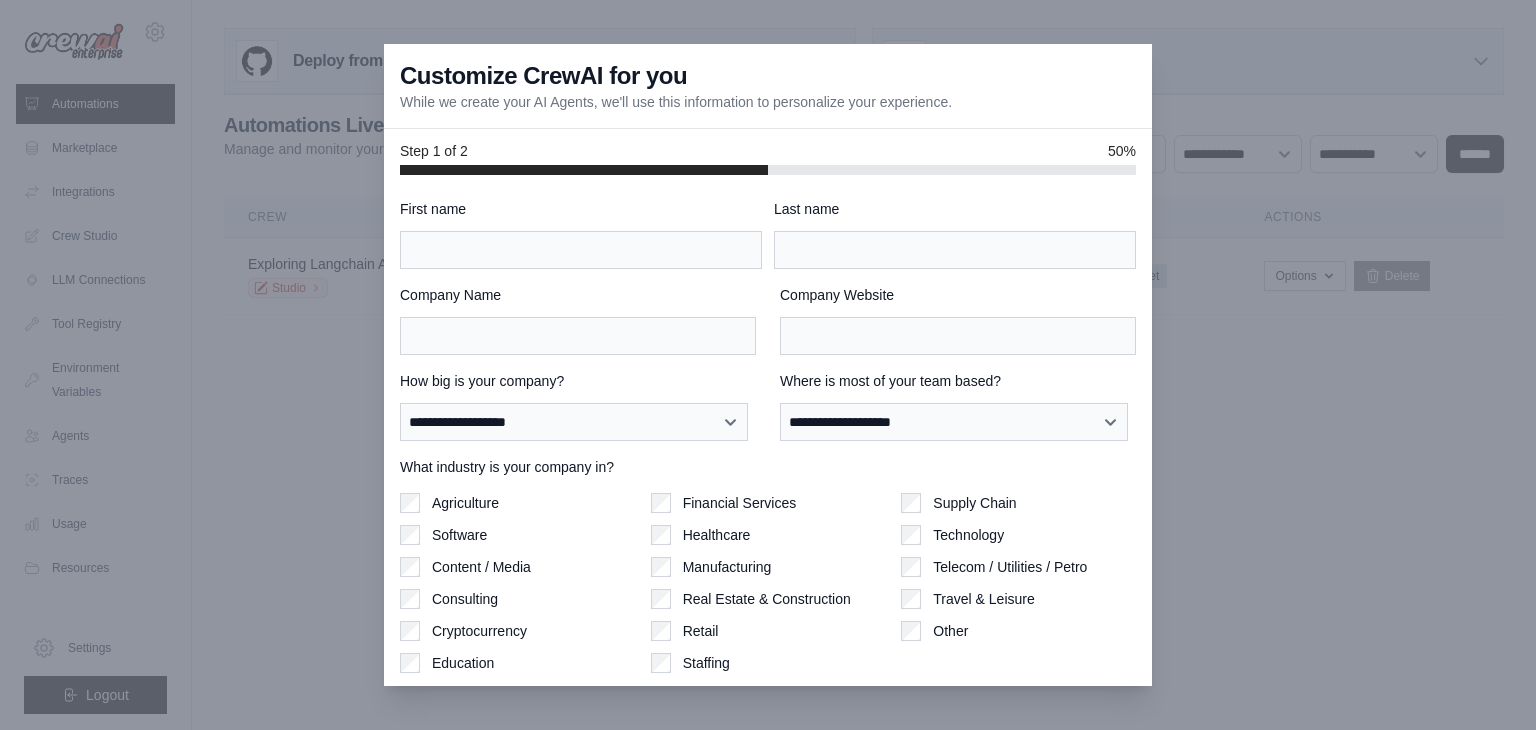 scroll, scrollTop: 0, scrollLeft: 0, axis: both 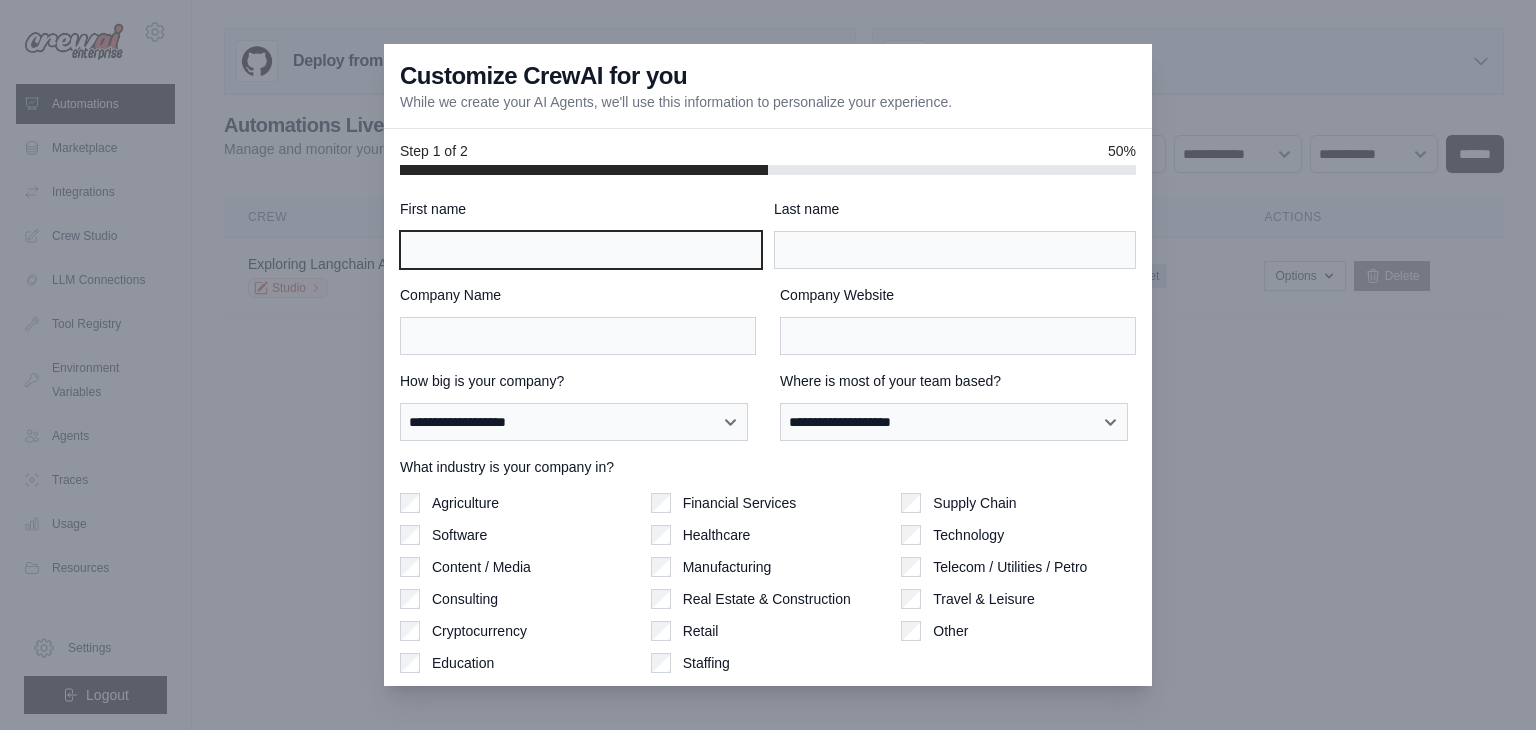 click on "First name" at bounding box center (581, 250) 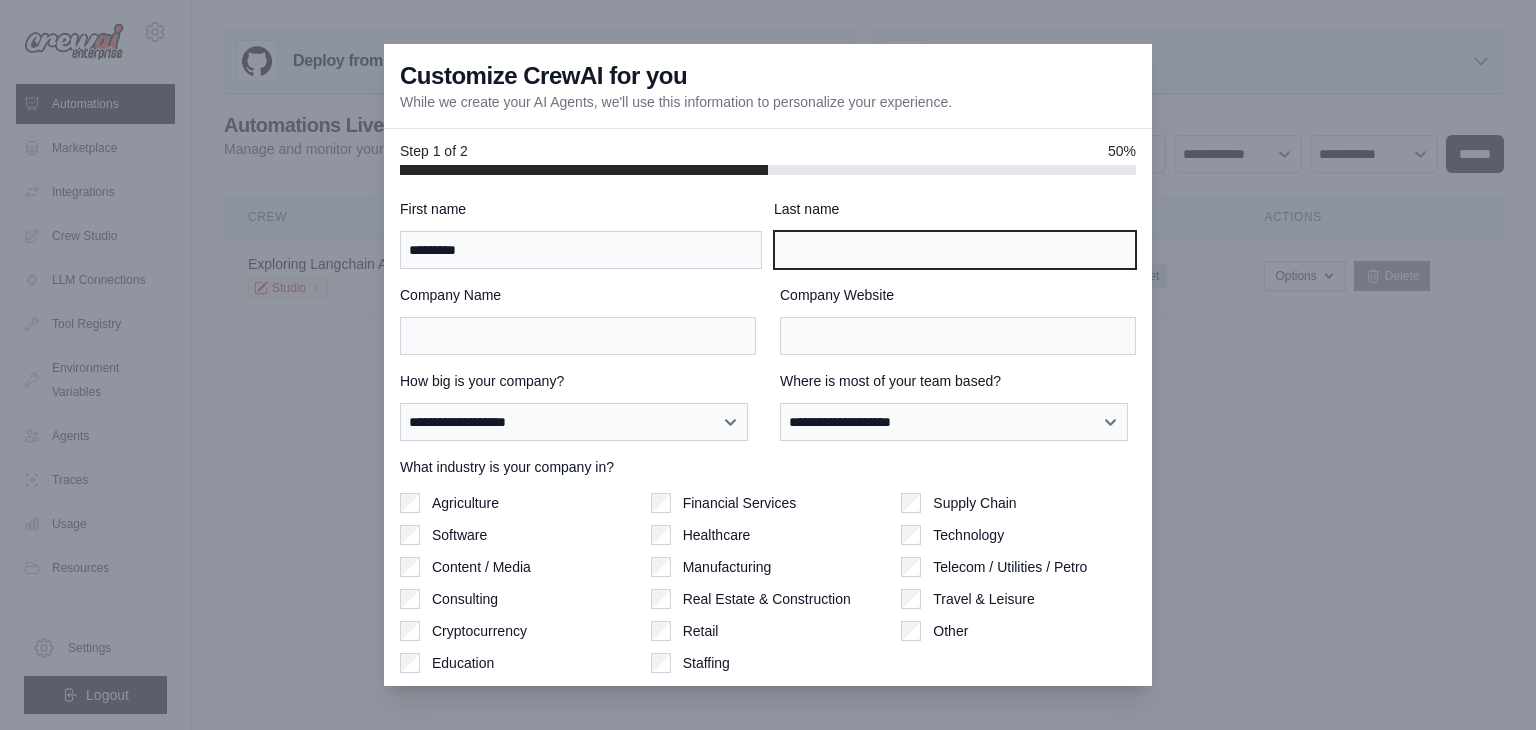 type on "*****" 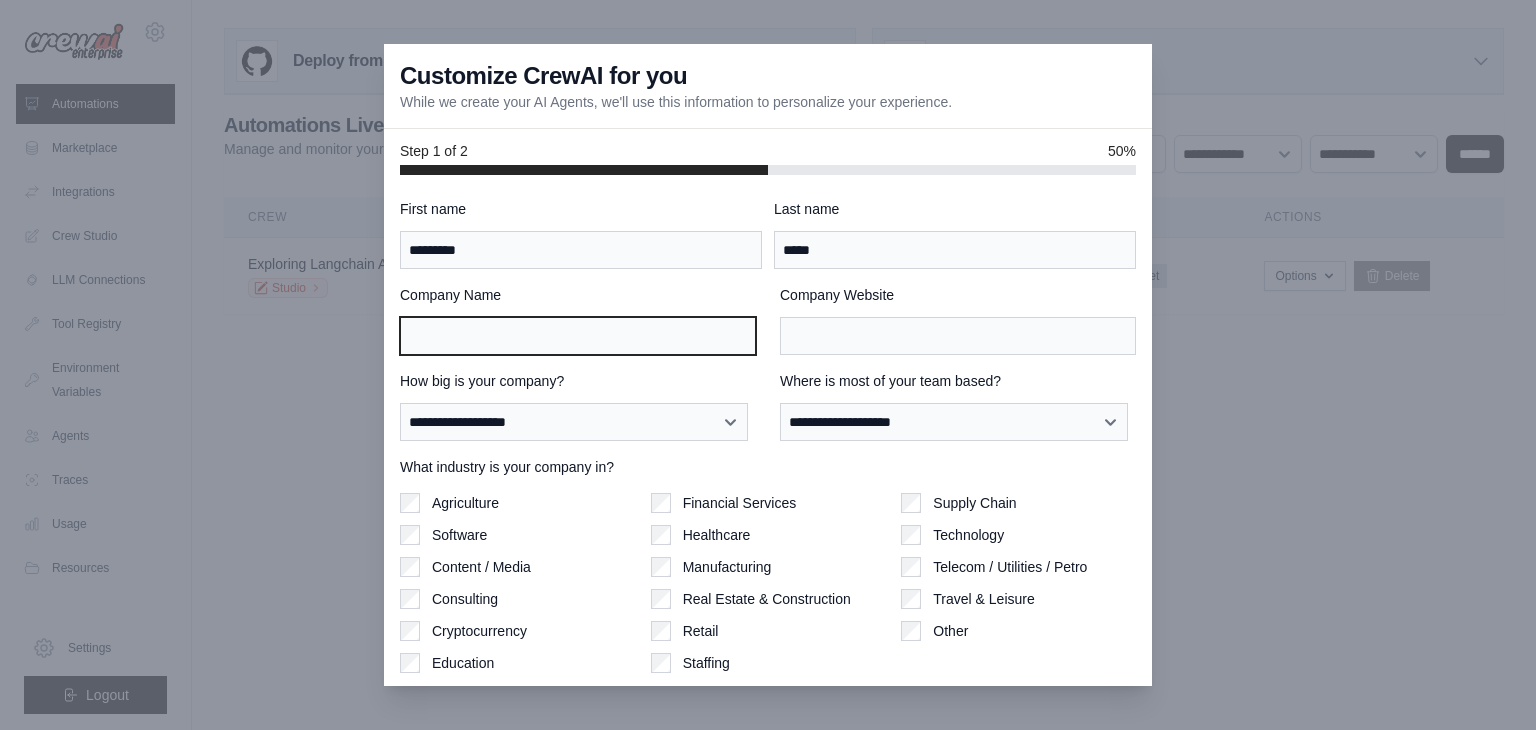 click on "Company Name" at bounding box center (578, 336) 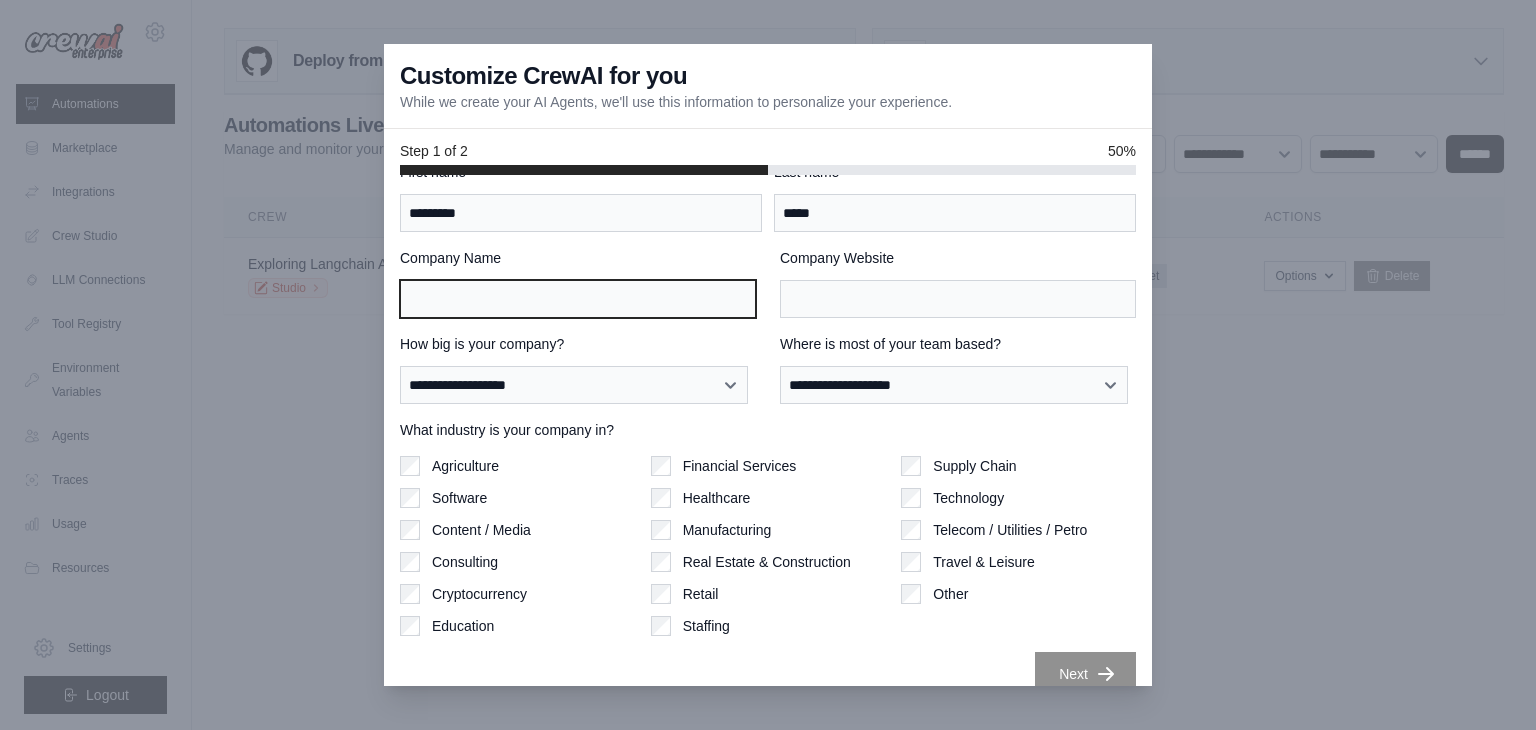 scroll, scrollTop: 62, scrollLeft: 0, axis: vertical 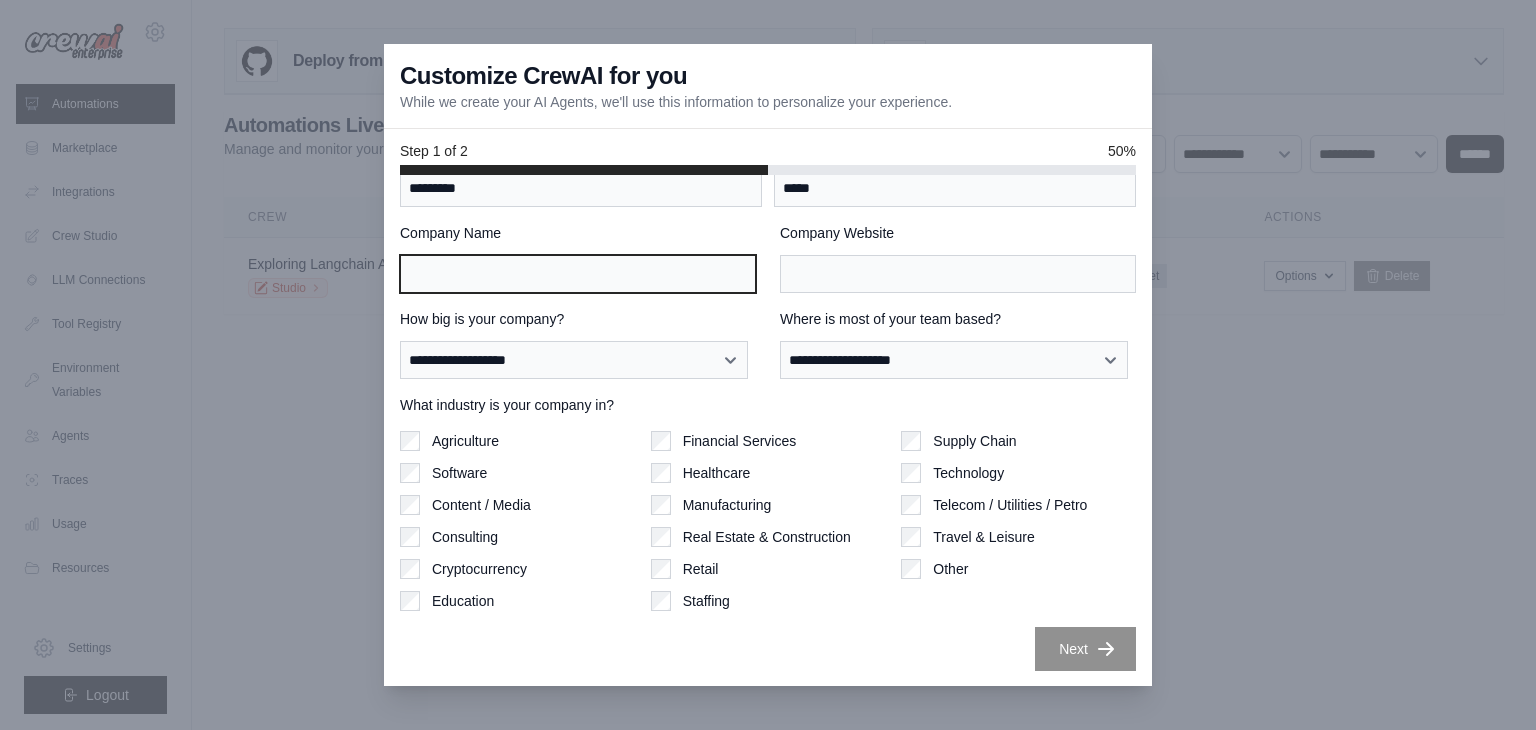 click on "Company Name" at bounding box center (578, 274) 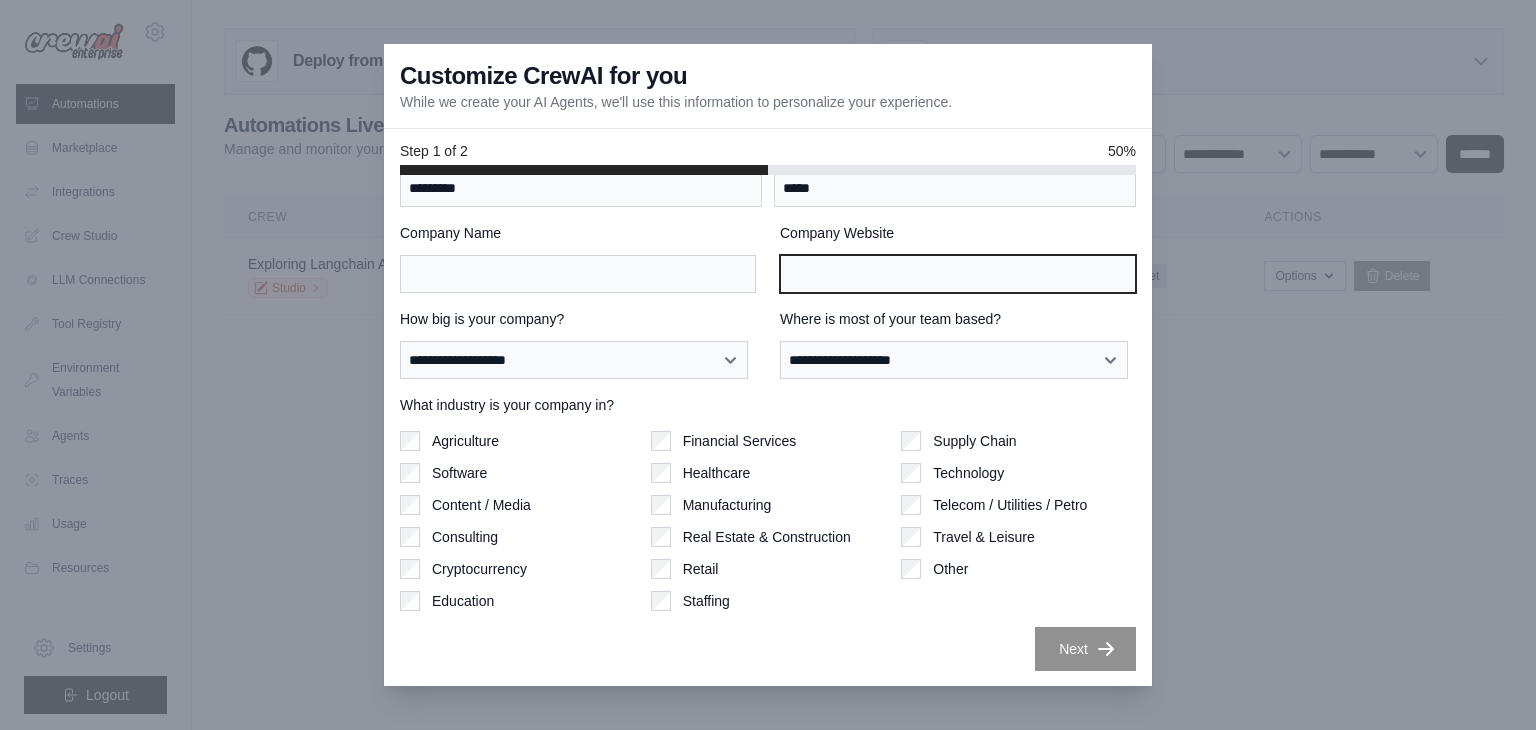 click on "Company Website" at bounding box center [958, 274] 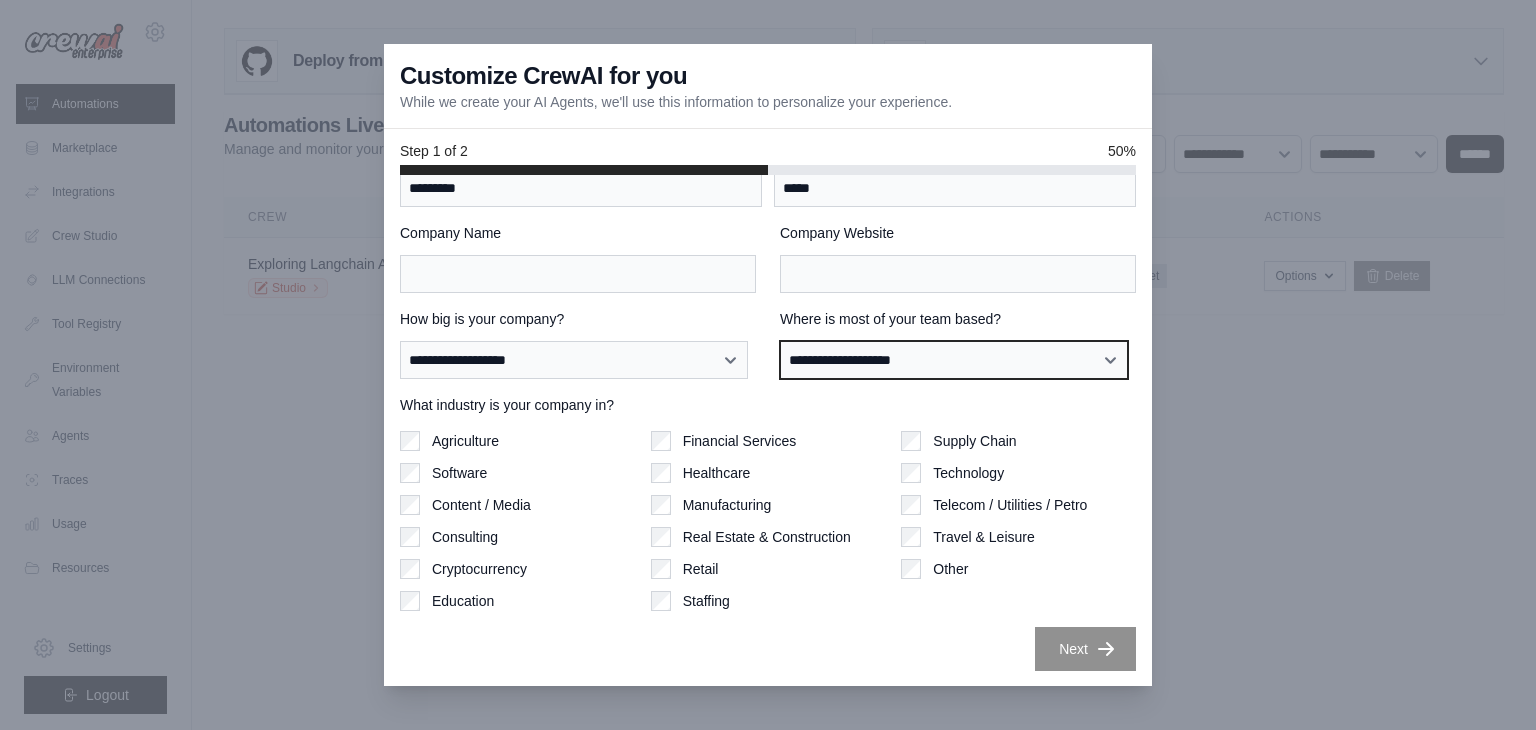 click on "**********" at bounding box center [954, 360] 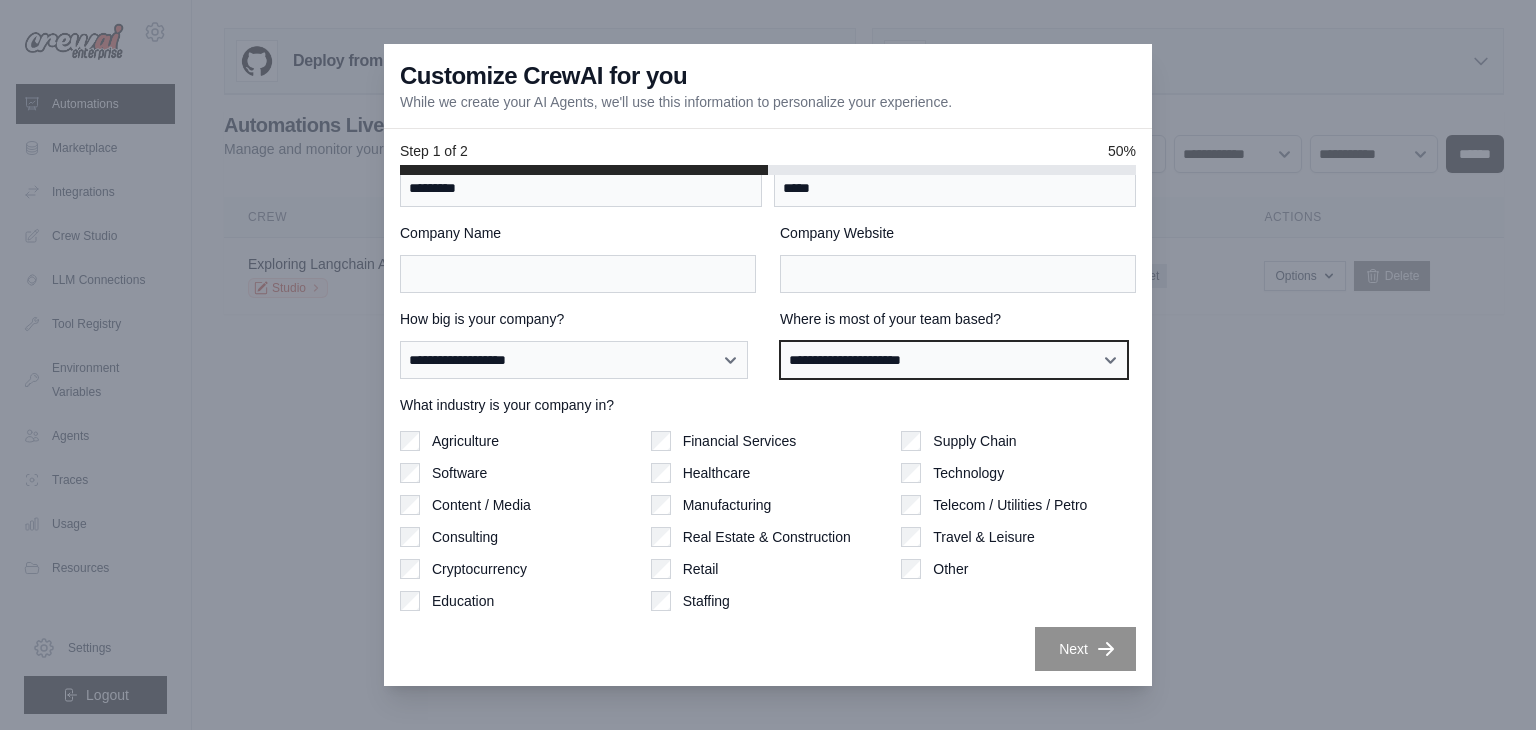 click on "**********" at bounding box center (954, 360) 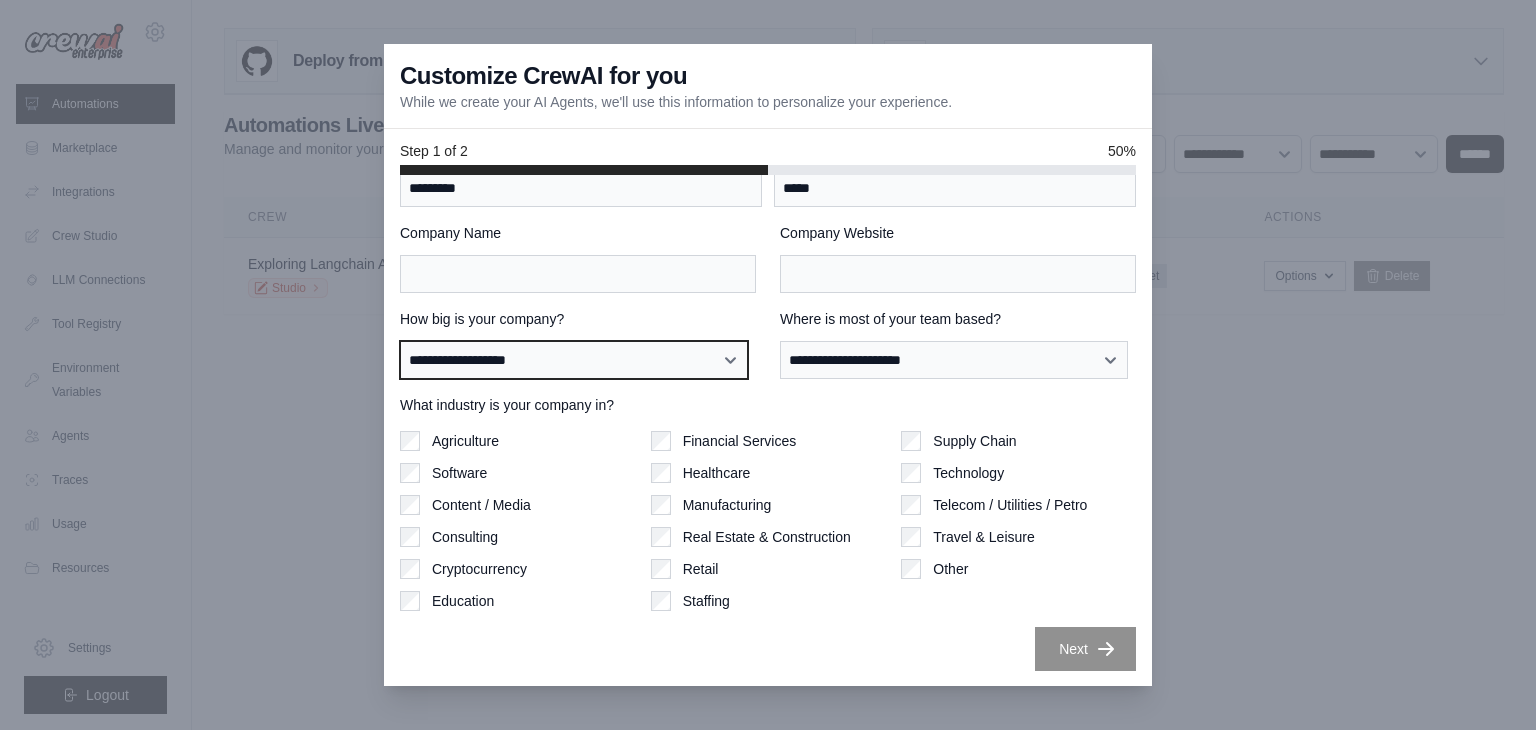 click on "**********" at bounding box center (574, 360) 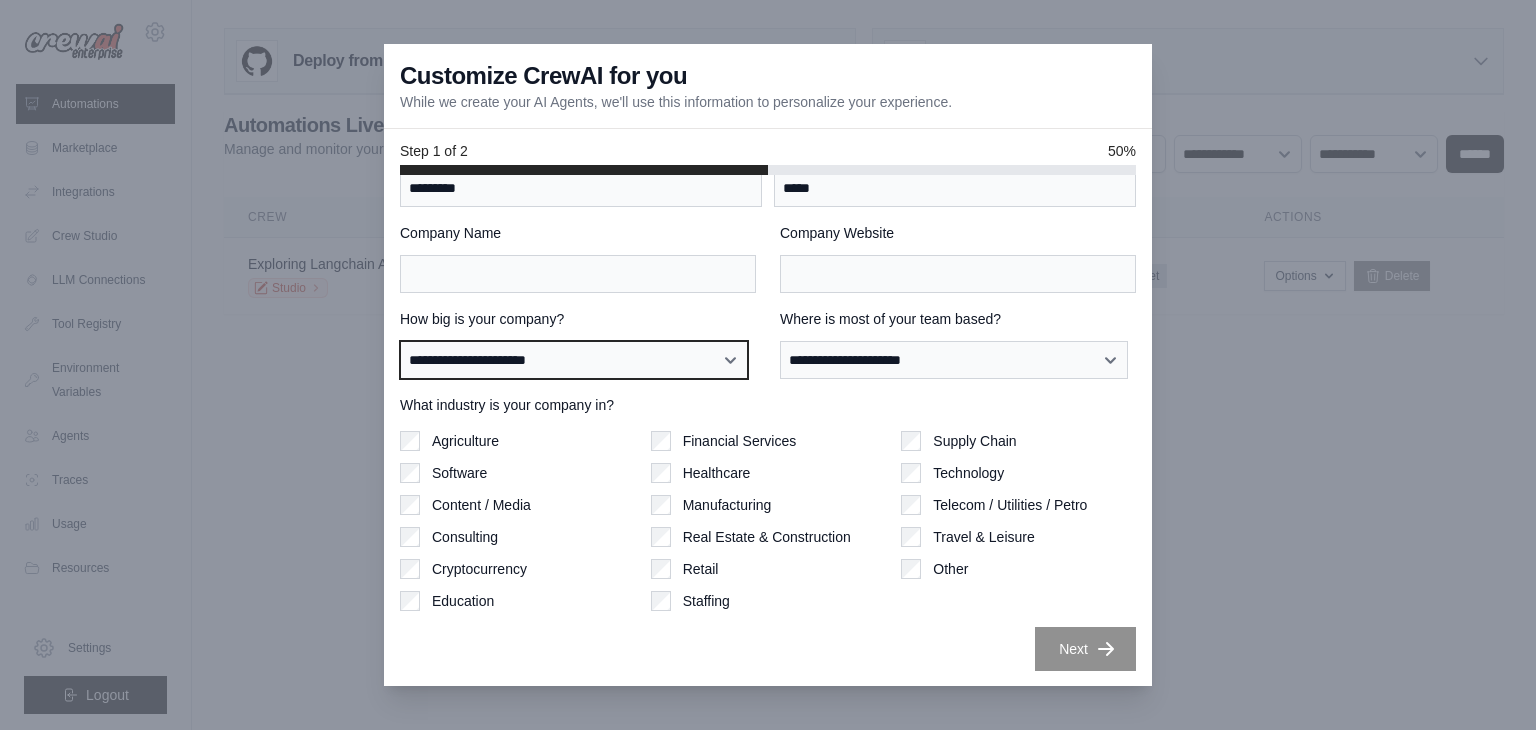 click on "**********" at bounding box center (574, 360) 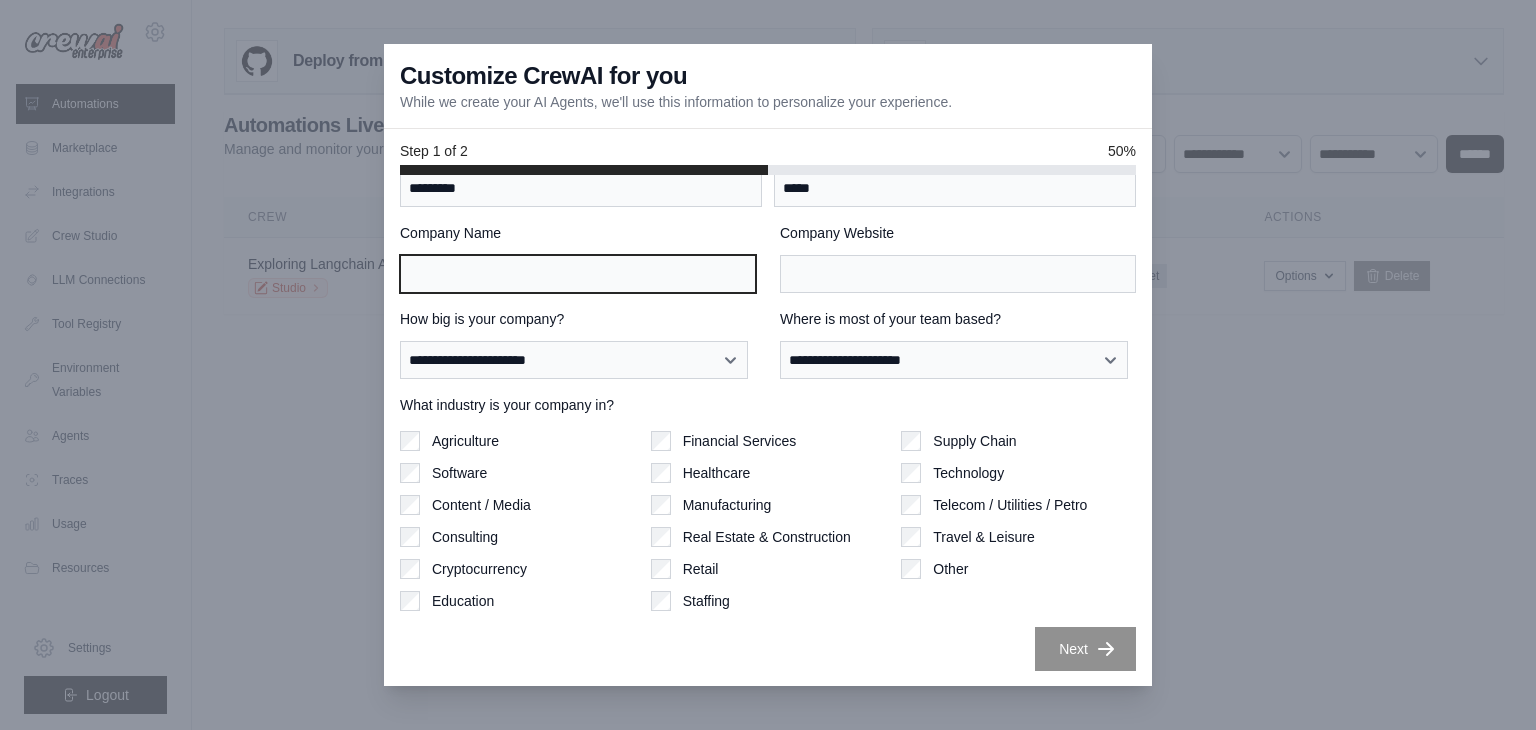 click on "Company Name" at bounding box center [578, 274] 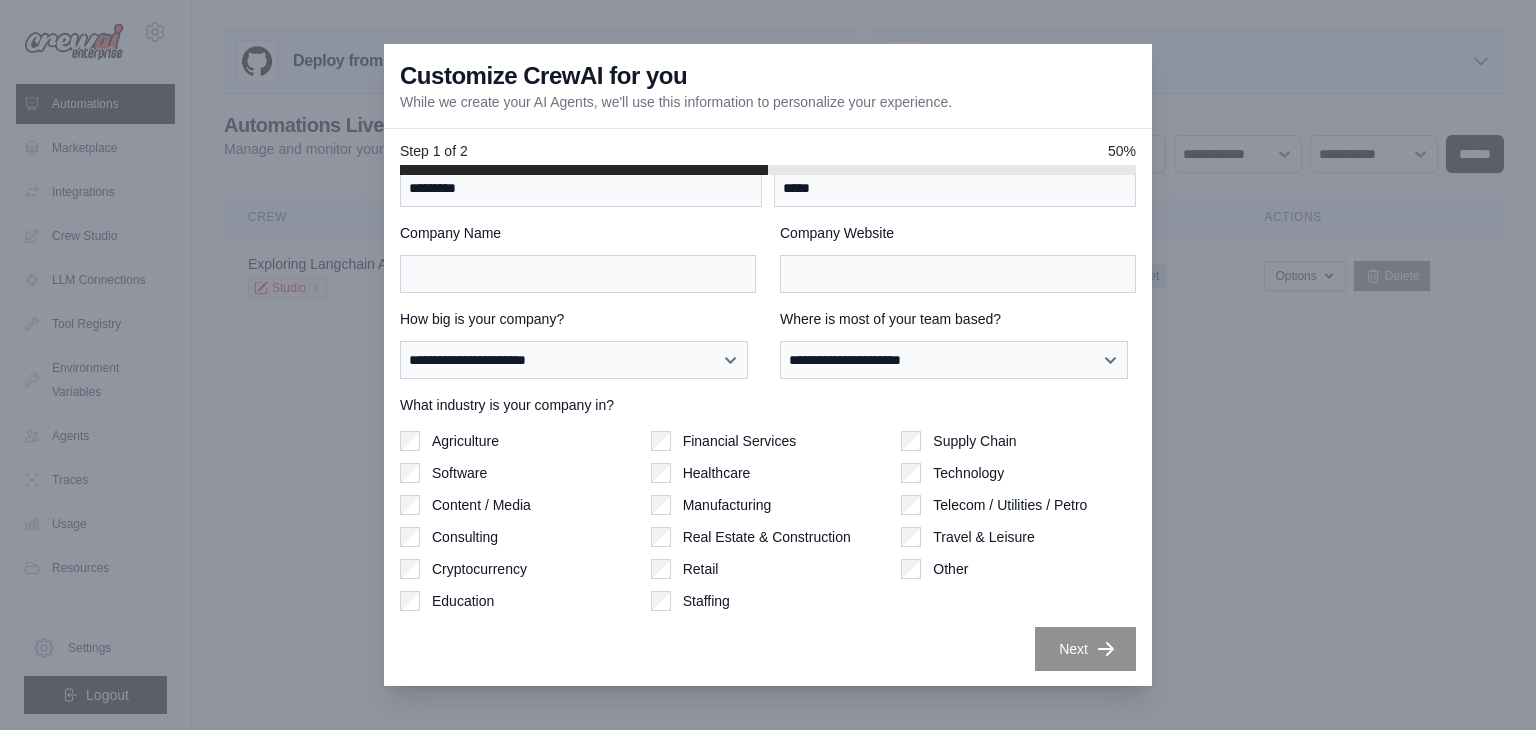 click at bounding box center [768, 365] 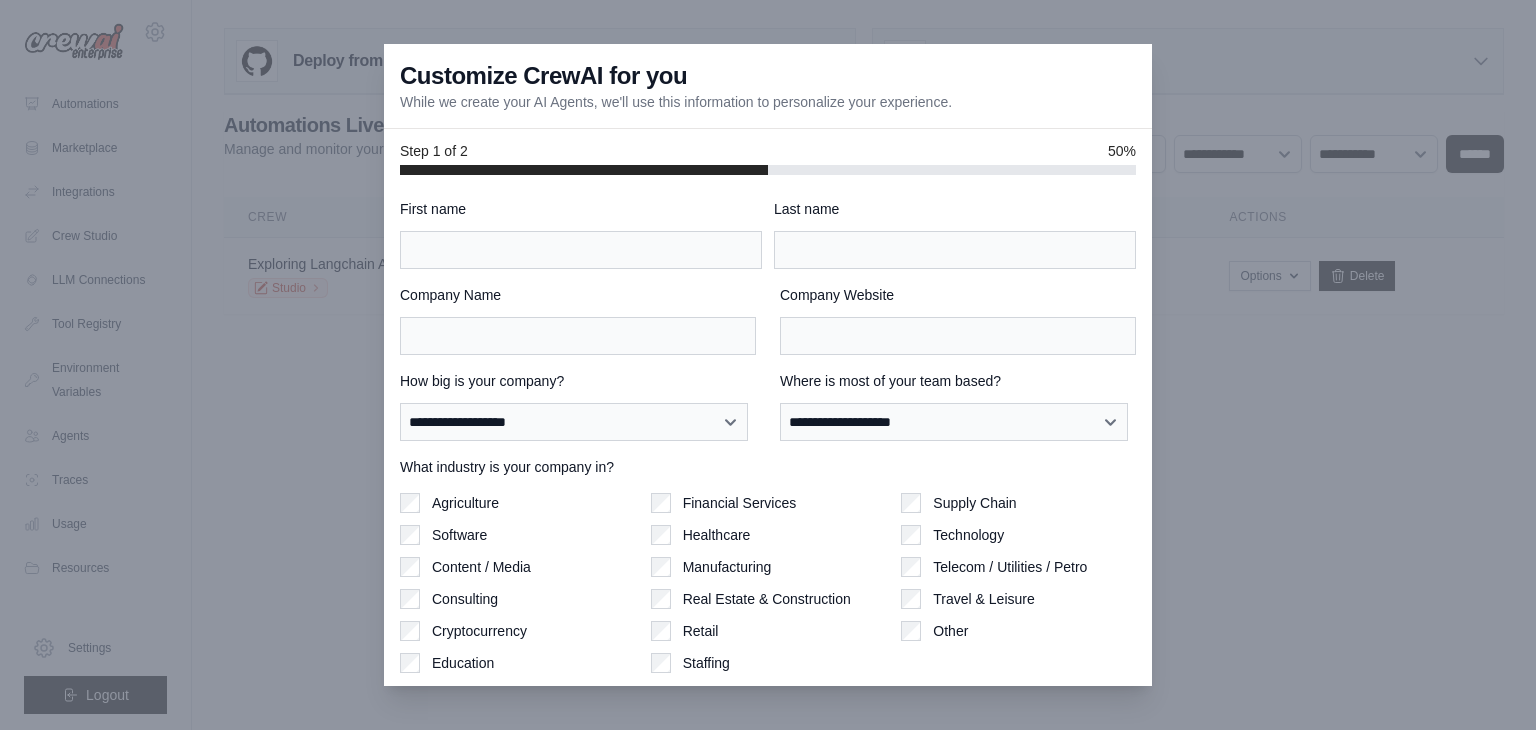 scroll, scrollTop: 0, scrollLeft: 0, axis: both 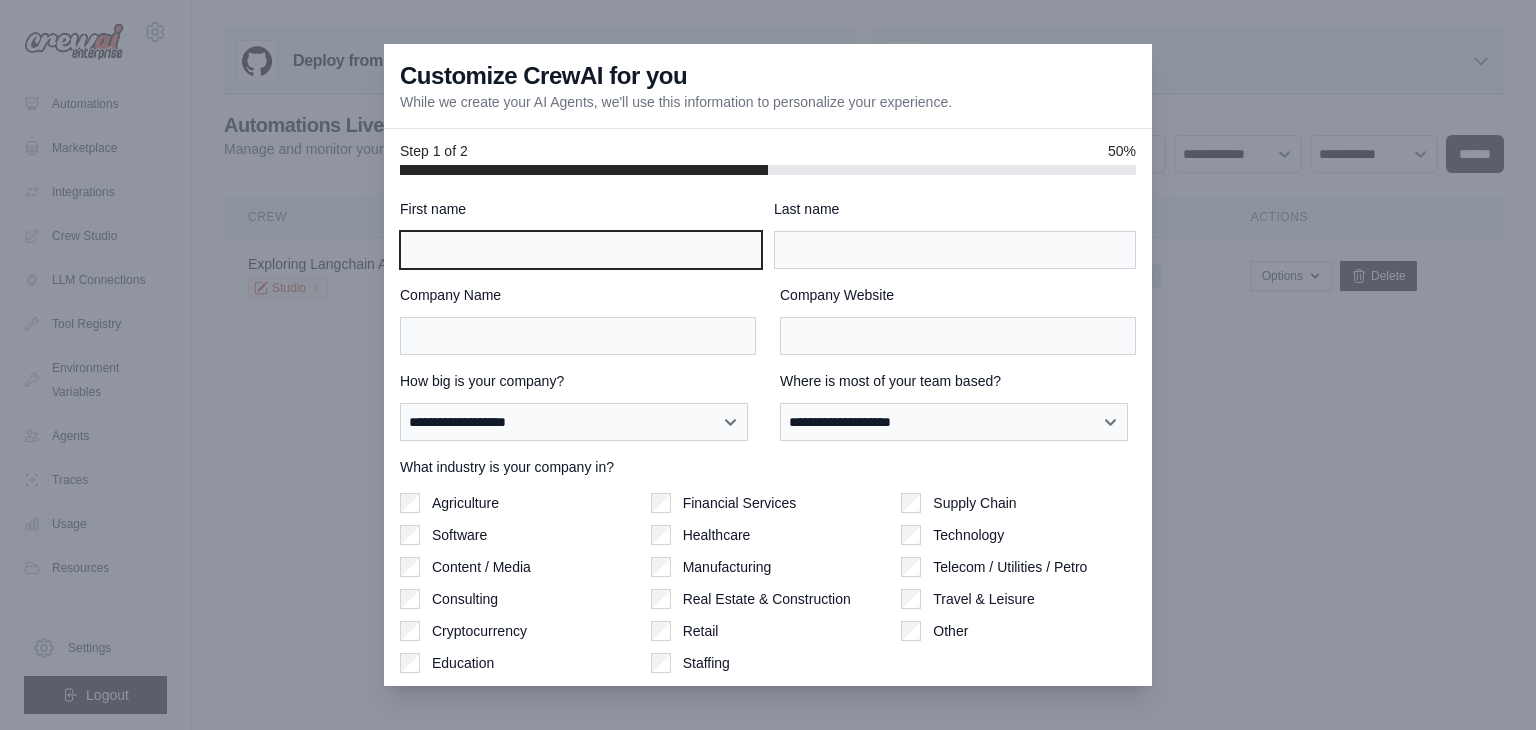 click on "First name" at bounding box center (581, 250) 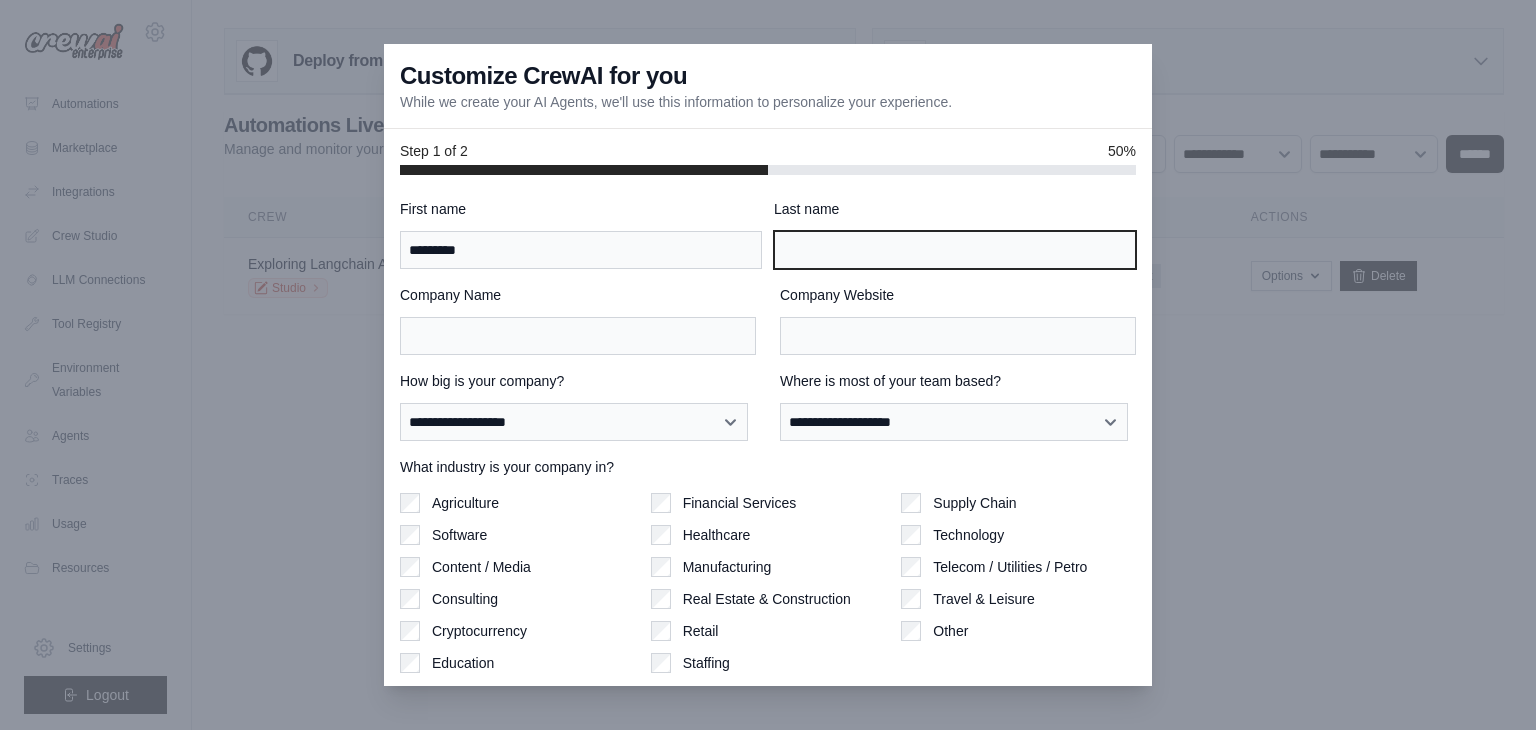 type on "*****" 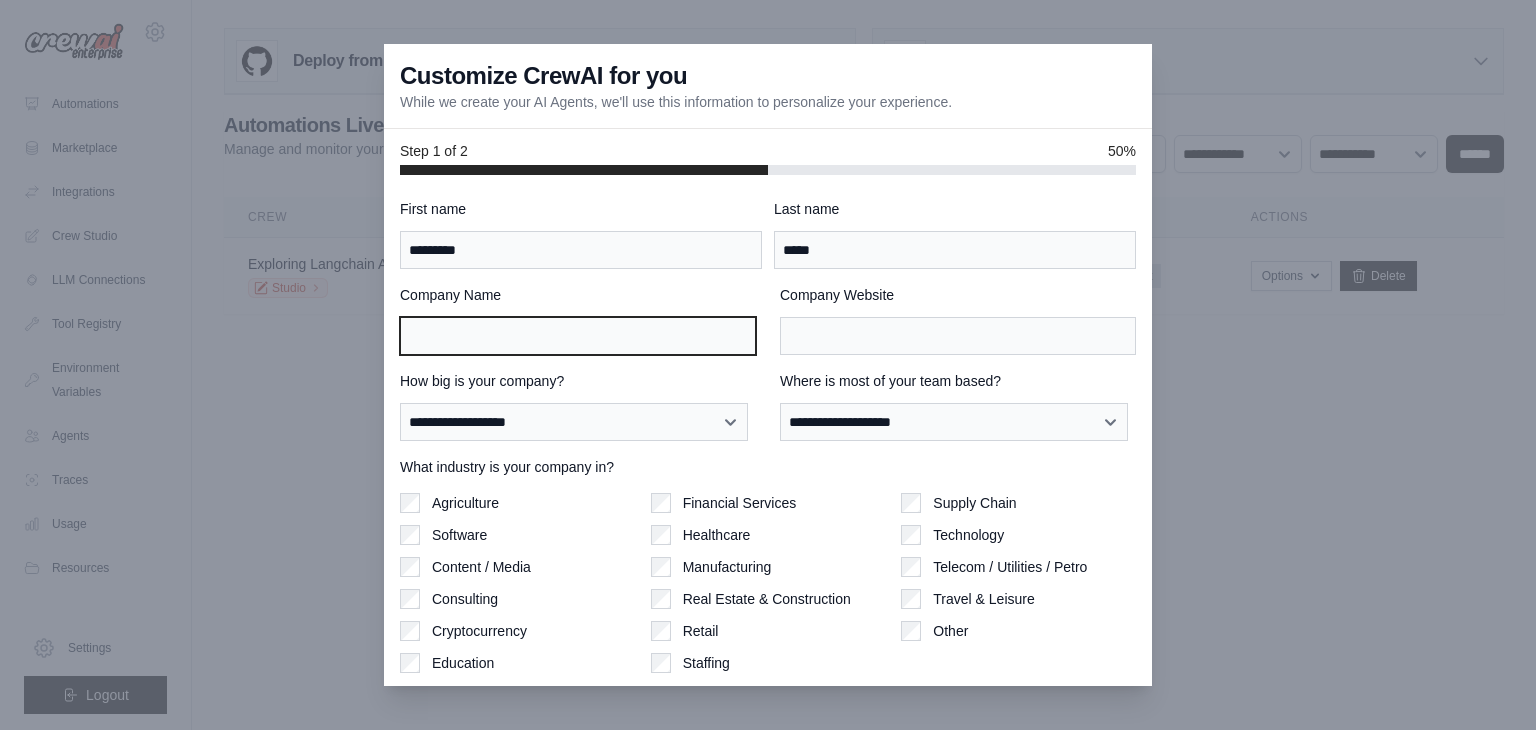 click on "Company Name" at bounding box center (578, 336) 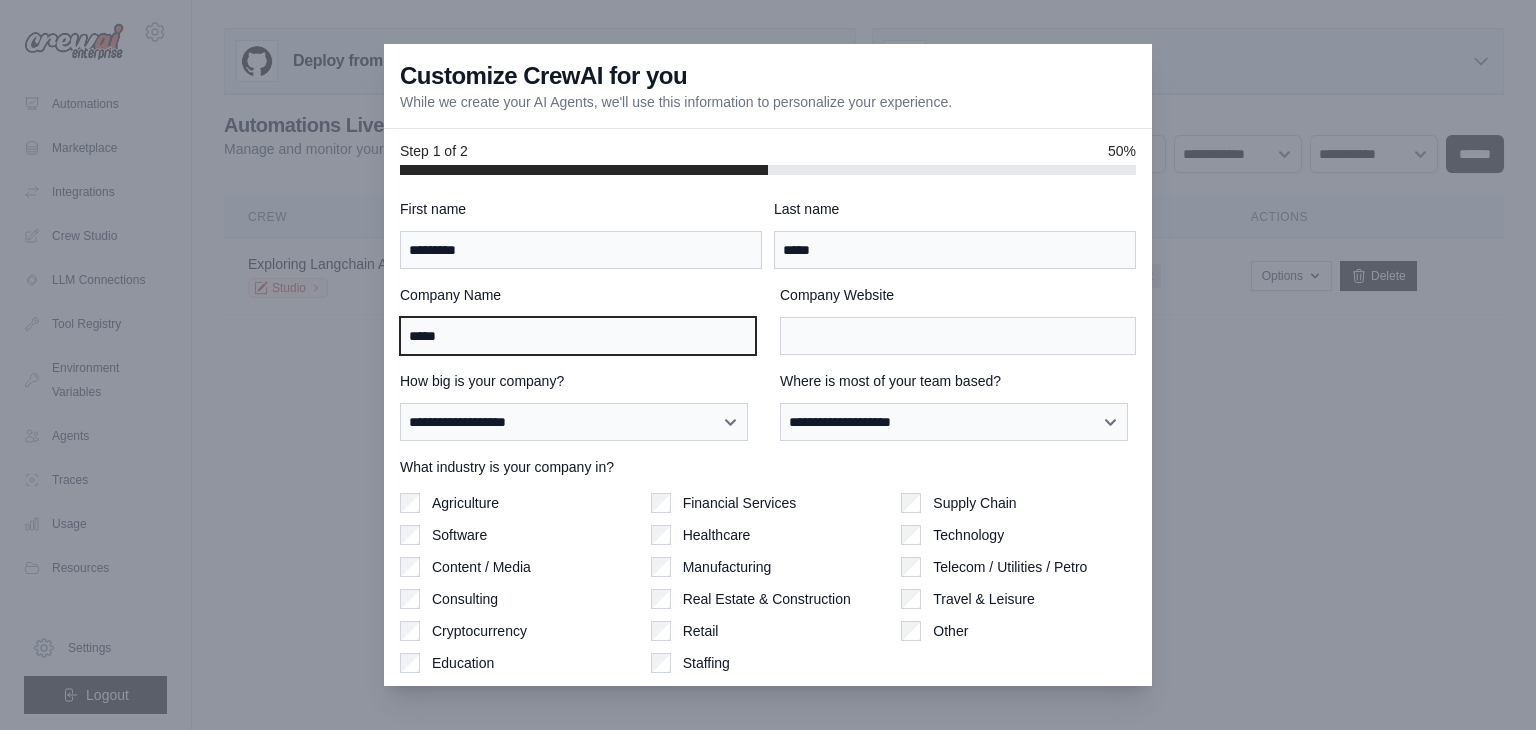 type on "*****" 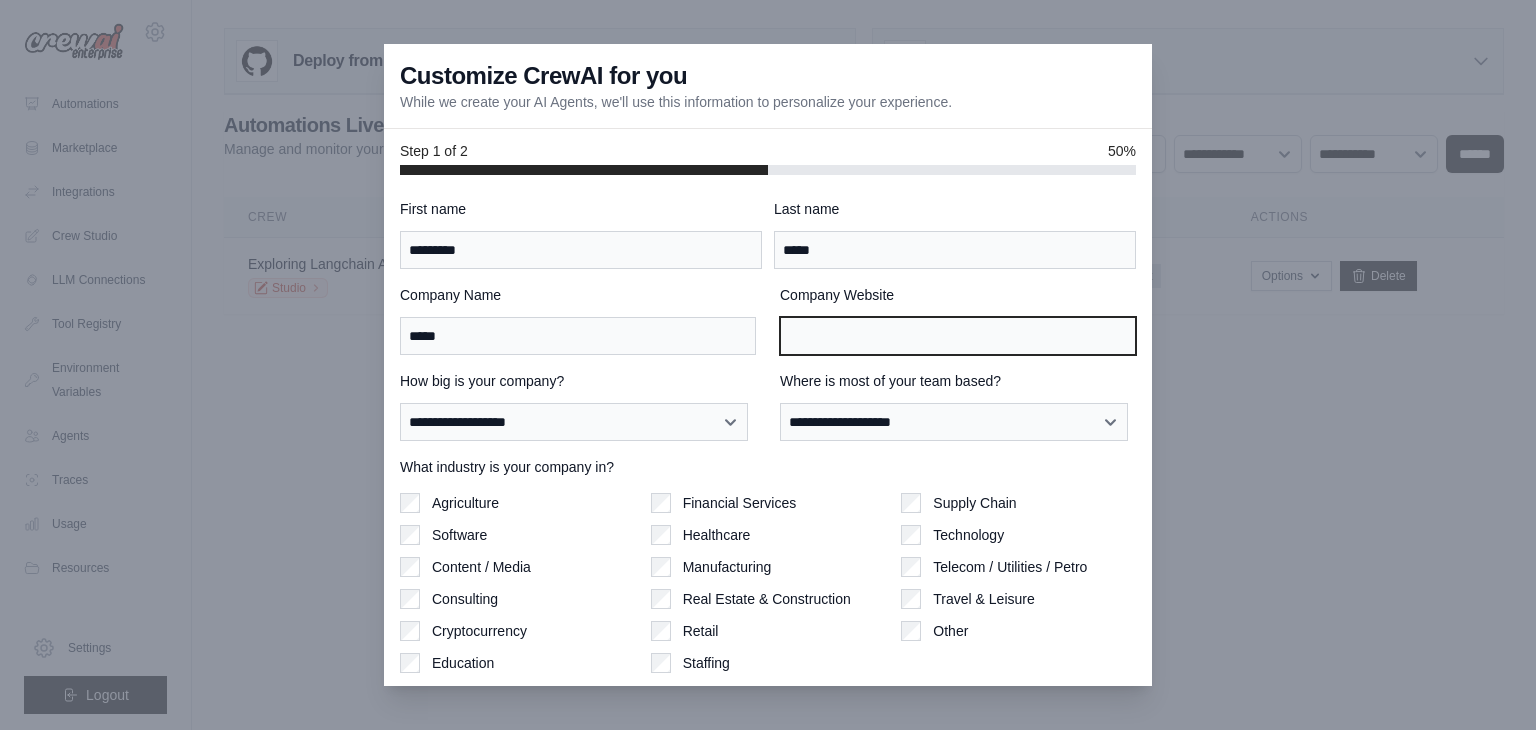 click on "Company Website" at bounding box center [958, 336] 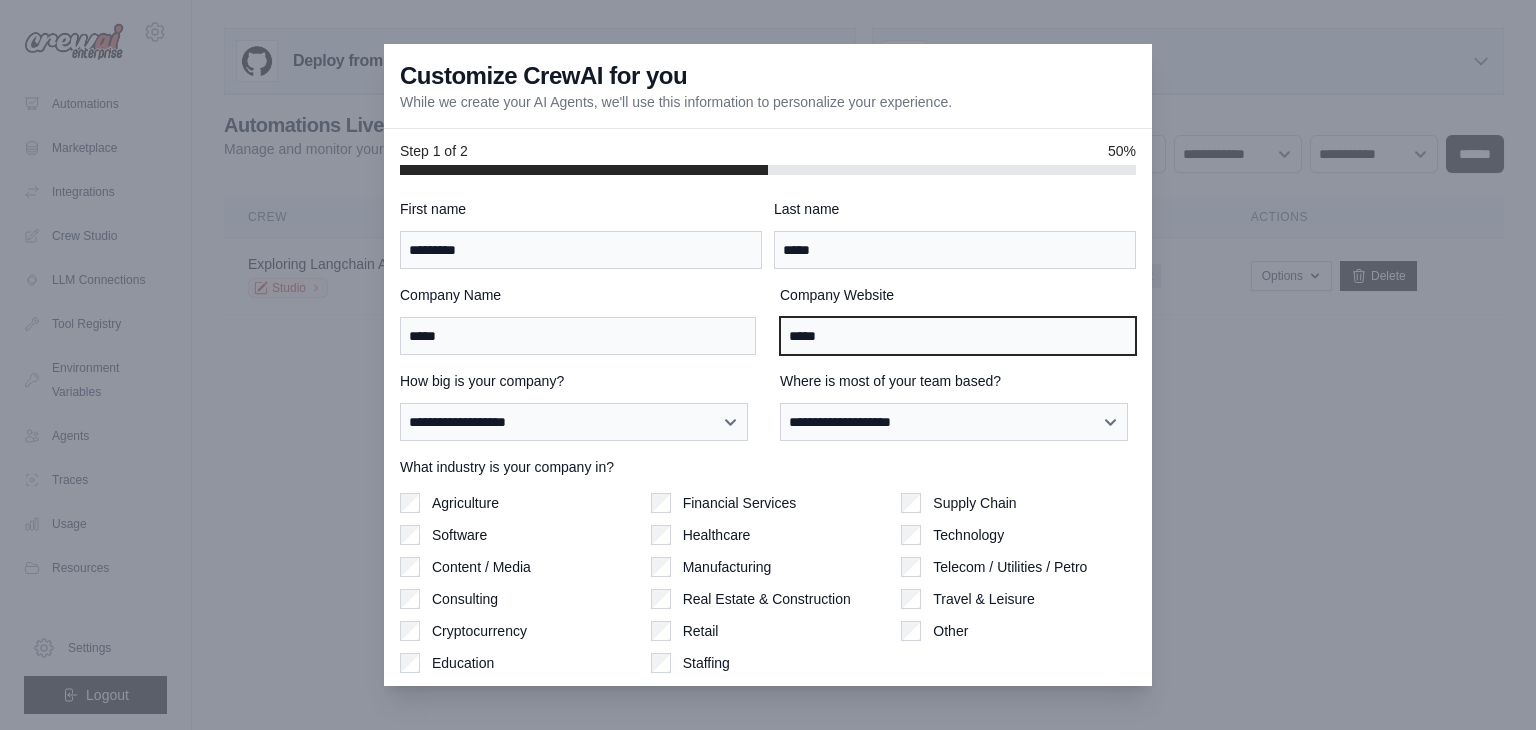 type on "*****" 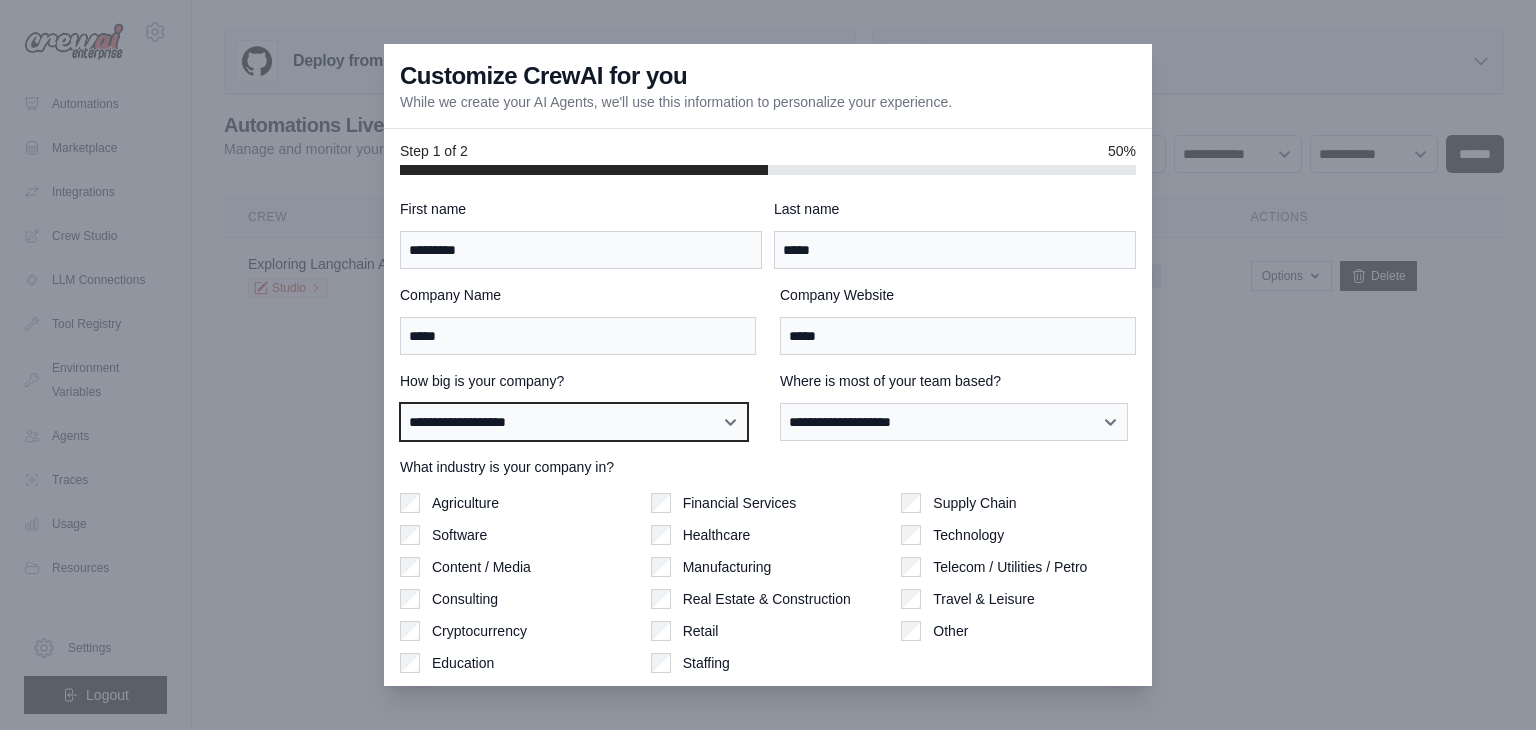 click on "**********" at bounding box center (574, 422) 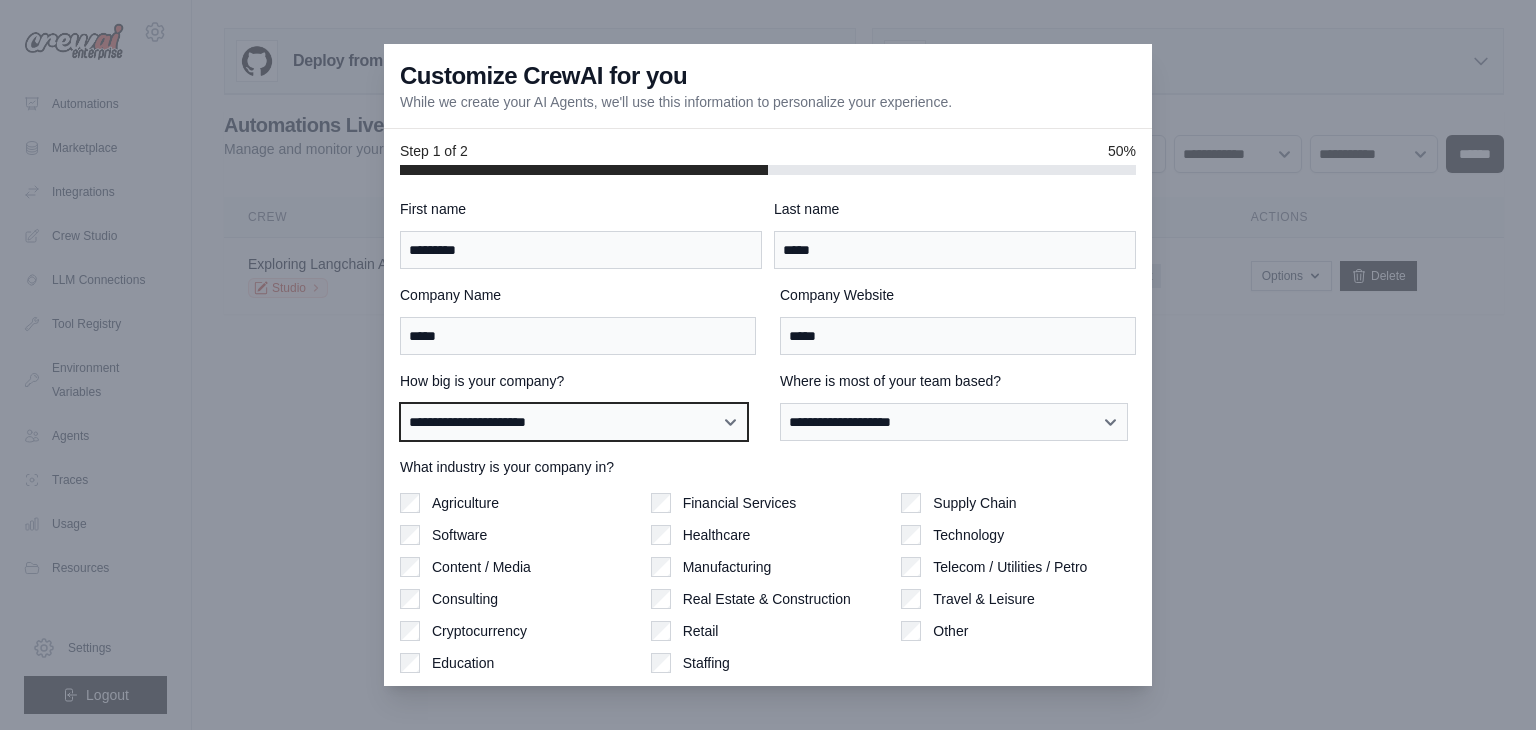 click on "**********" at bounding box center (574, 422) 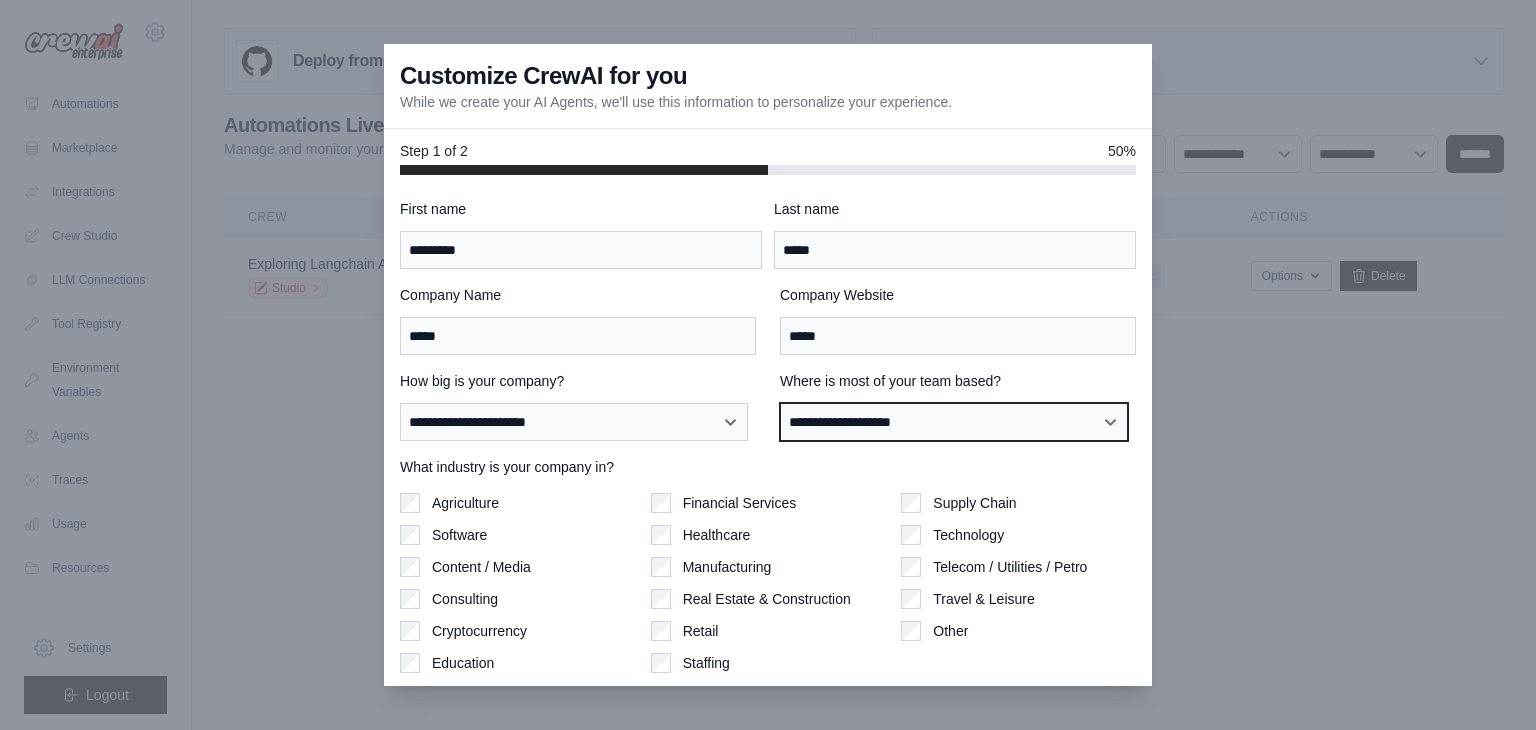 click on "**********" at bounding box center [954, 422] 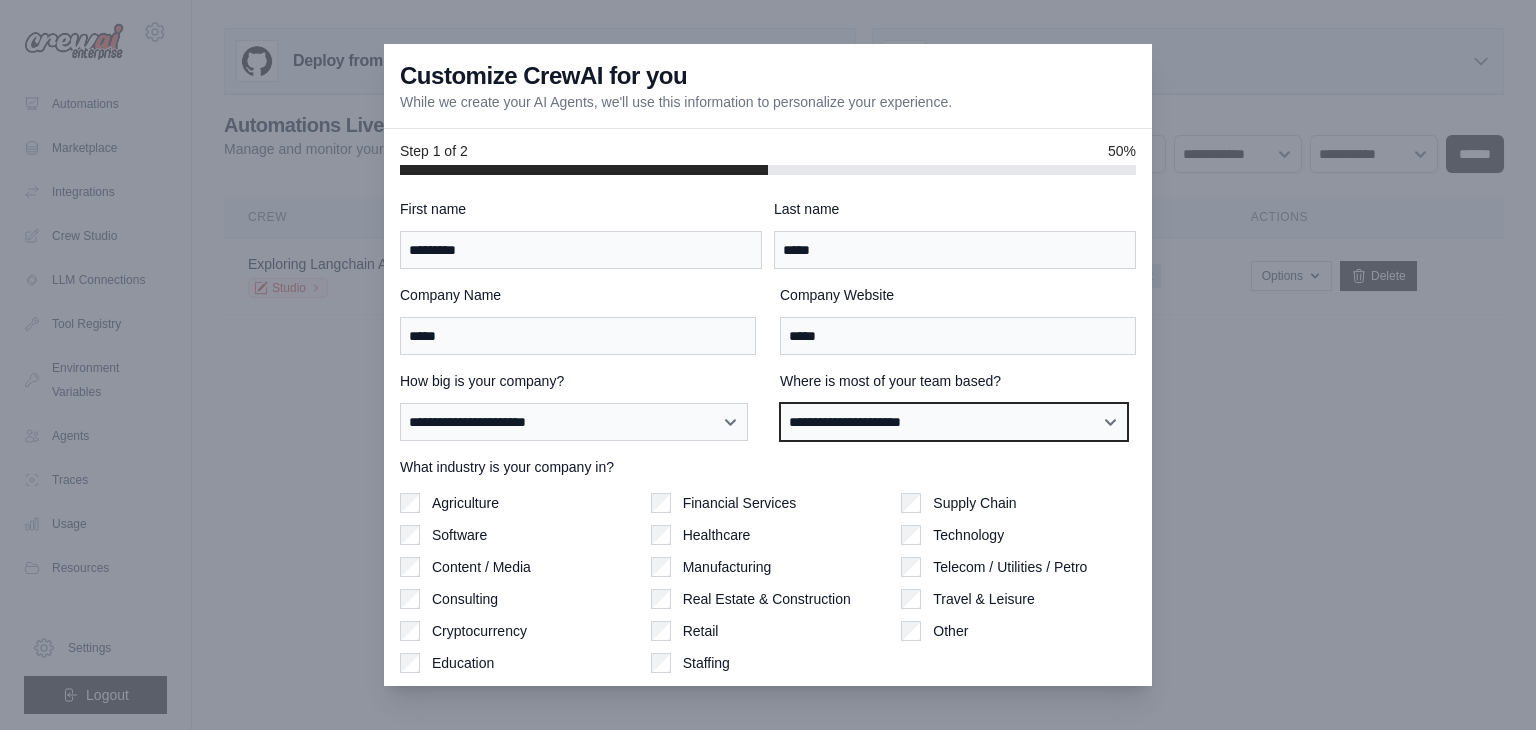 click on "**********" at bounding box center (954, 422) 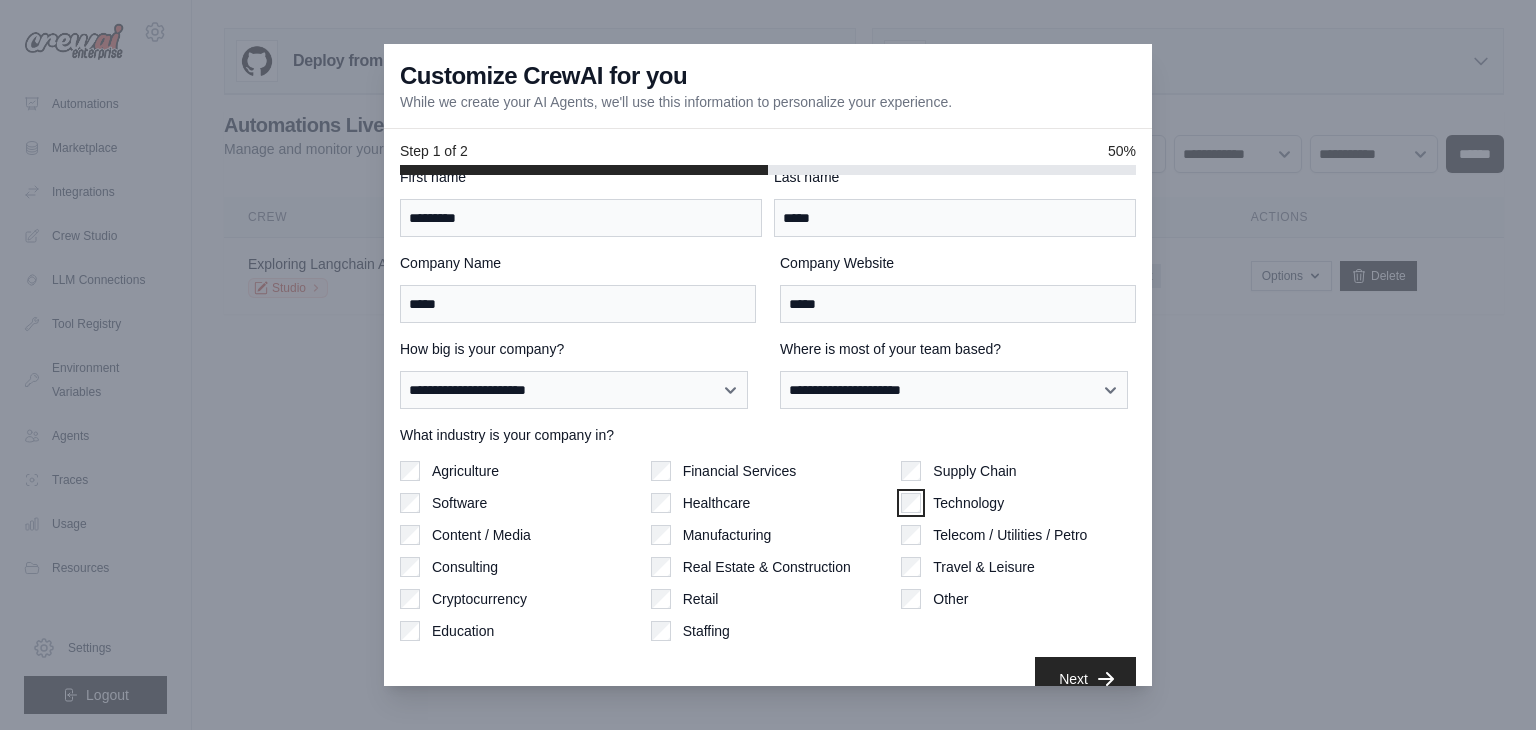 scroll, scrollTop: 62, scrollLeft: 0, axis: vertical 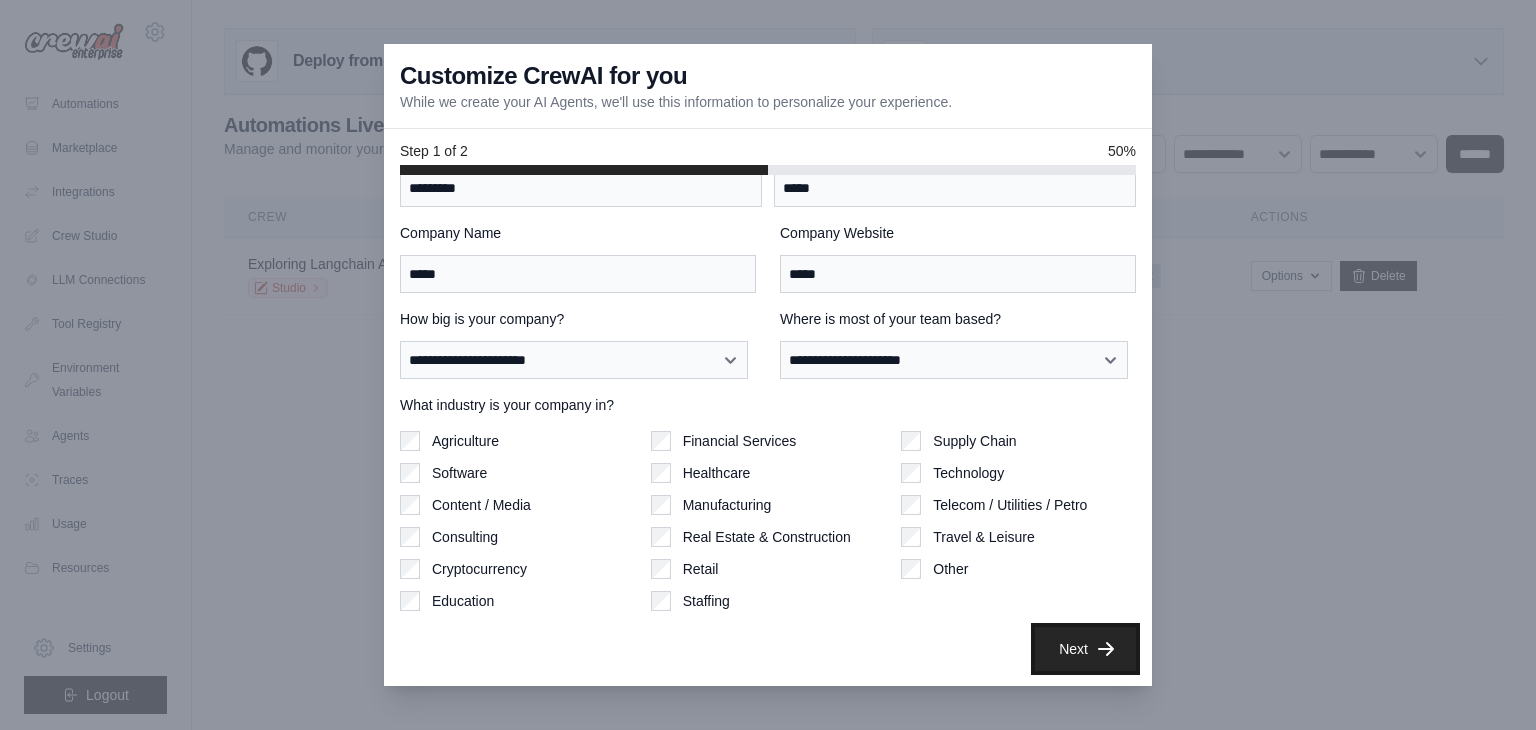 click on "Next" at bounding box center (1085, 649) 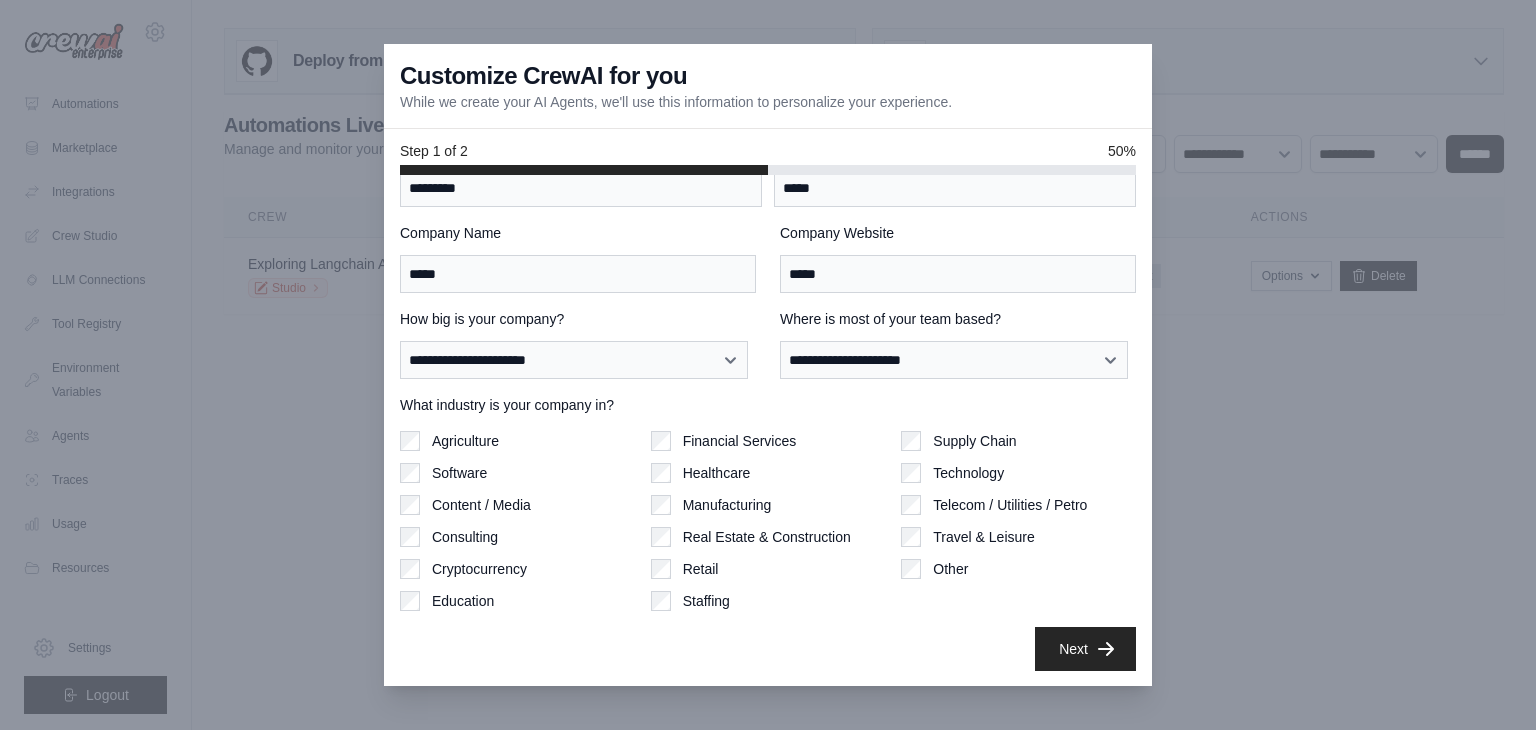 scroll, scrollTop: 0, scrollLeft: 0, axis: both 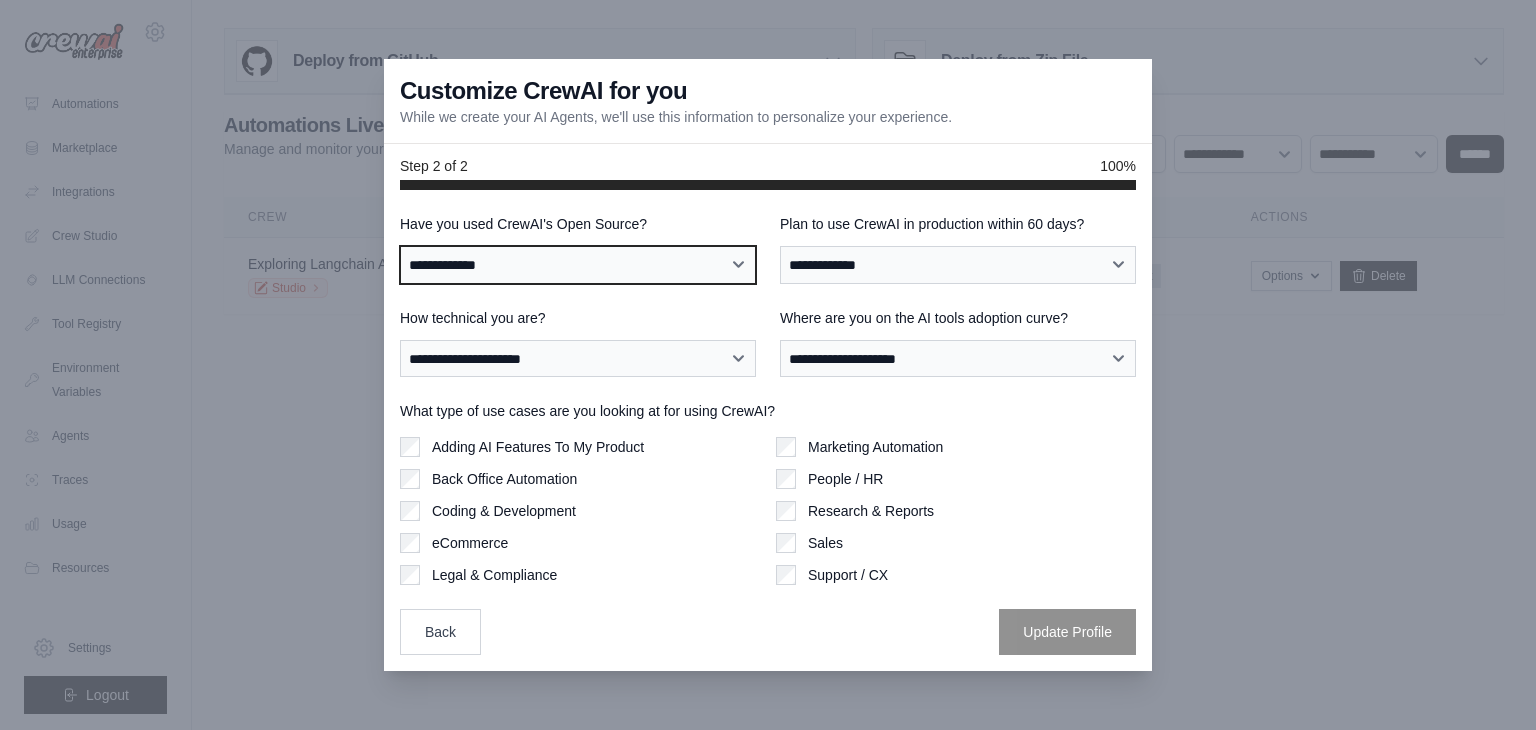 click on "**********" at bounding box center (578, 265) 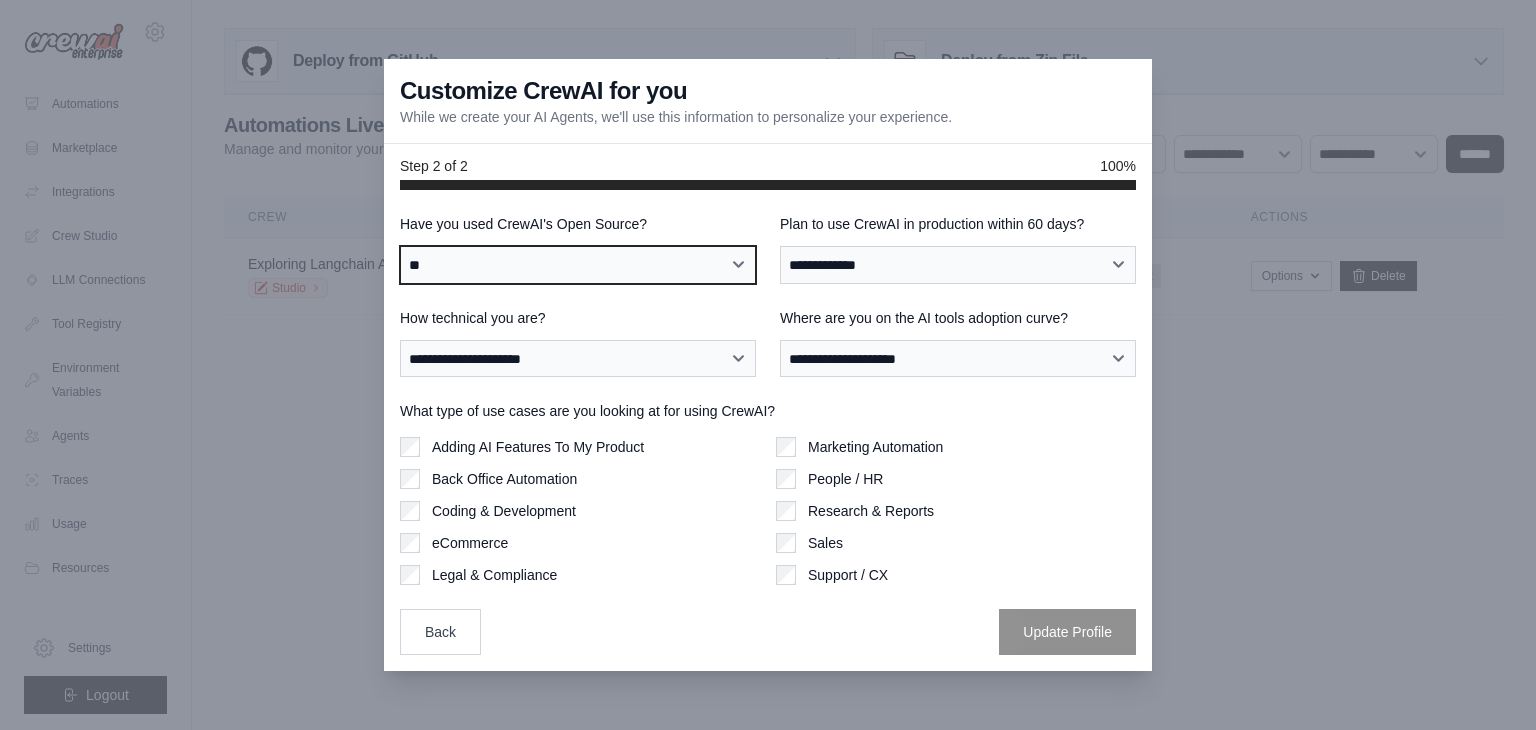 click on "**********" at bounding box center (578, 265) 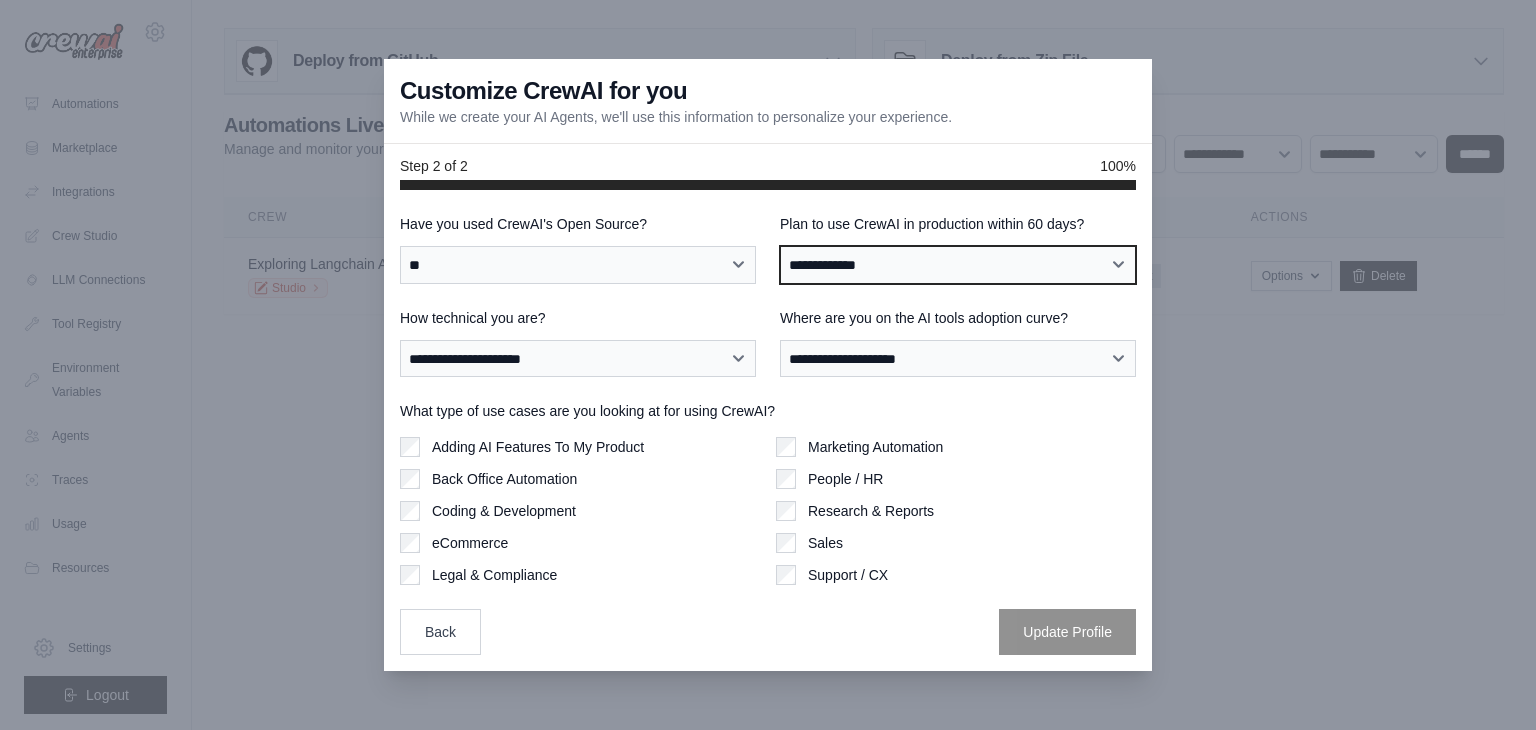 click on "**********" at bounding box center (958, 265) 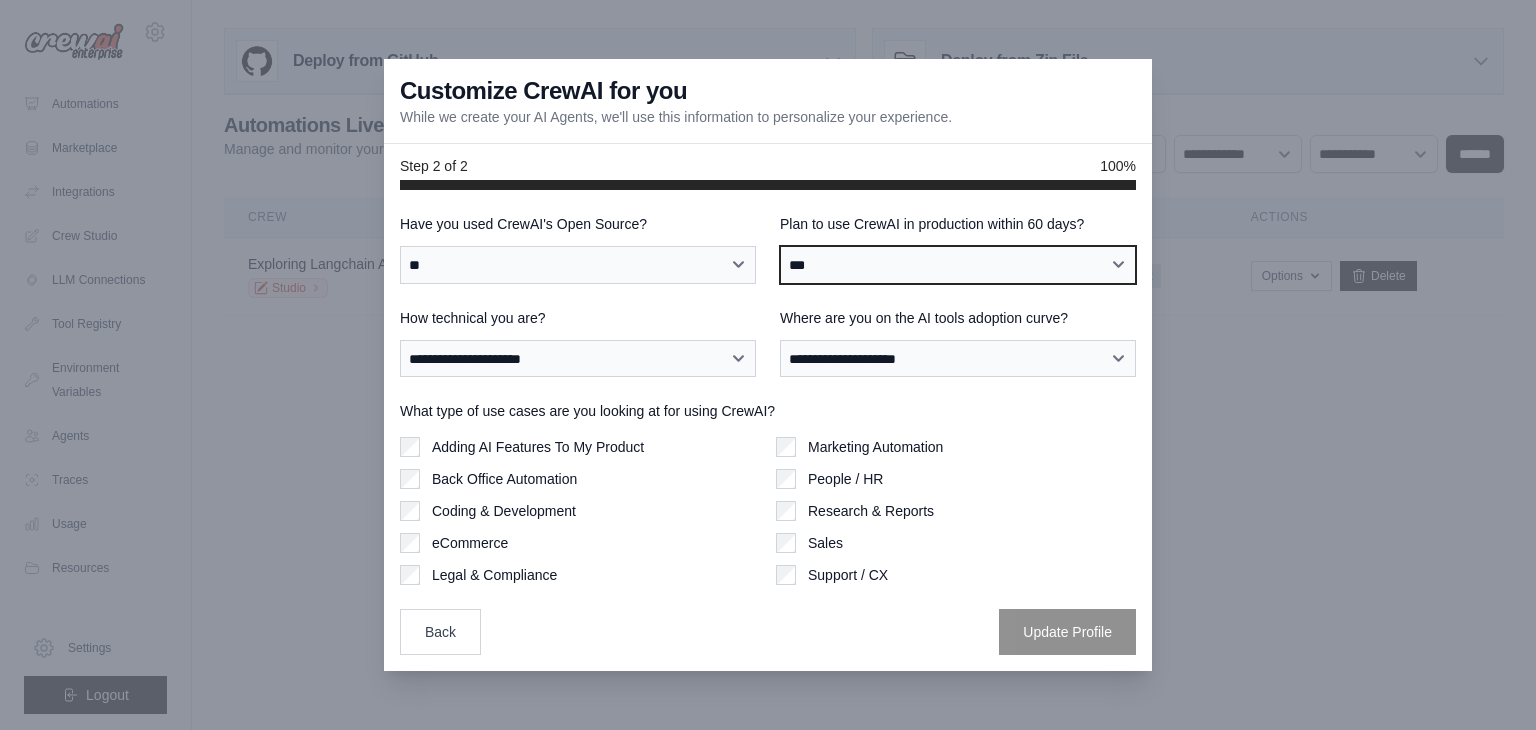 click on "**********" at bounding box center [958, 265] 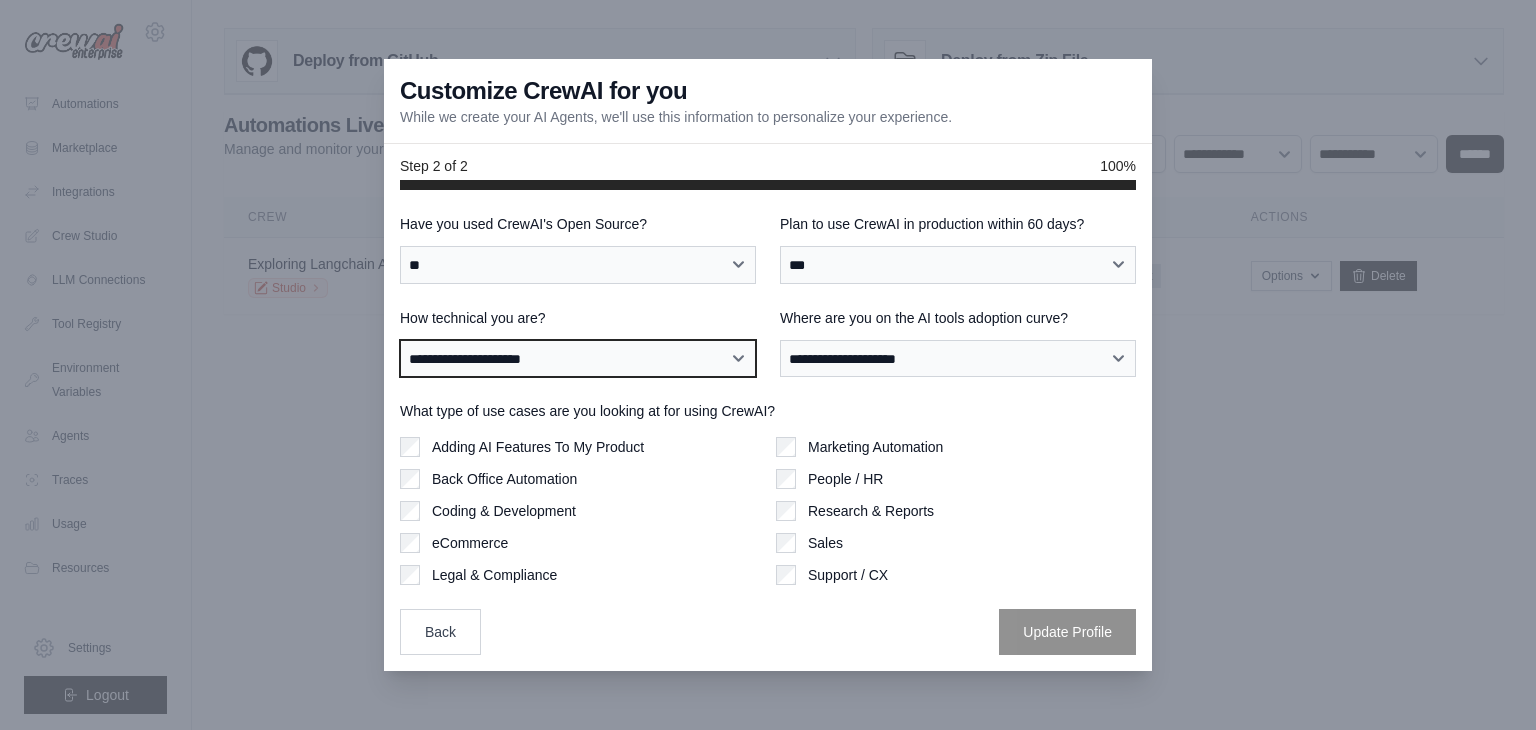 click on "**********" at bounding box center (578, 359) 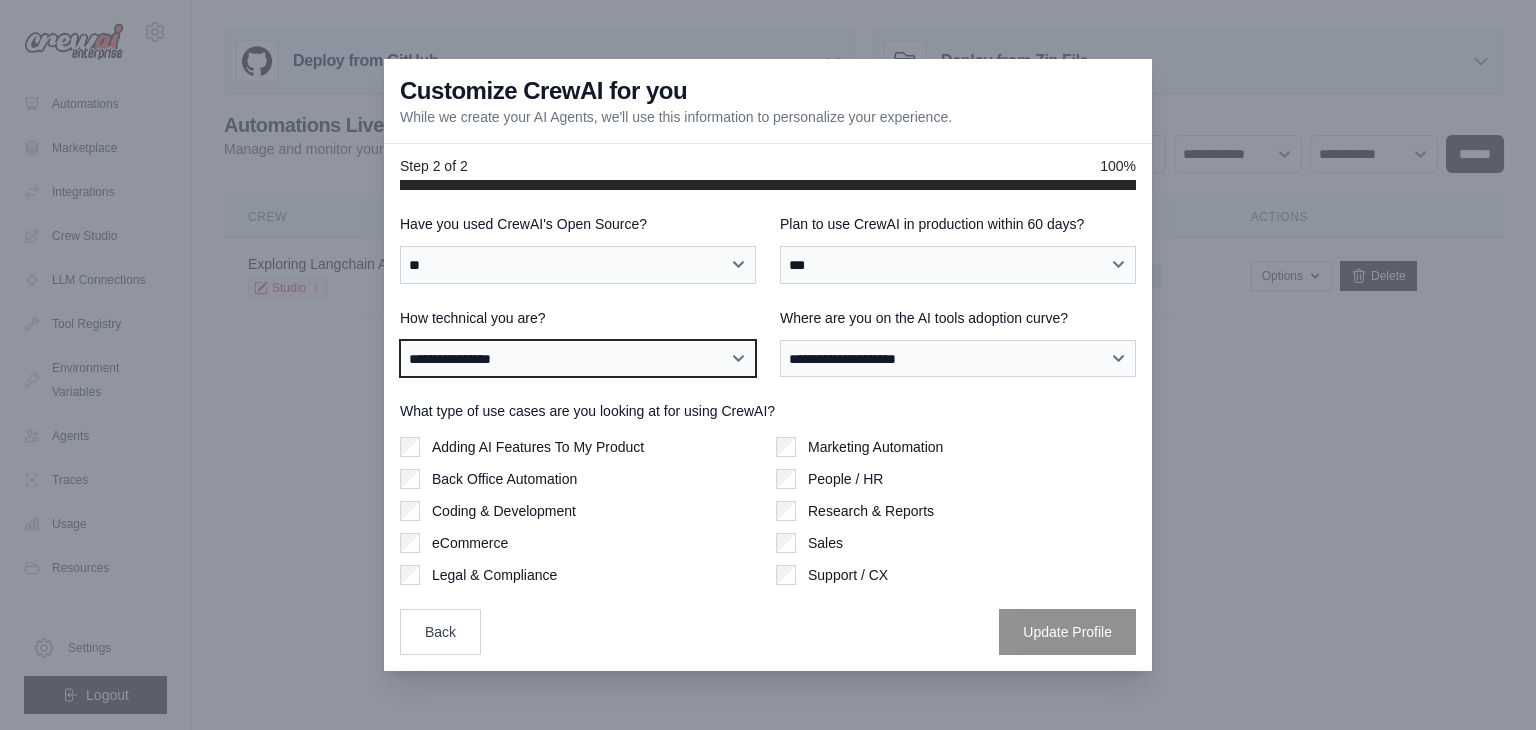 click on "**********" at bounding box center (578, 359) 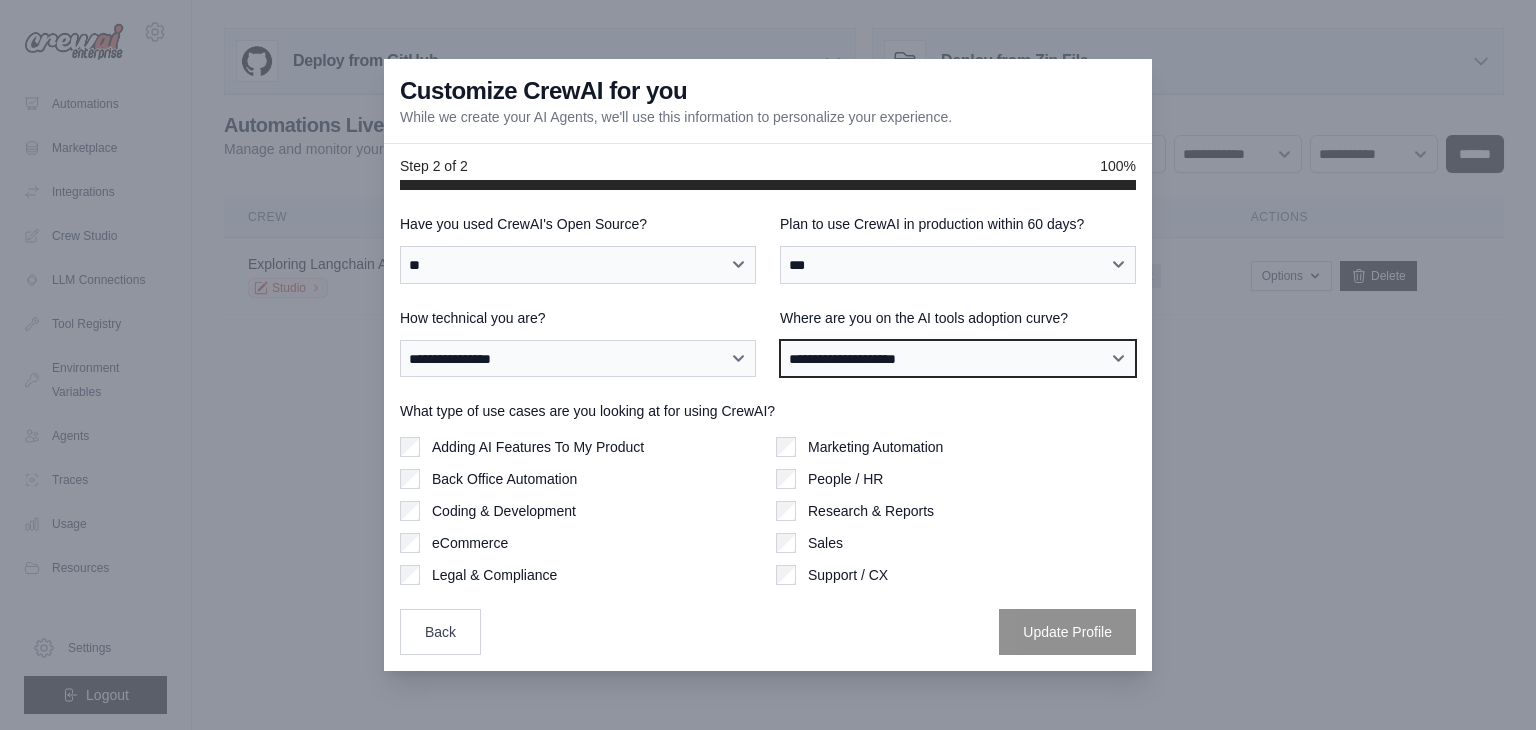 click on "**********" at bounding box center [958, 359] 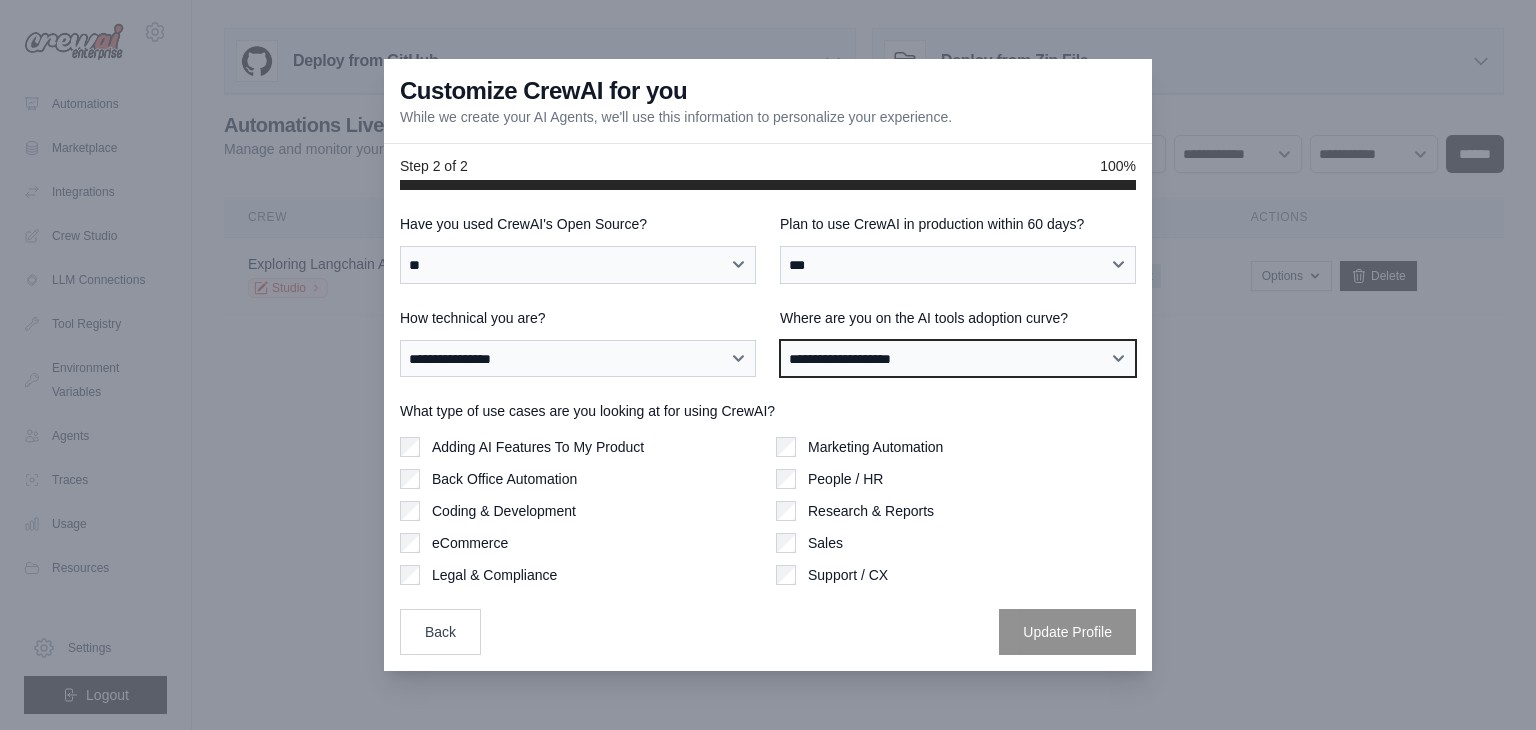 click on "**********" at bounding box center [958, 359] 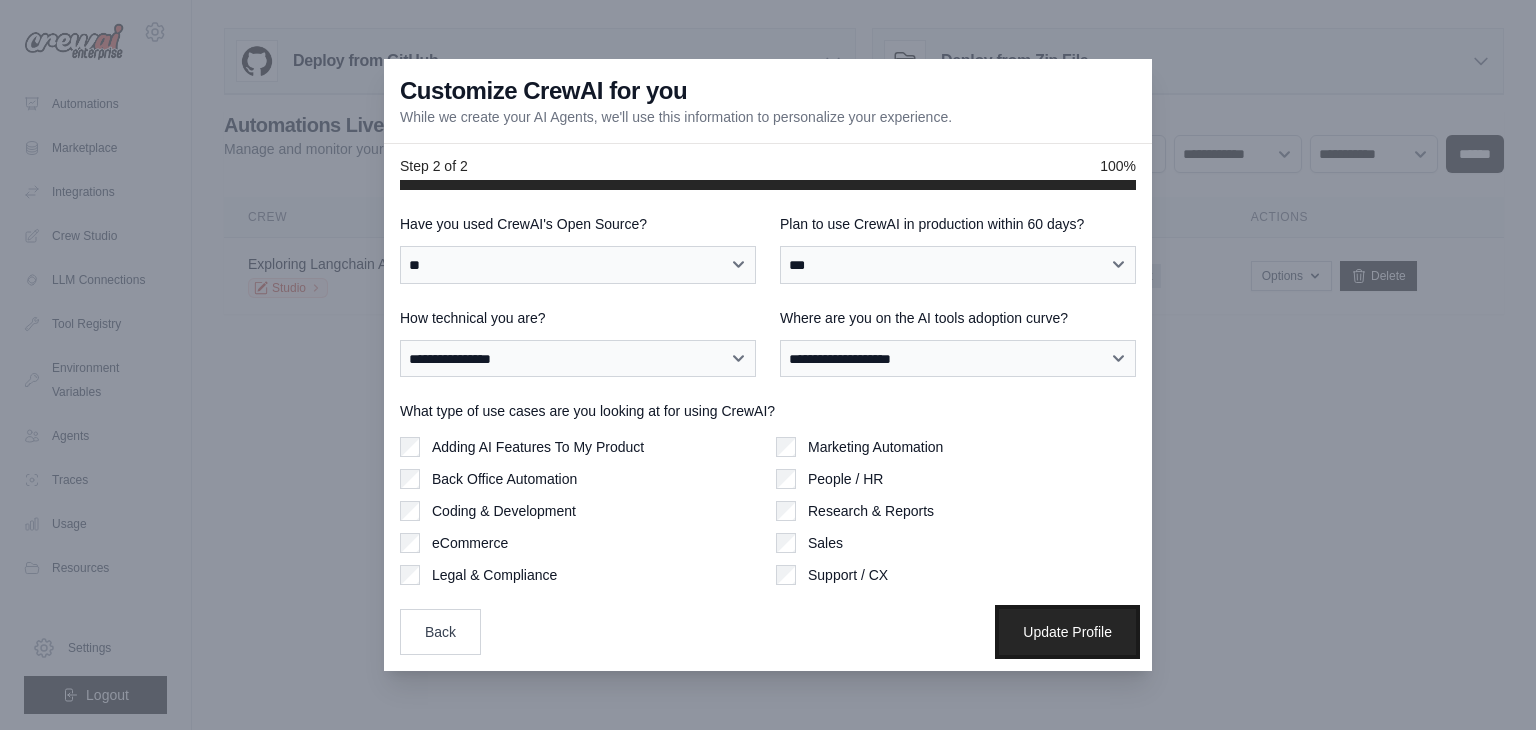 click on "Update Profile" at bounding box center [1067, 632] 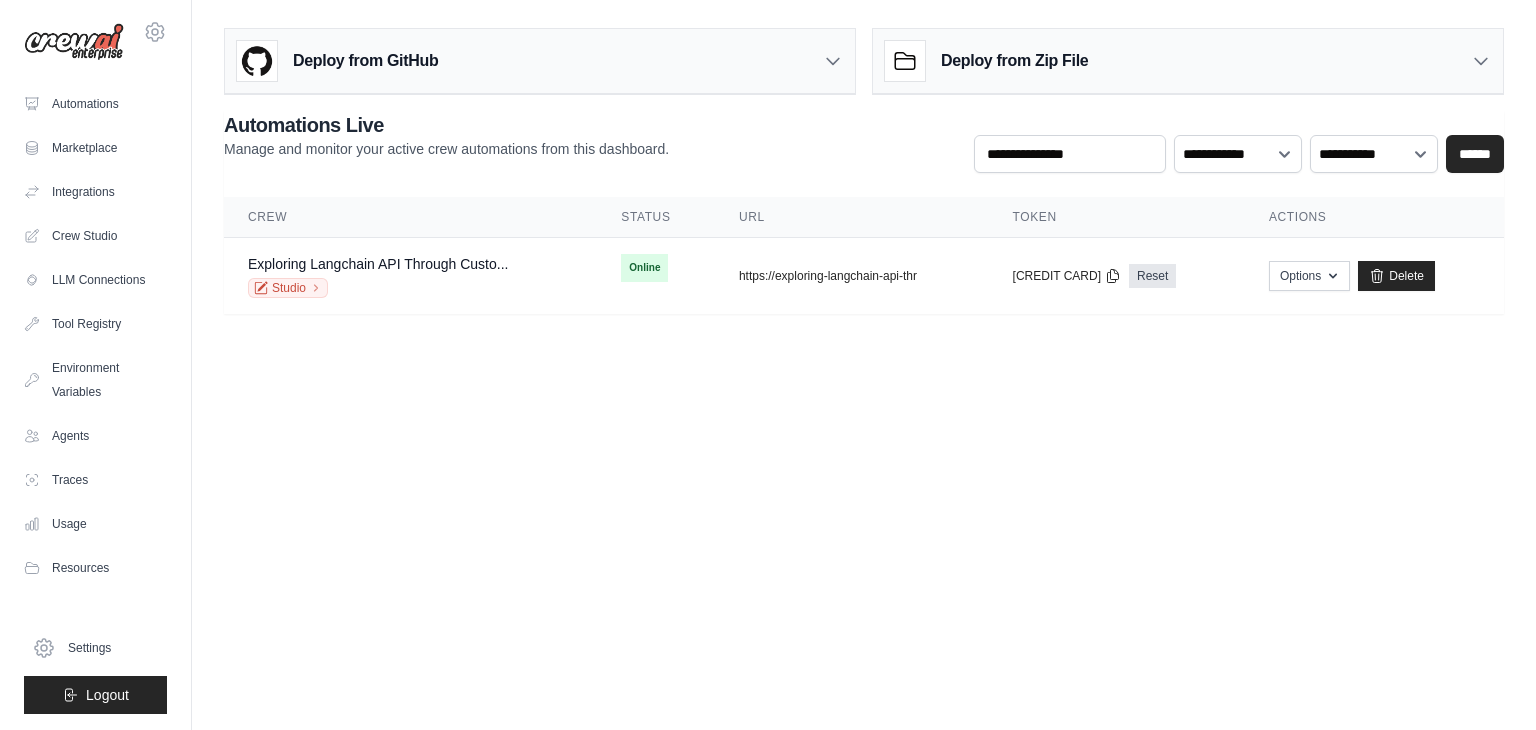 scroll, scrollTop: 0, scrollLeft: 0, axis: both 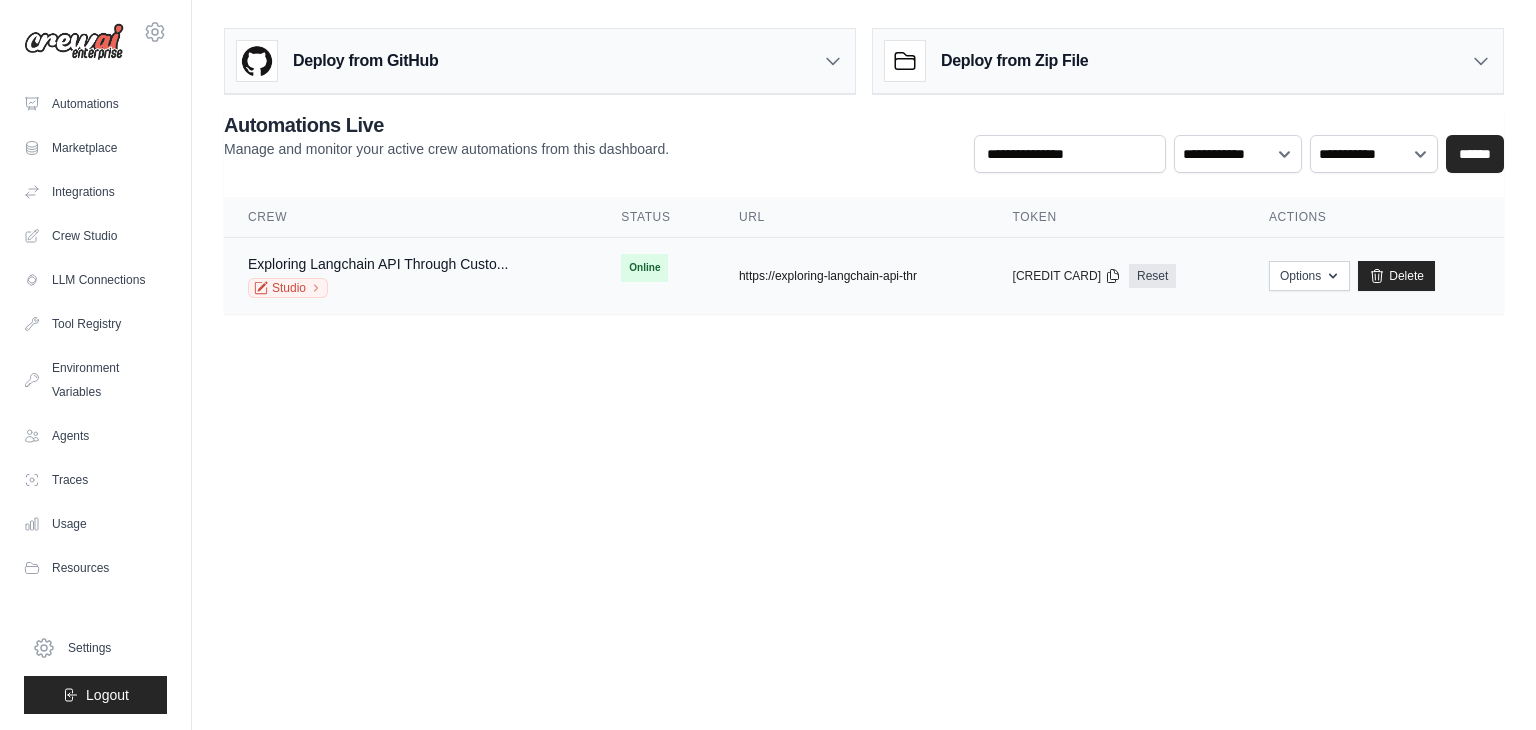 click on "https://exploring-langchain-api-thr" at bounding box center (828, 276) 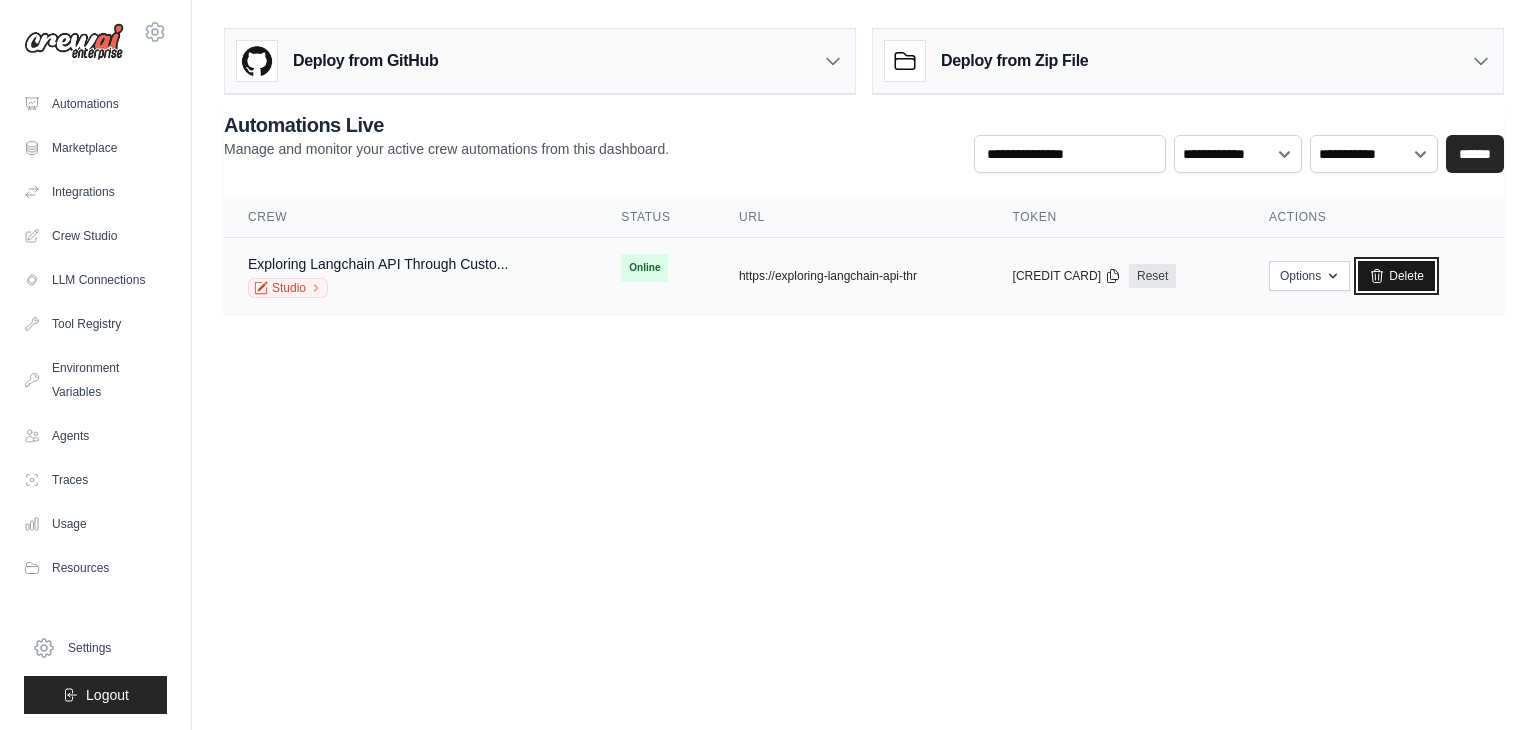 click on "Delete" at bounding box center [1396, 276] 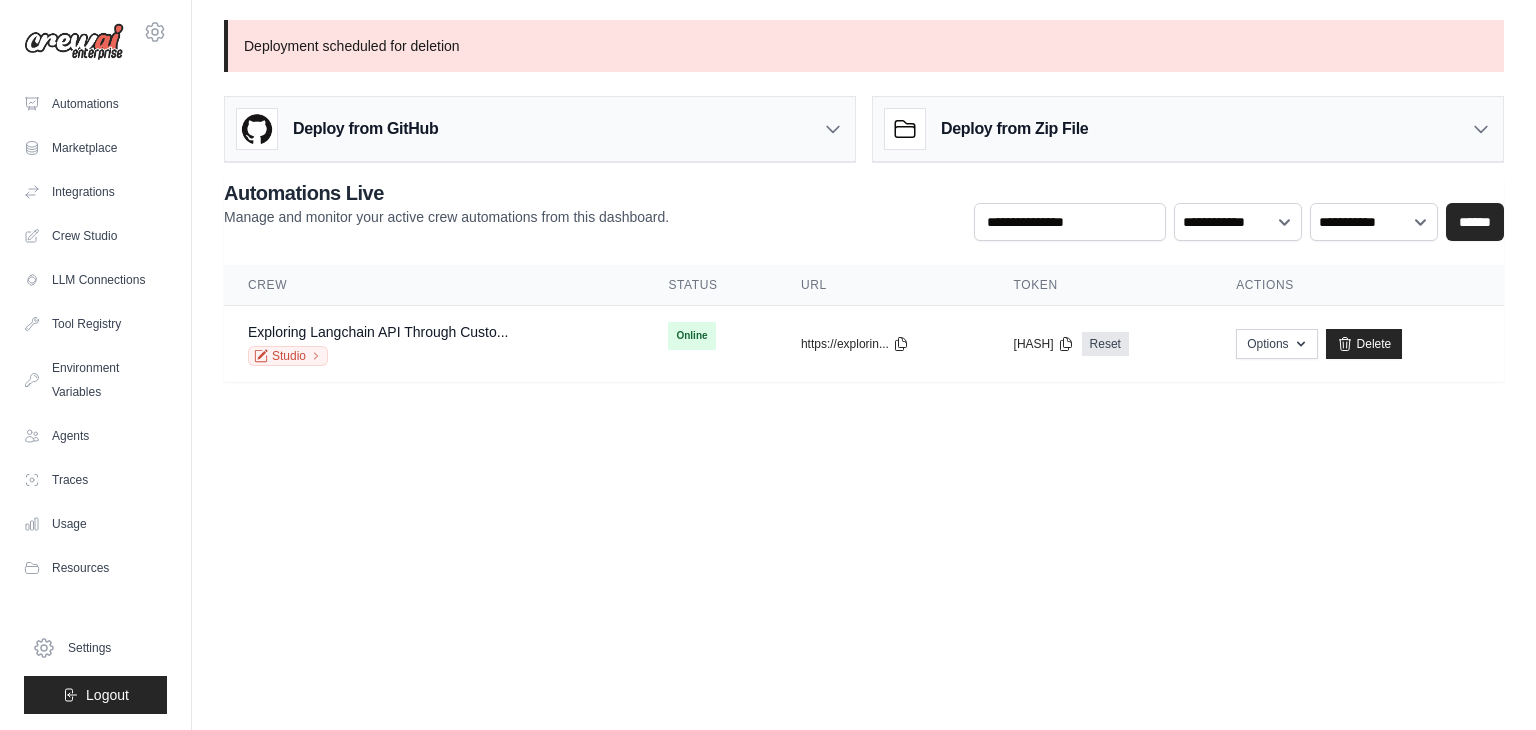 scroll, scrollTop: 0, scrollLeft: 0, axis: both 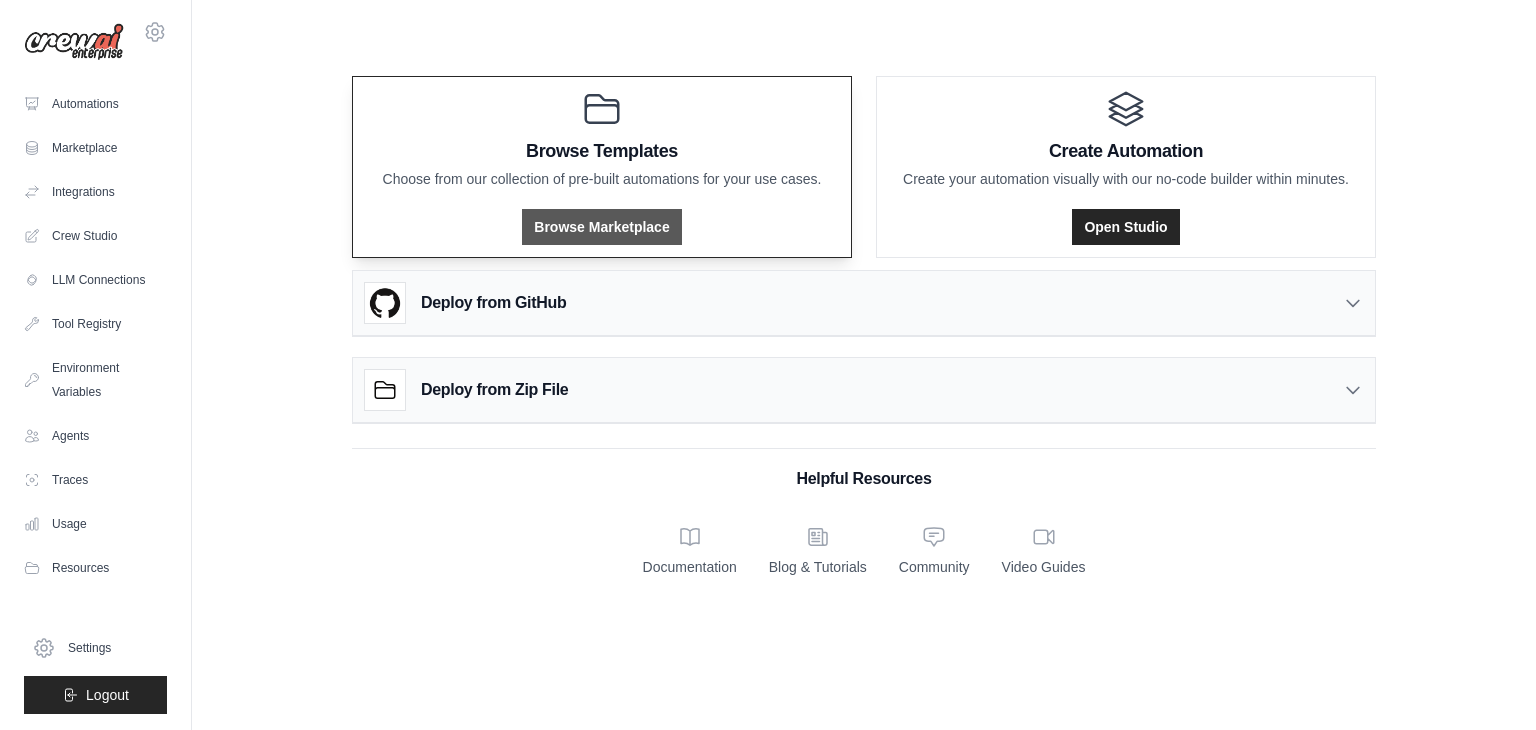 click on "Browse Marketplace" at bounding box center (601, 227) 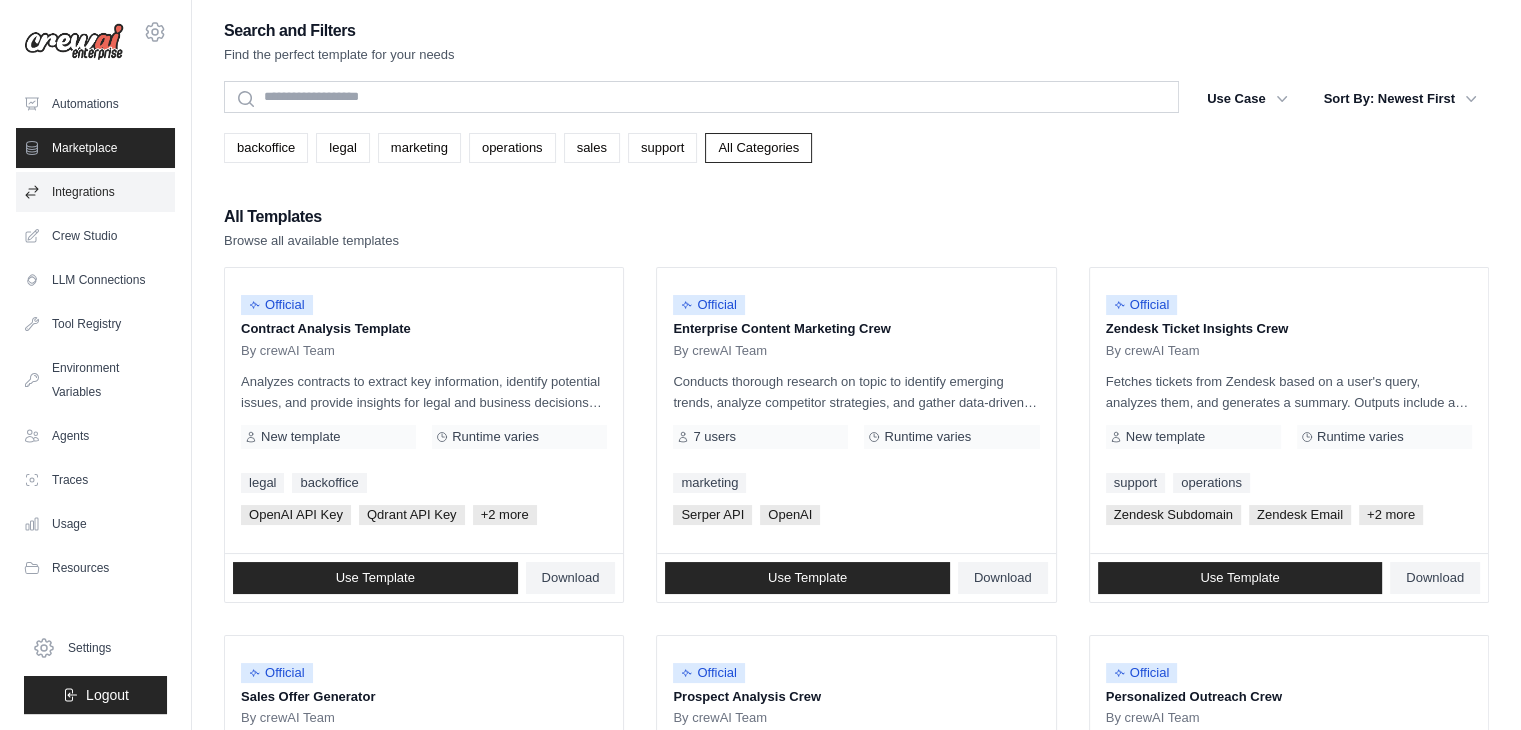 scroll, scrollTop: 0, scrollLeft: 0, axis: both 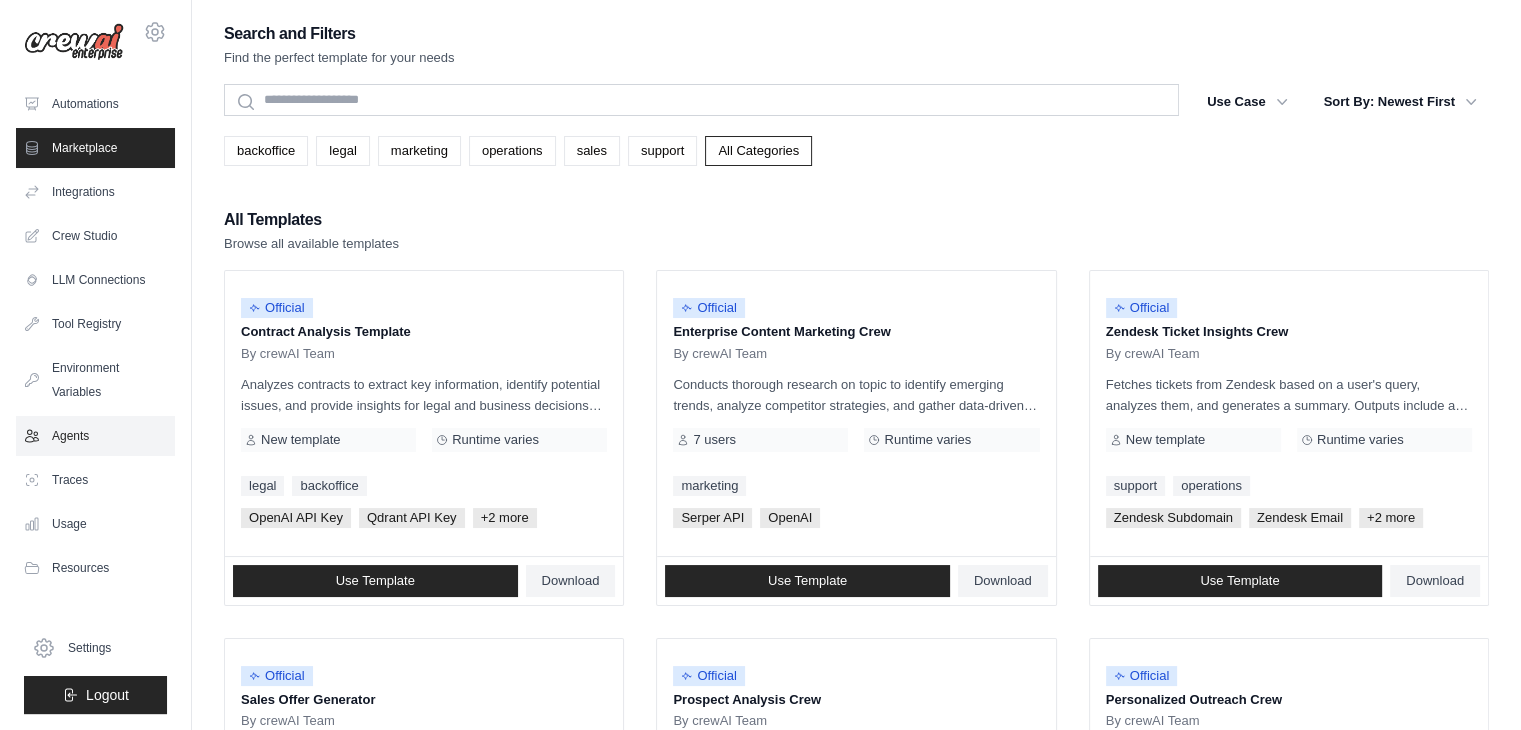 click on "Agents" at bounding box center [95, 436] 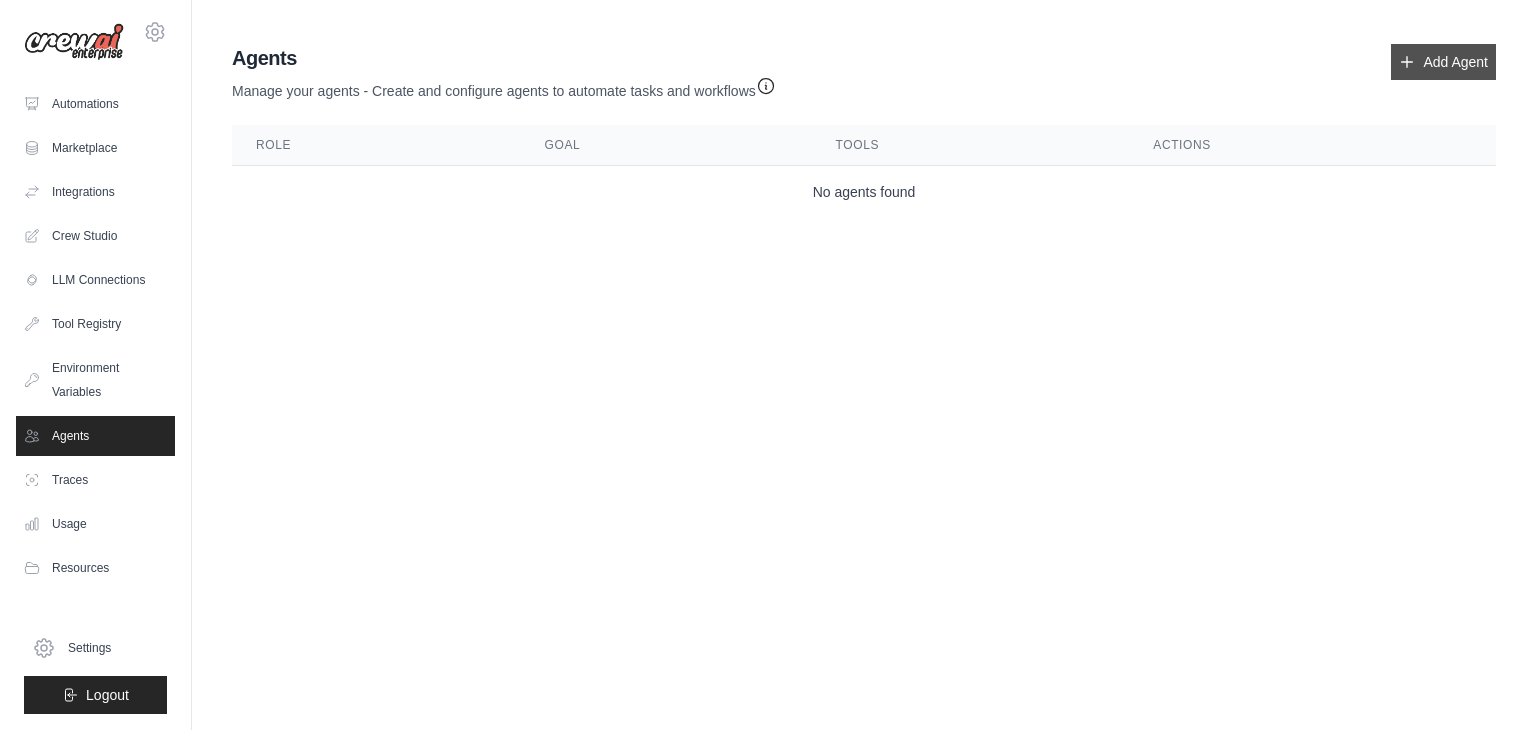click on "Add Agent" at bounding box center [1443, 62] 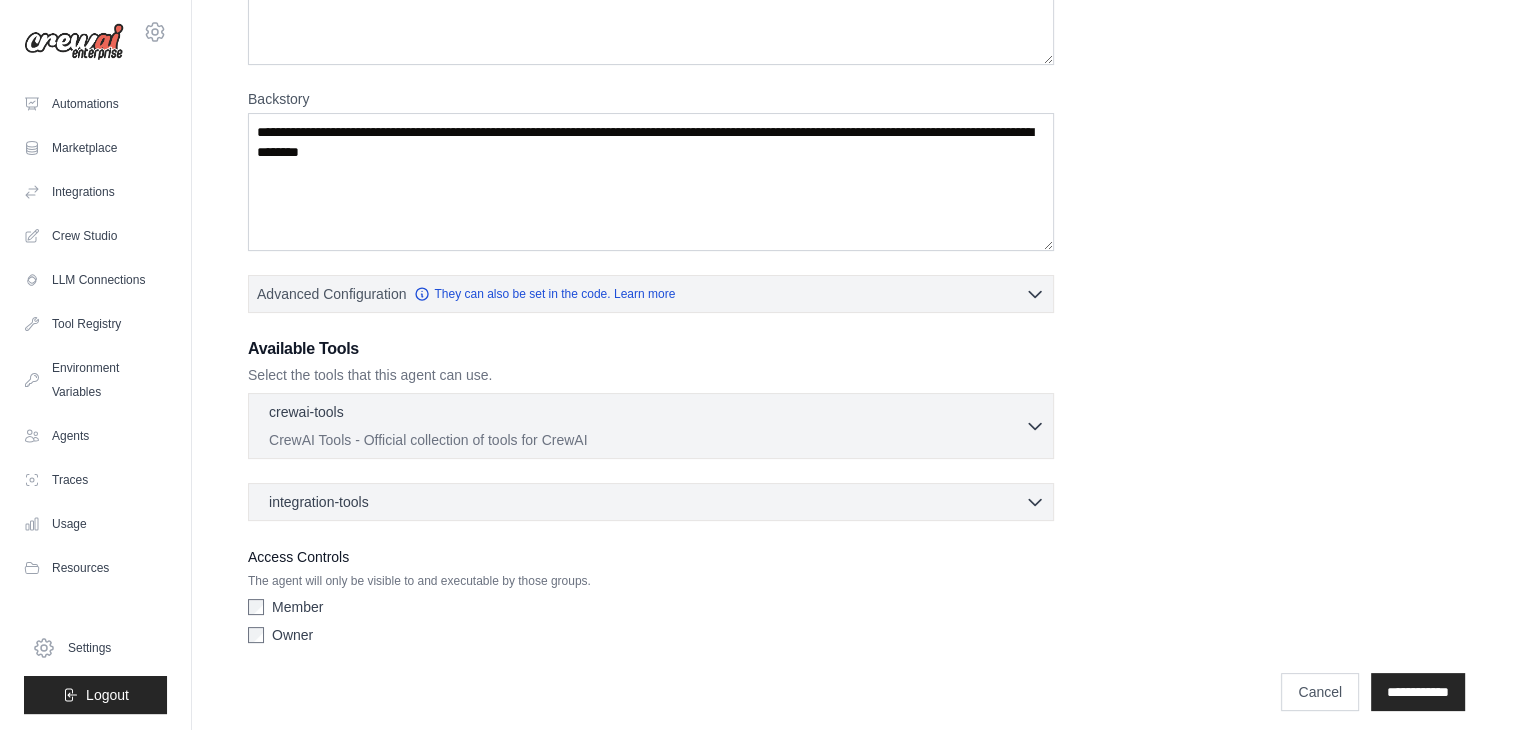 scroll, scrollTop: 250, scrollLeft: 0, axis: vertical 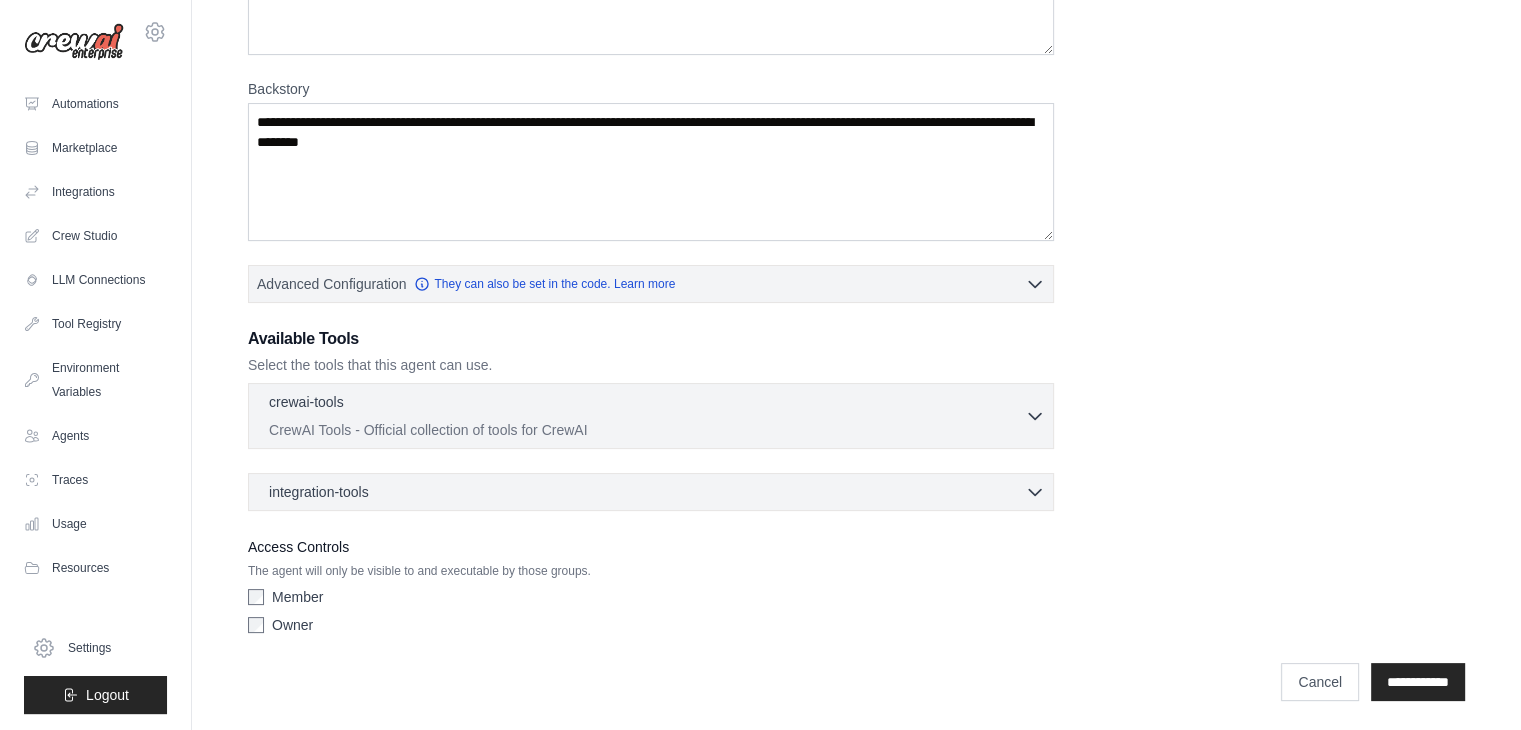 click on "crewai-tools
0 selected" at bounding box center [647, 404] 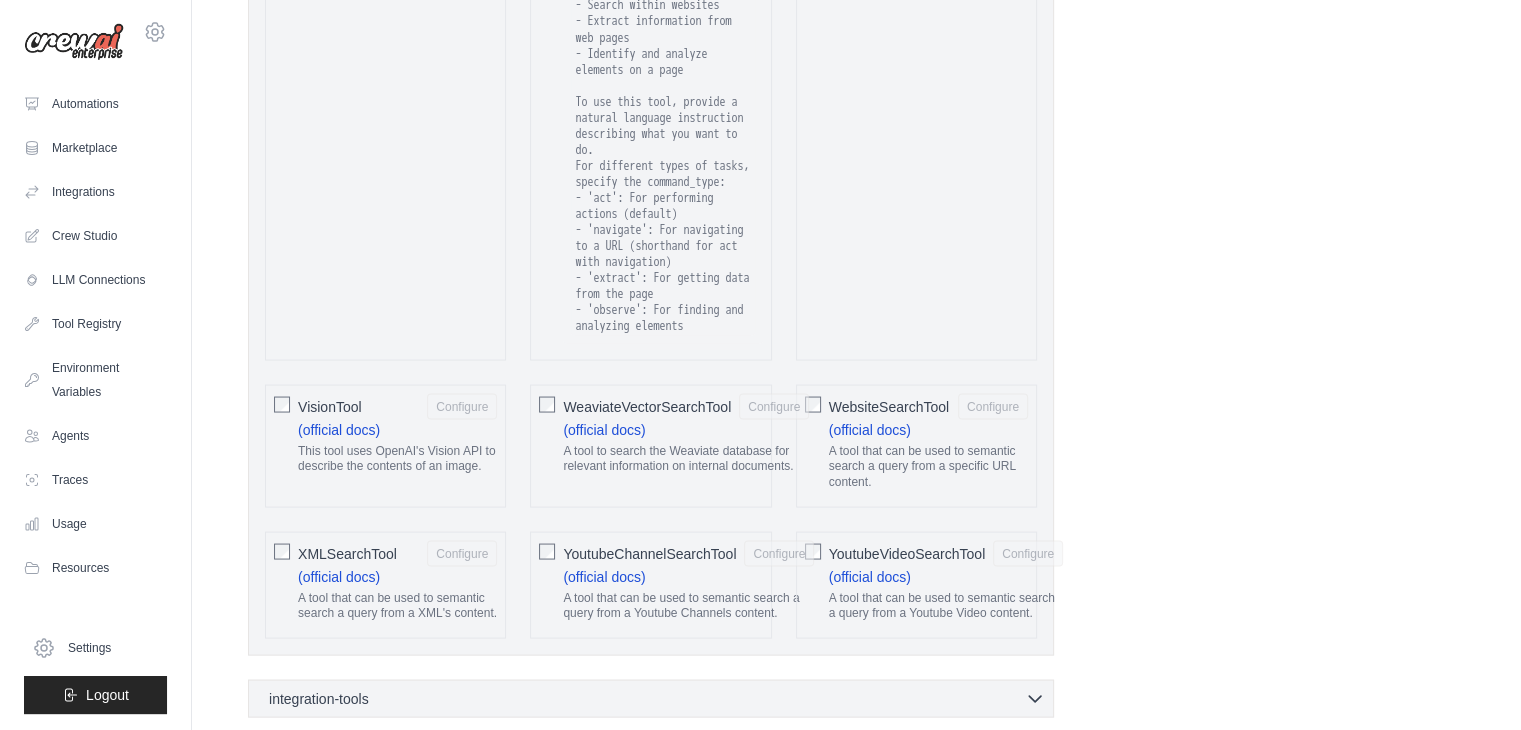 scroll, scrollTop: 3844, scrollLeft: 0, axis: vertical 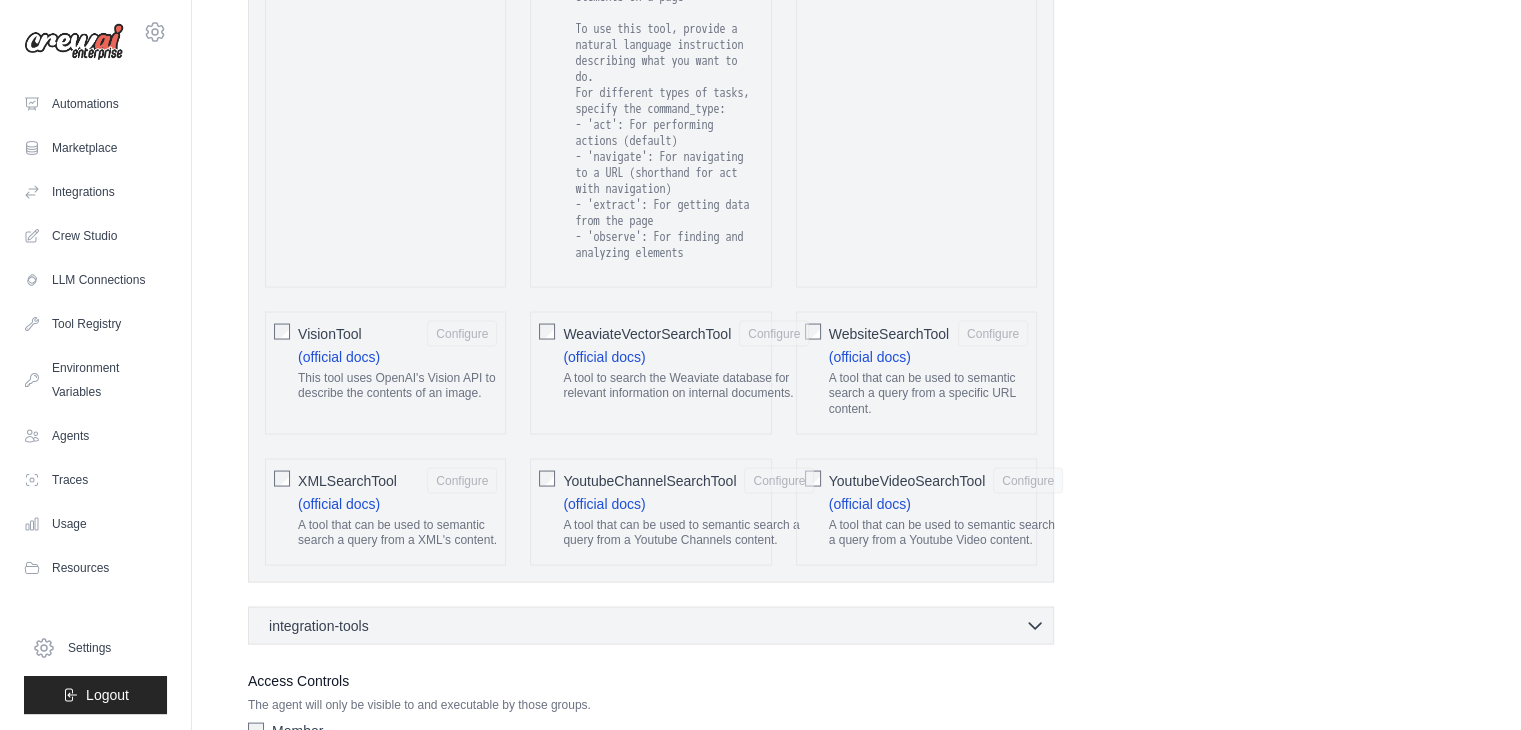 click on "Role
Goal
Backstory
Advanced Configuration
They can also be set in the code. Learn more
Enable reasoning" at bounding box center [856, -1485] 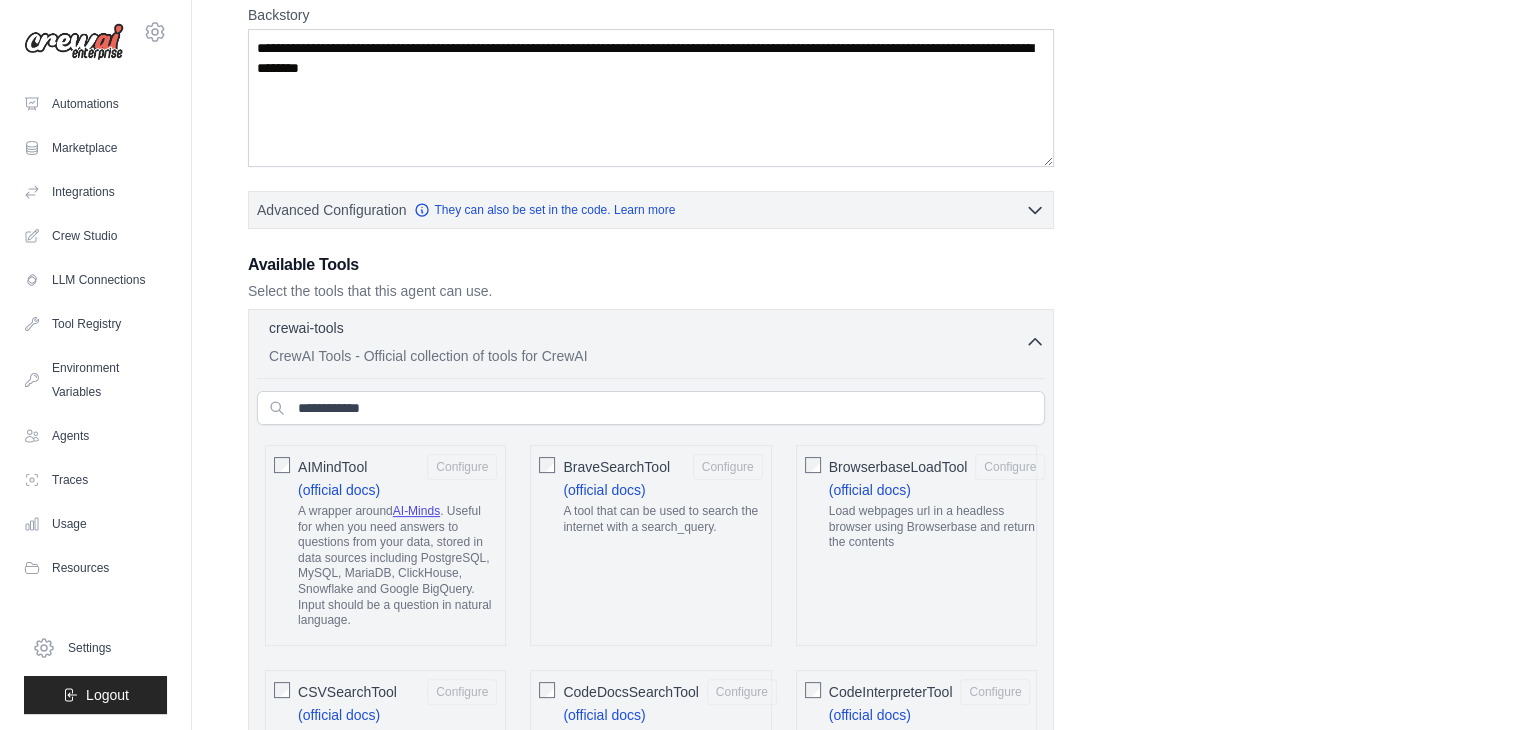 scroll, scrollTop: 267, scrollLeft: 0, axis: vertical 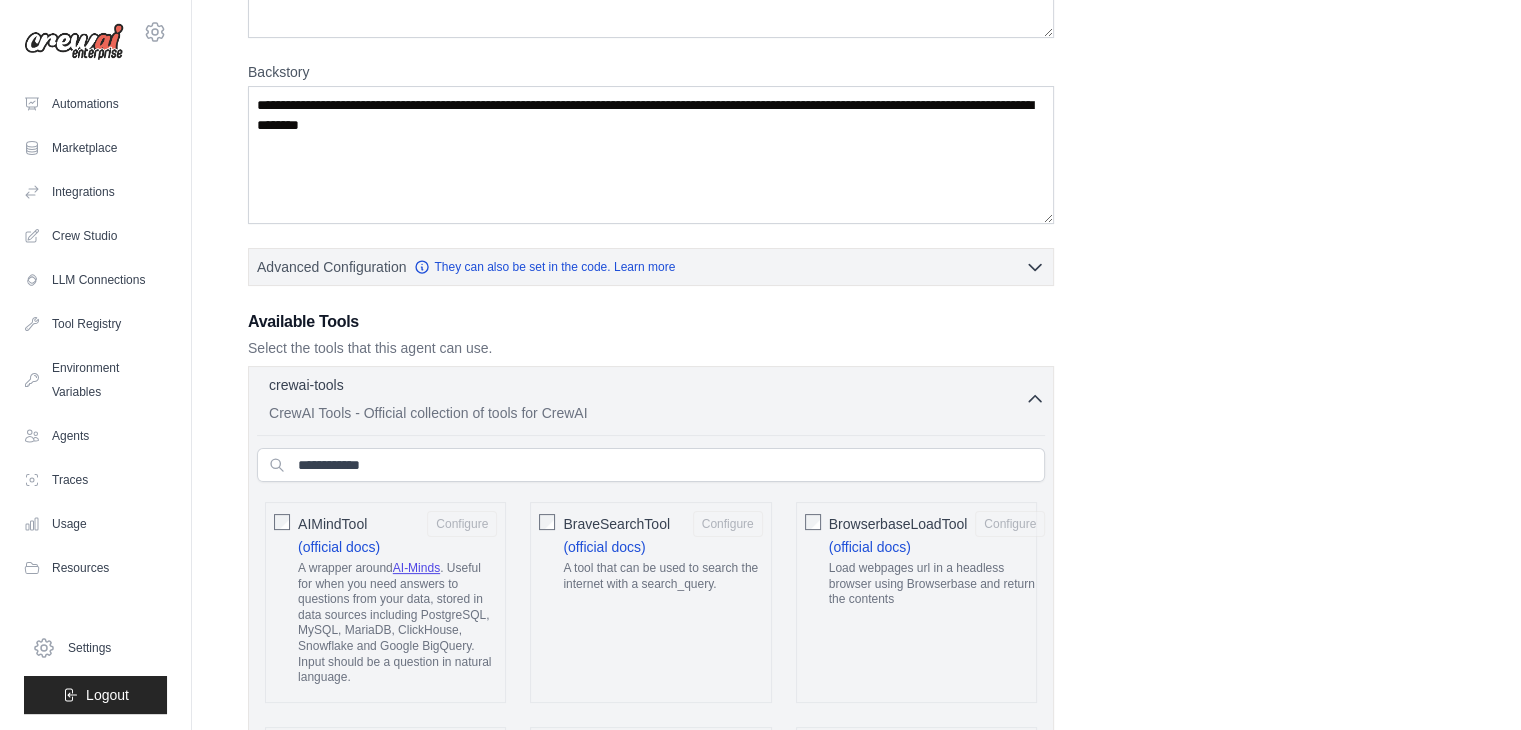 click on "crewai-tools
0 selected
CrewAI Tools - Official collection of tools for CrewAI" at bounding box center (651, 399) 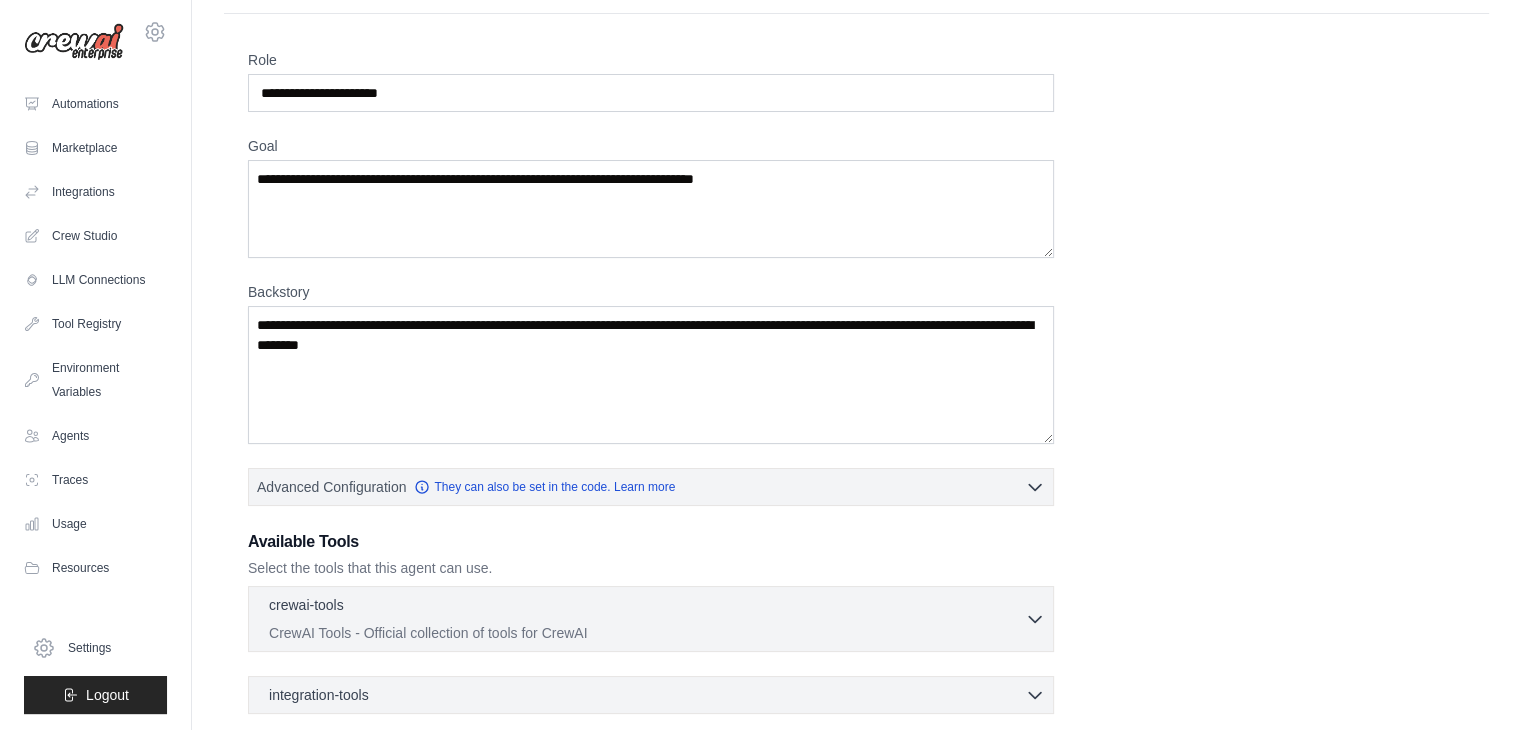 scroll, scrollTop: 0, scrollLeft: 0, axis: both 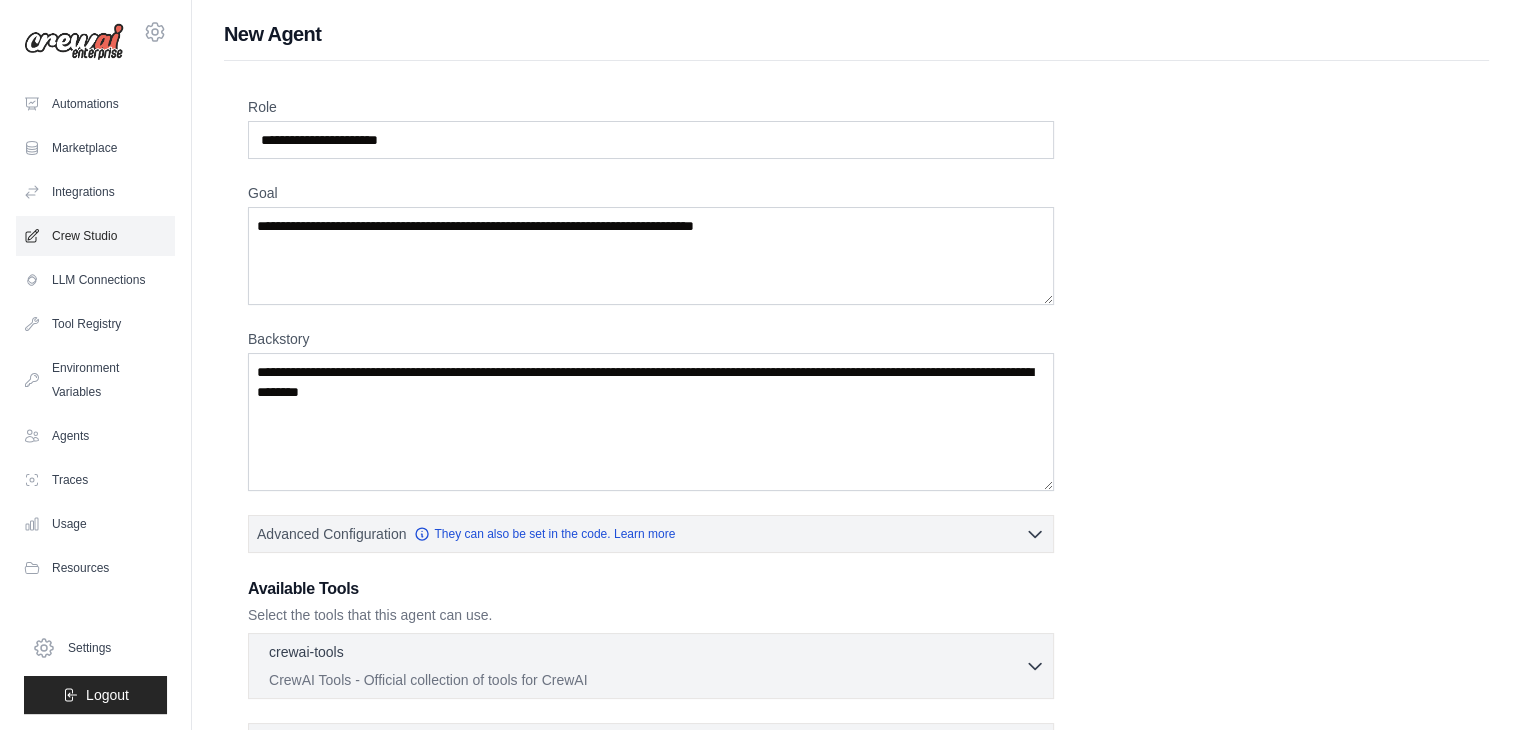 click on "Crew Studio" at bounding box center (95, 236) 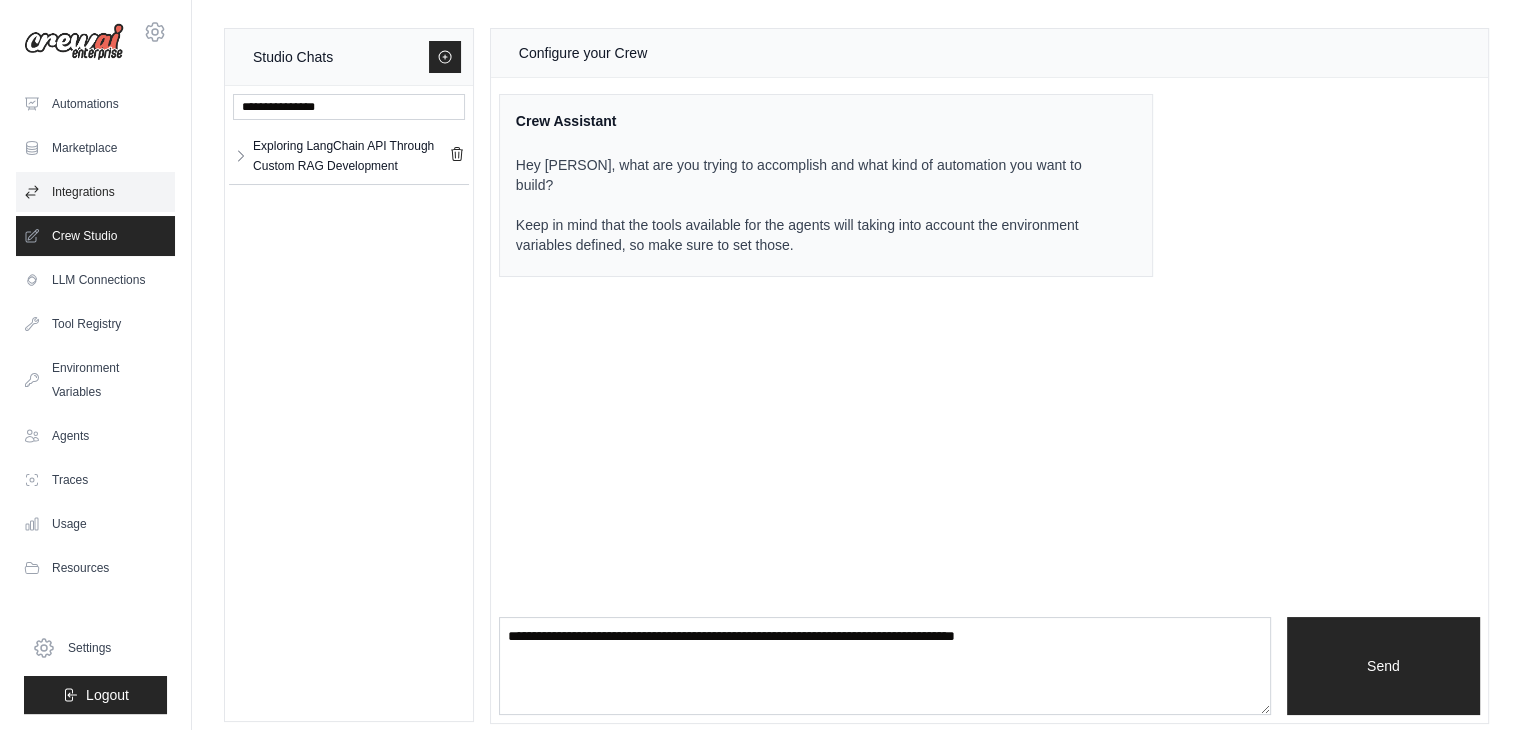 click on "Integrations" at bounding box center [95, 192] 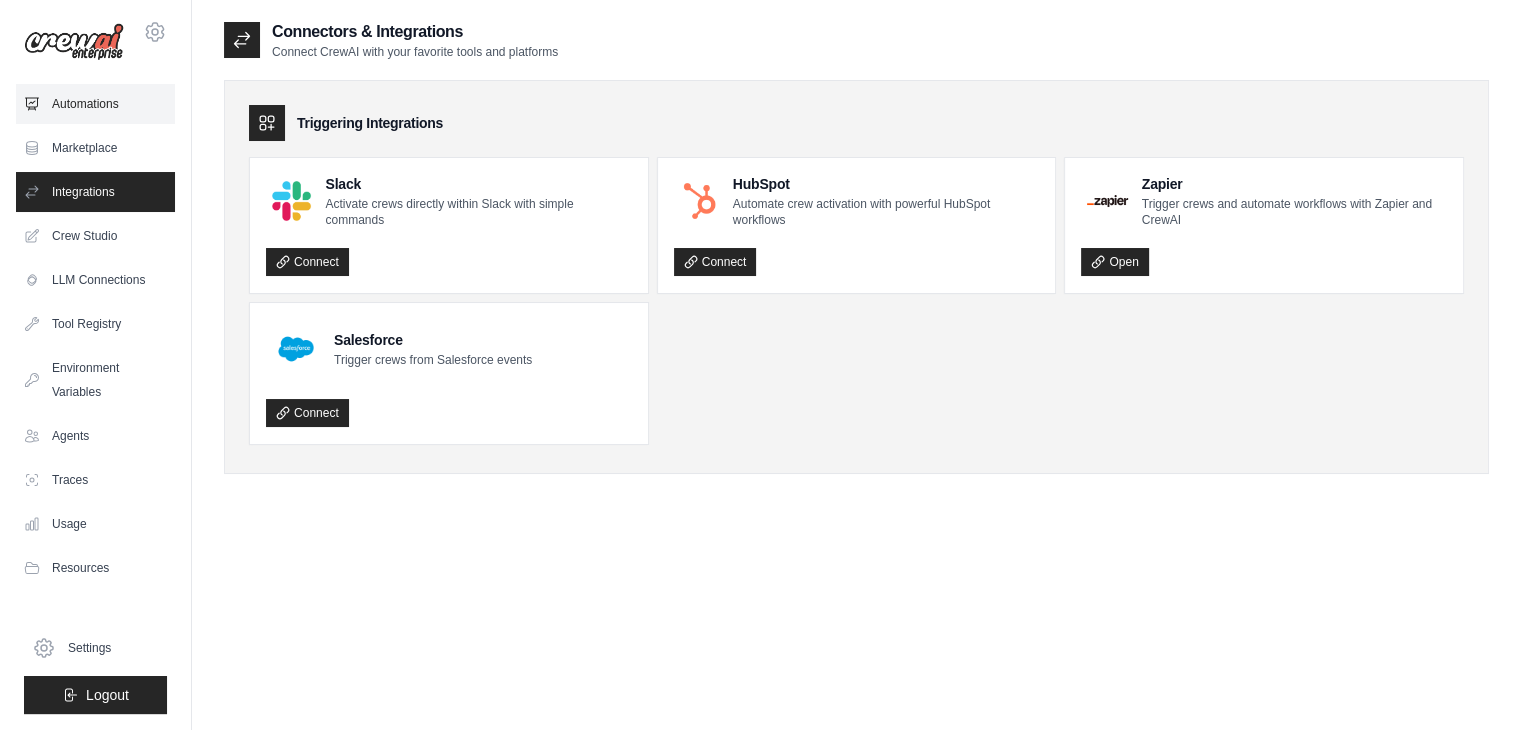 click on "Automations" at bounding box center [95, 104] 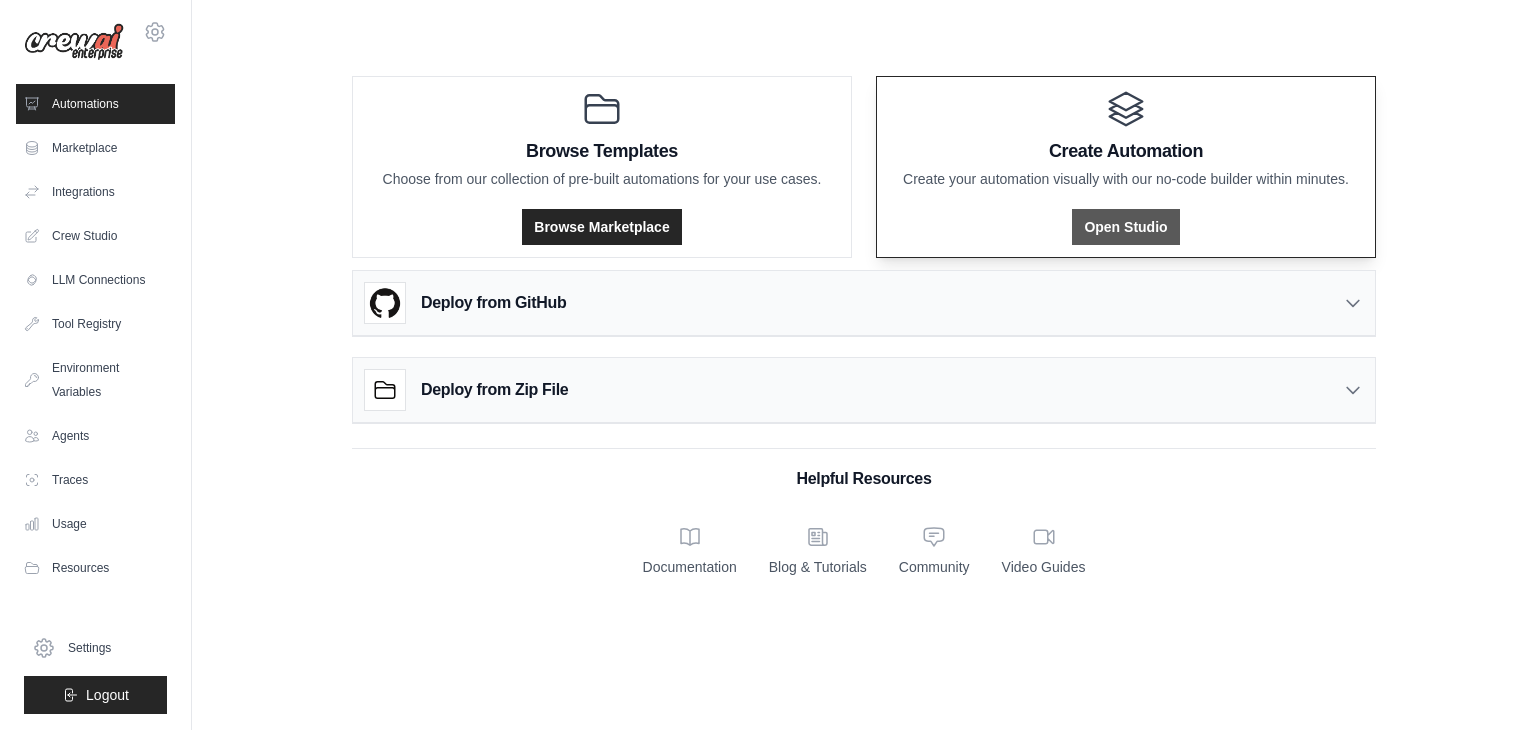 click on "Open Studio" at bounding box center (1125, 227) 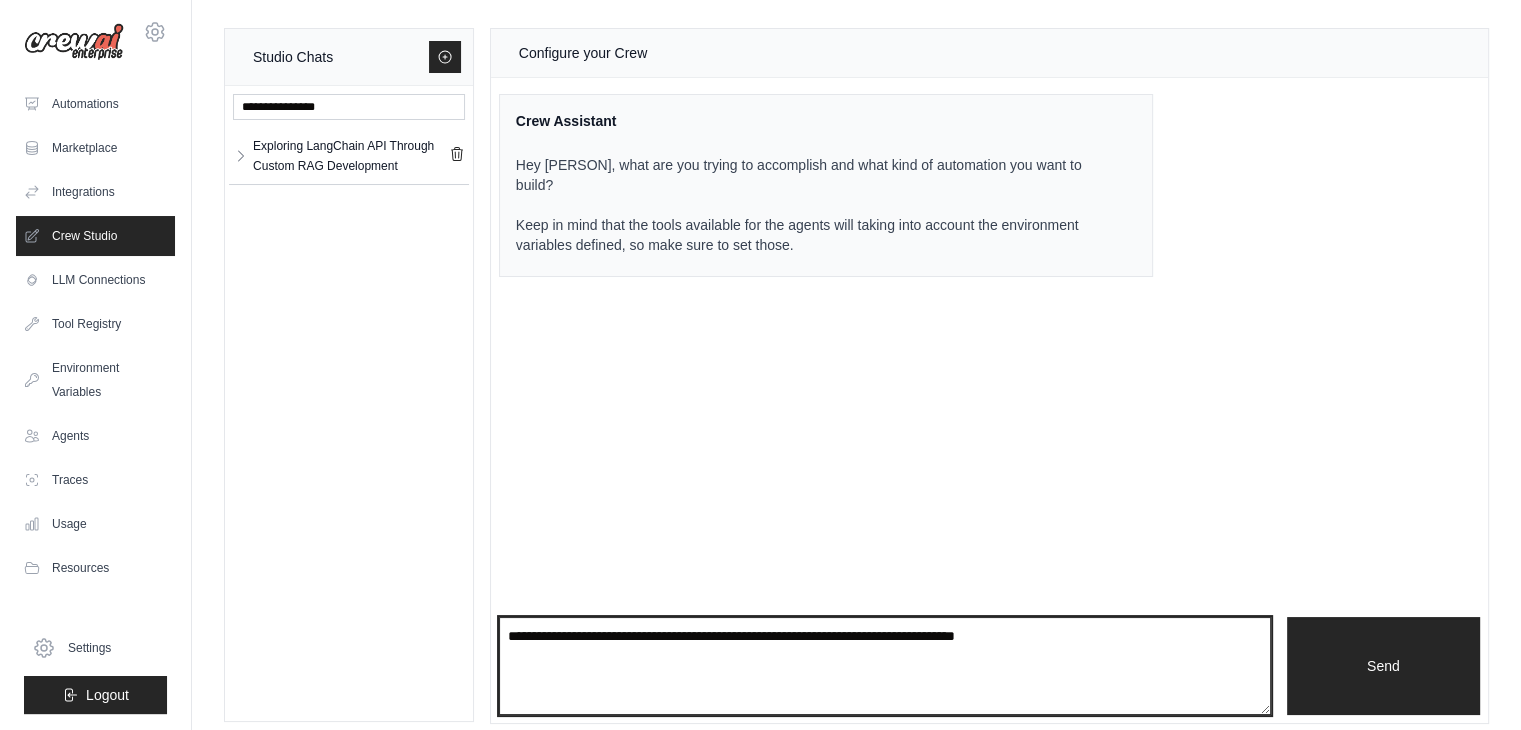 click at bounding box center (885, 666) 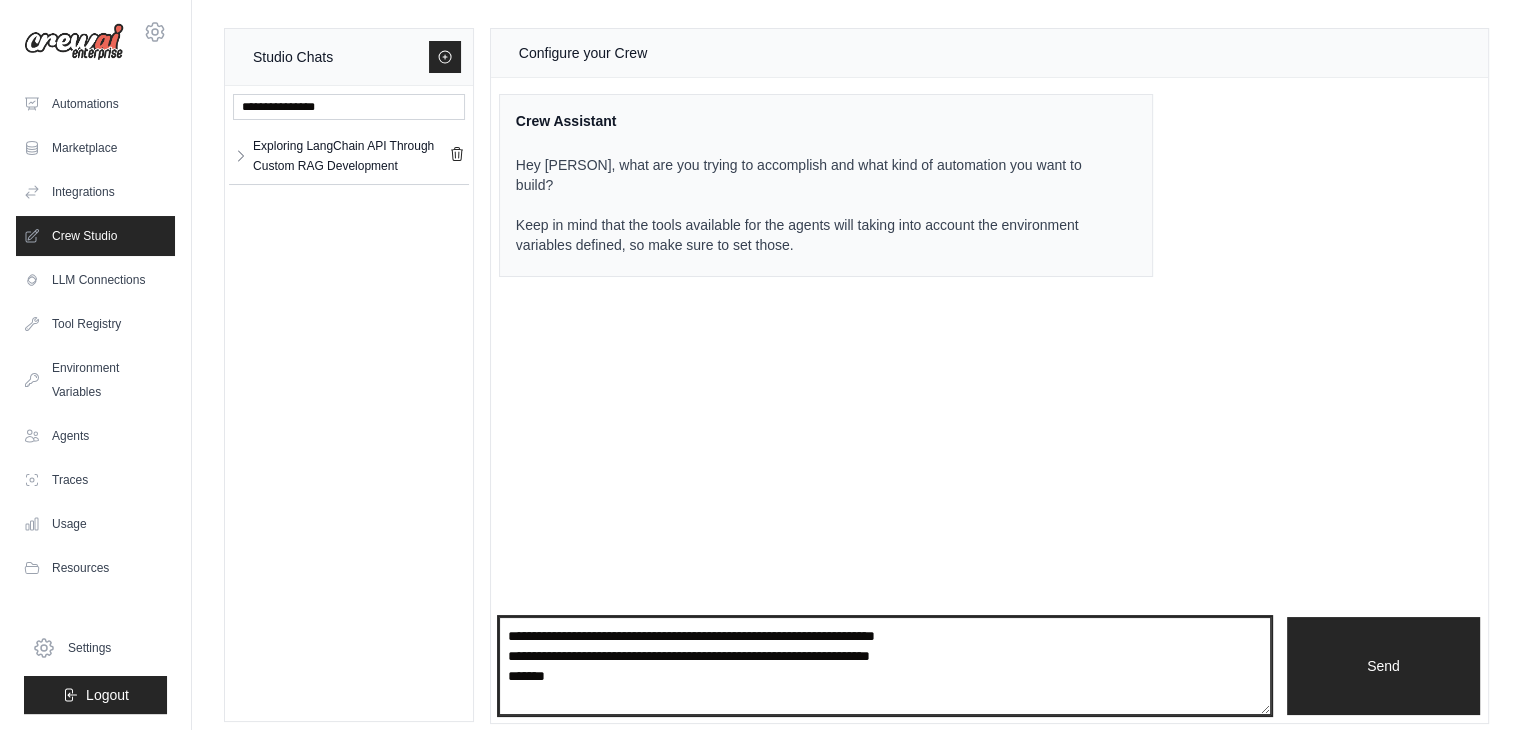 click on "**********" at bounding box center [885, 666] 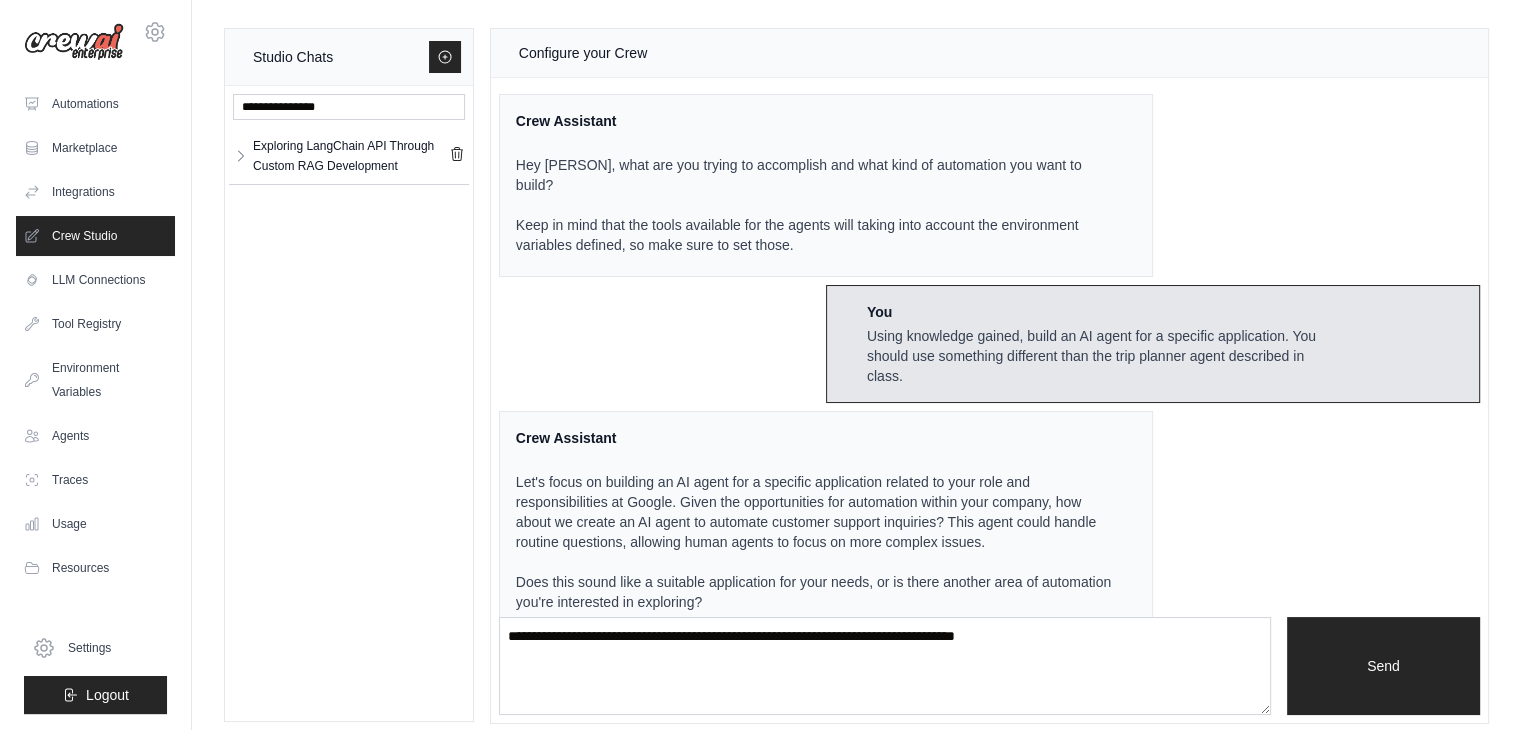 scroll, scrollTop: 32, scrollLeft: 0, axis: vertical 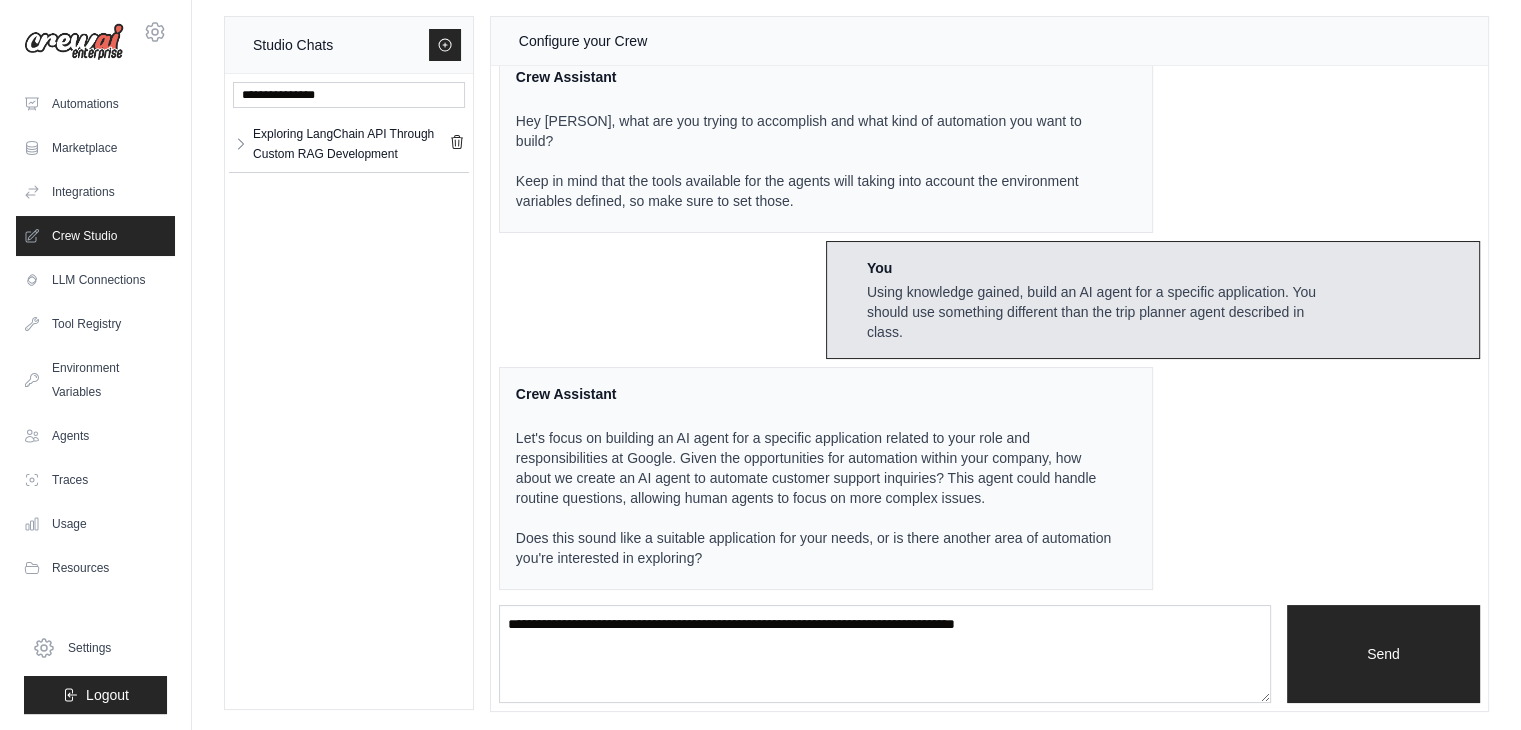 drag, startPoint x: 864, startPoint y: 597, endPoint x: 877, endPoint y: 649, distance: 53.600372 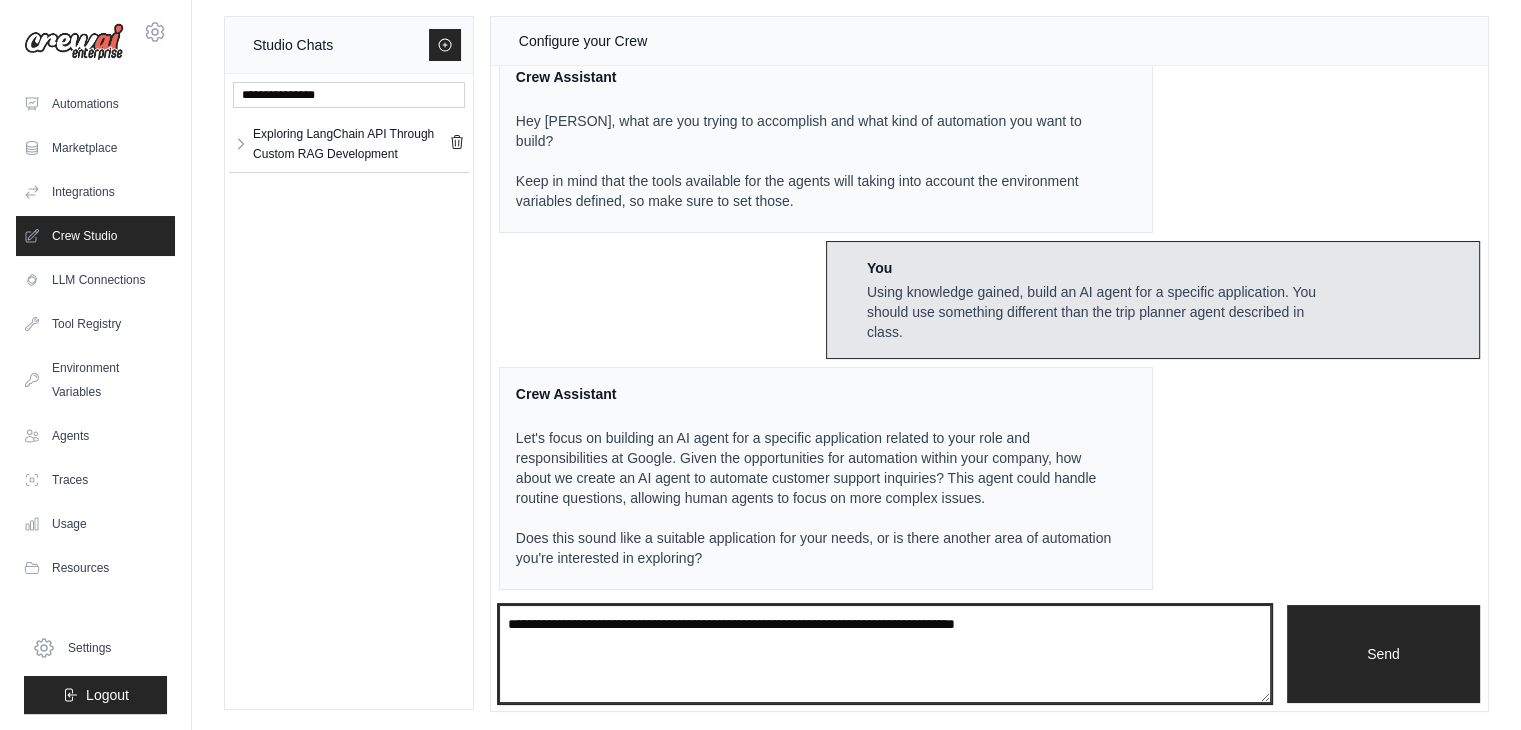 click at bounding box center [885, 654] 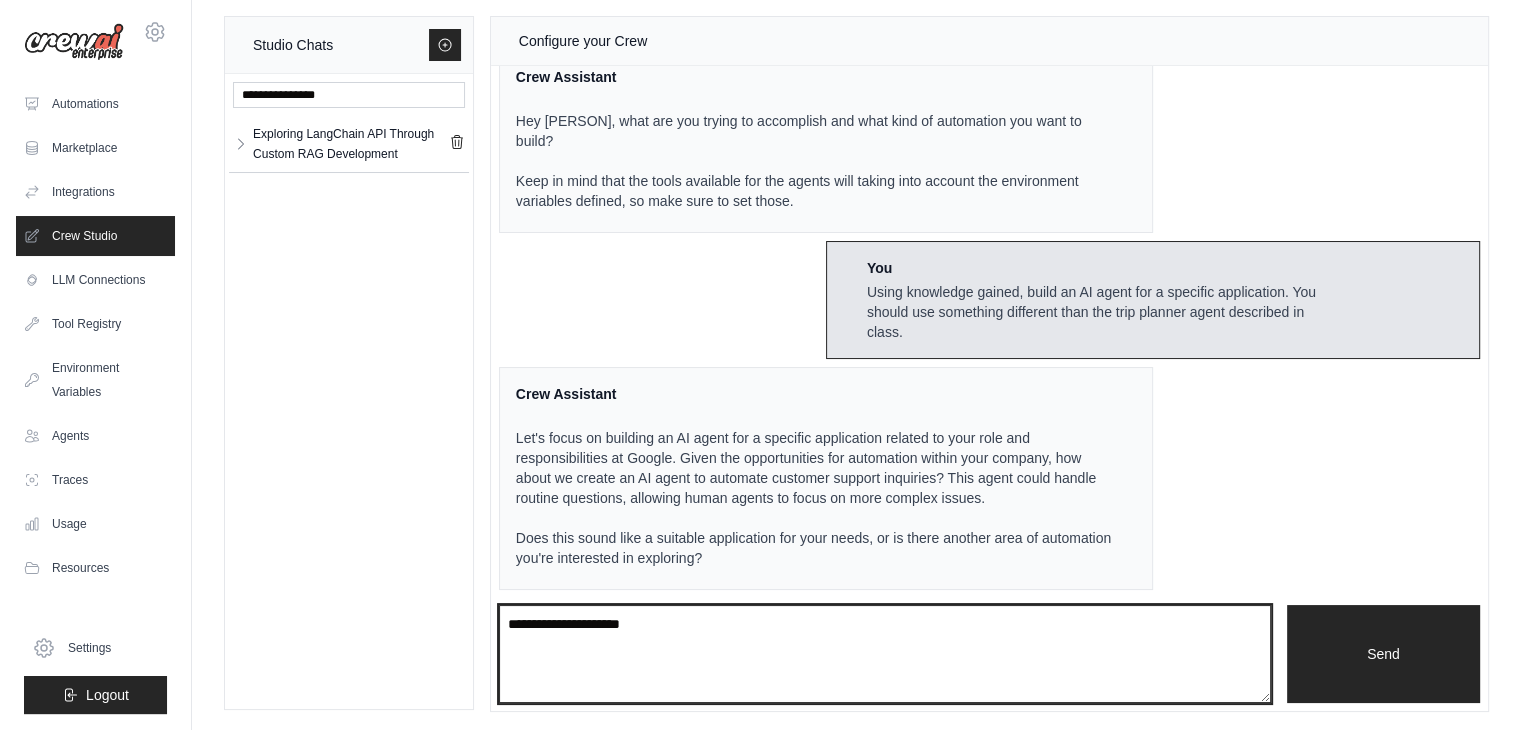 type on "**********" 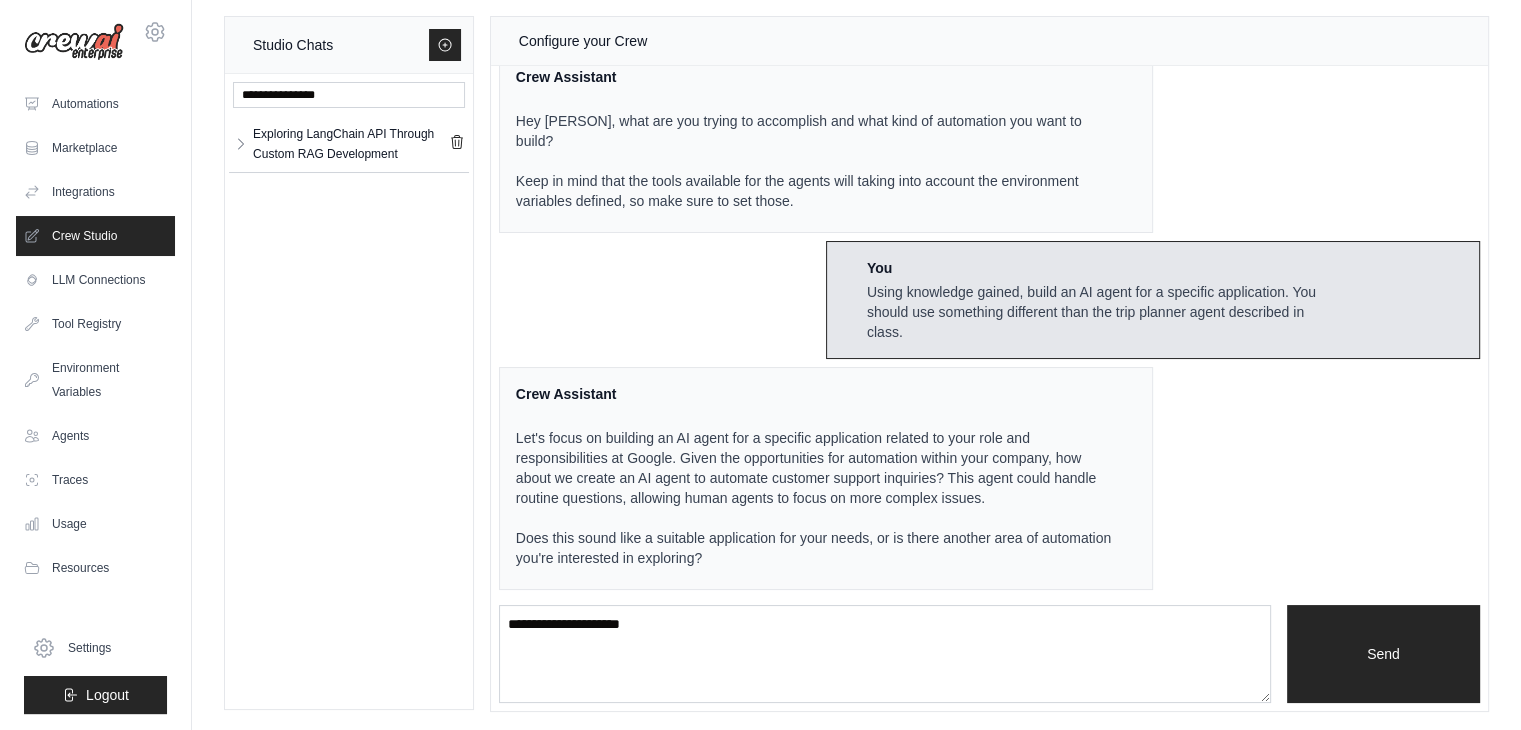 type 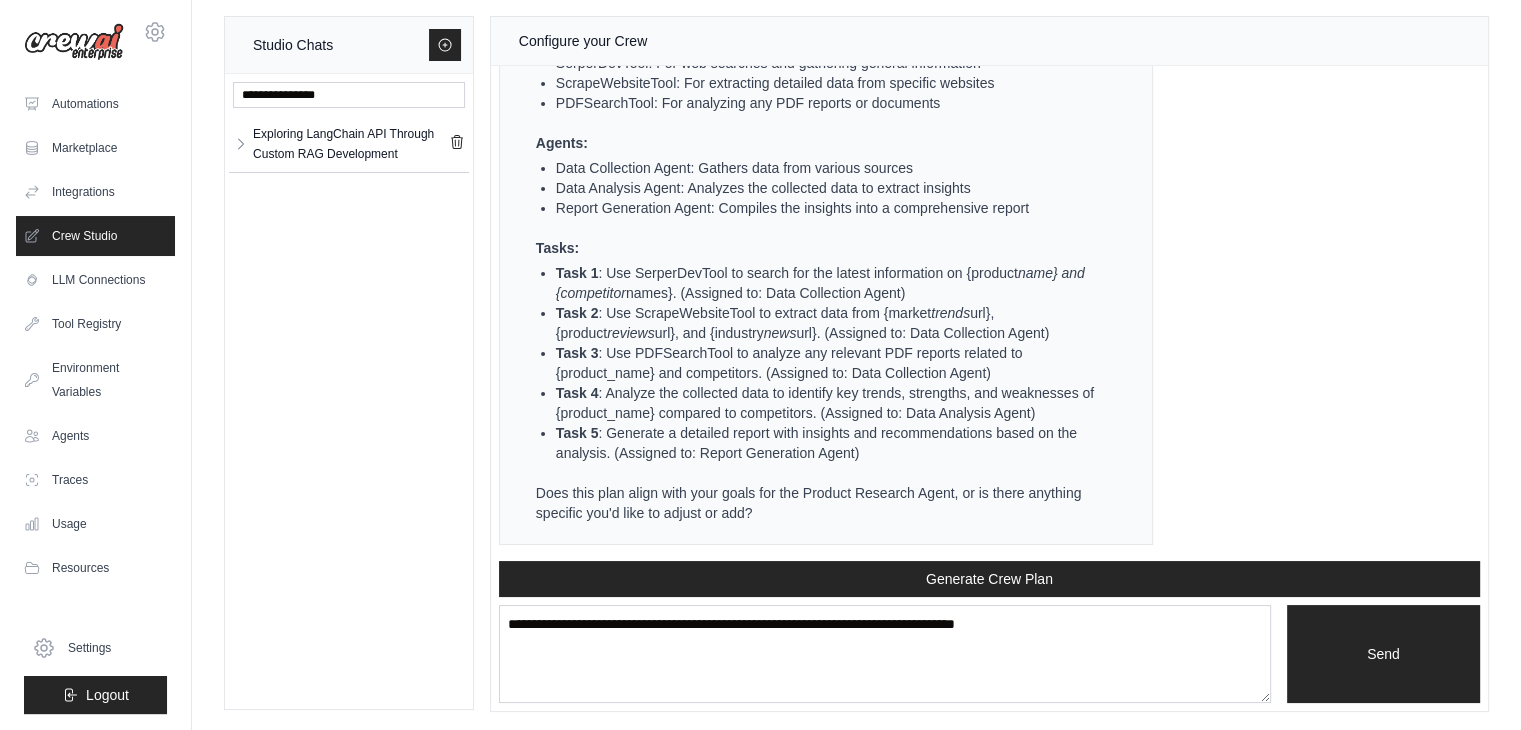 scroll, scrollTop: 1152, scrollLeft: 0, axis: vertical 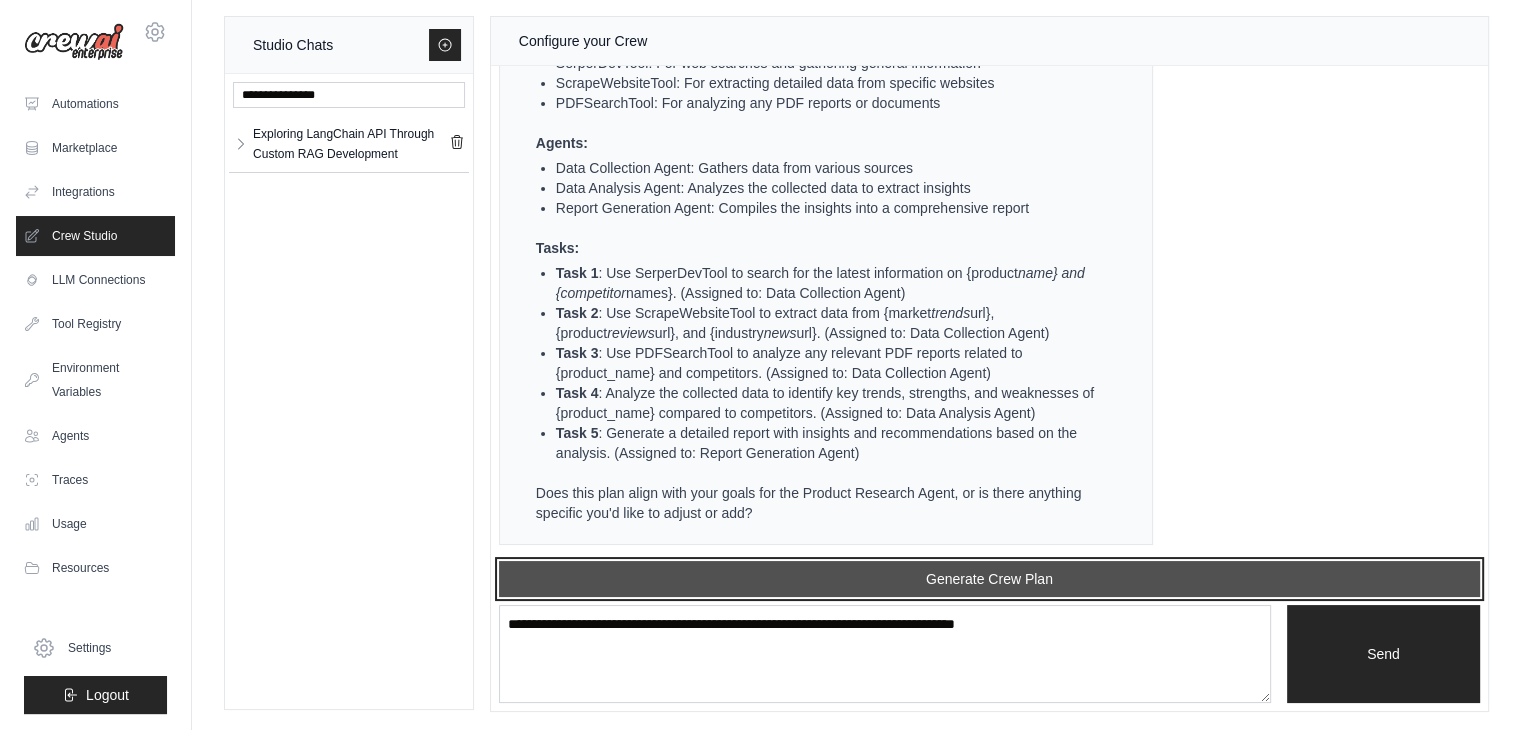 click on "Generate Crew Plan" at bounding box center (989, 579) 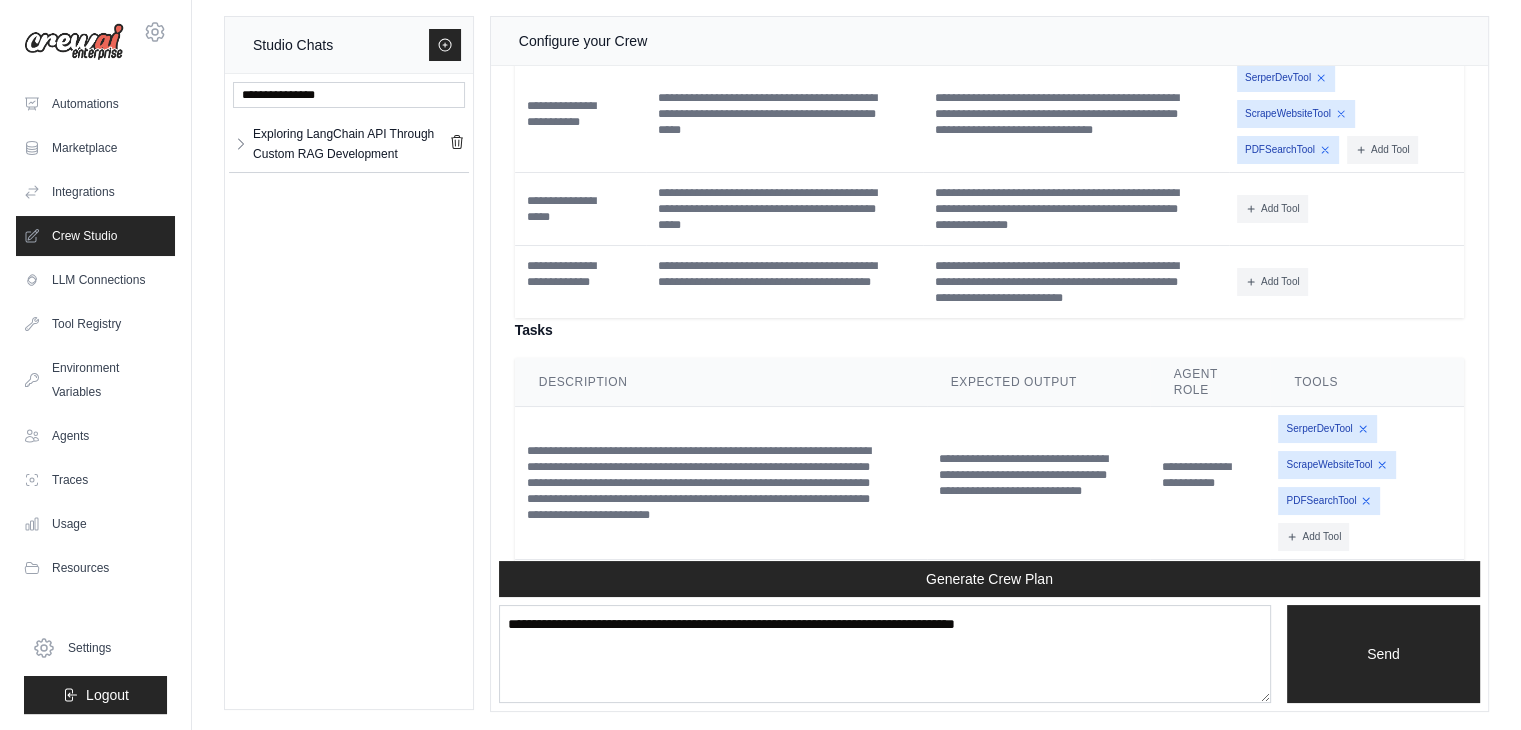 scroll, scrollTop: 2128, scrollLeft: 0, axis: vertical 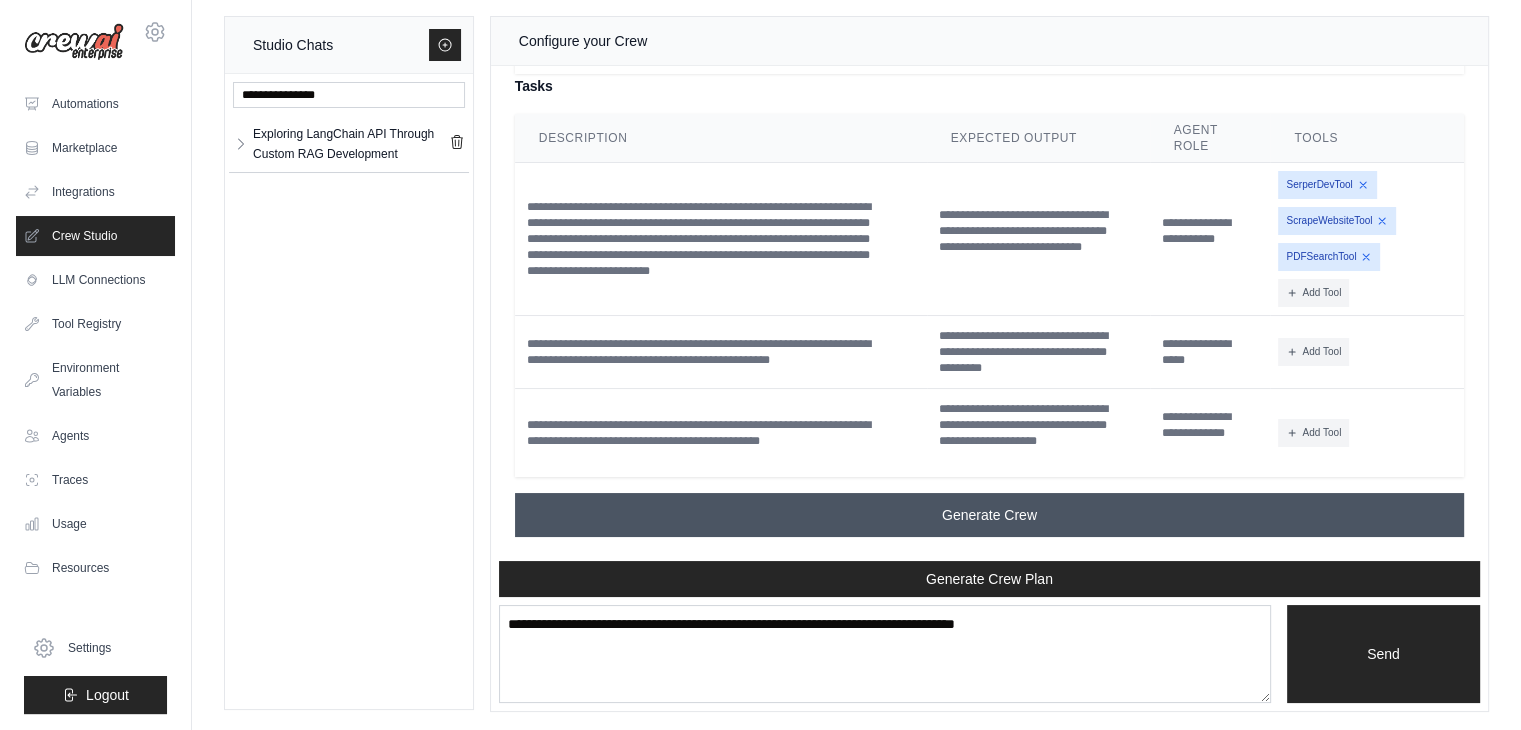 click on "Generate Crew" at bounding box center (989, 515) 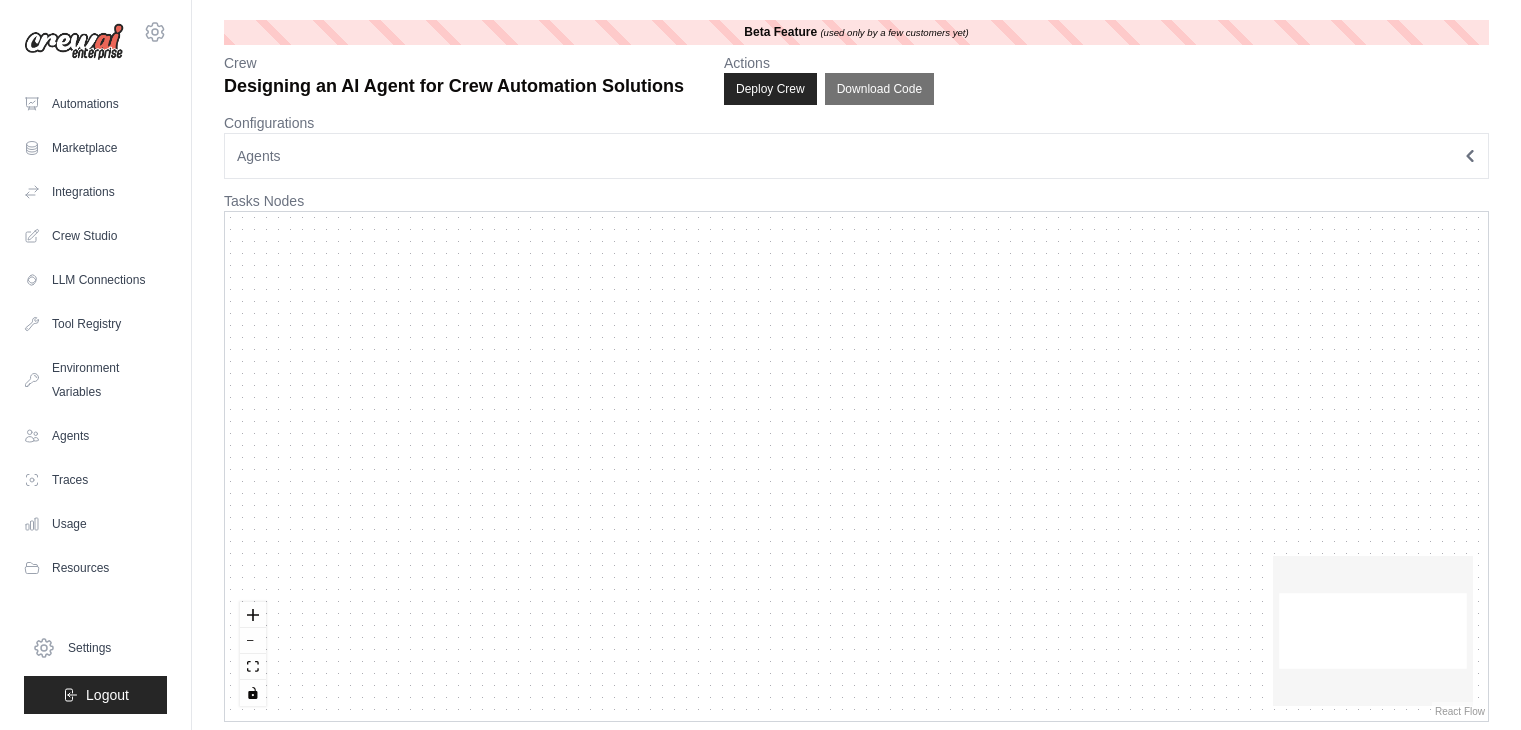 scroll, scrollTop: 0, scrollLeft: 0, axis: both 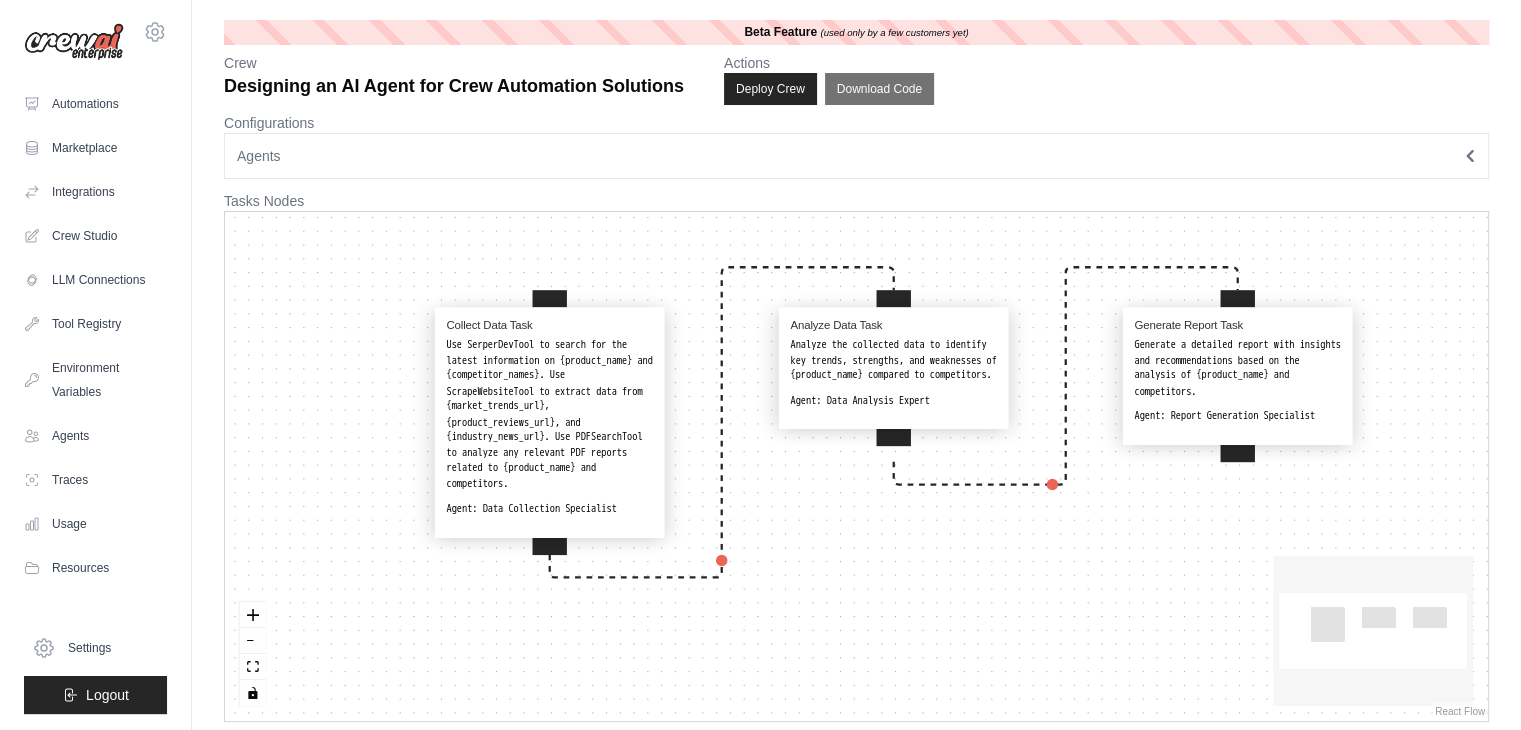click on "Use SerperDevTool to search for the latest information on {product_name} and {competitor_names}. Use ScrapeWebsiteTool to extract data from {market_trends_url}, {product_reviews_url}, and {industry_news_url}. Use PDFSearchTool to analyze any relevant PDF reports related to {product_name} and competitors." at bounding box center [549, 414] 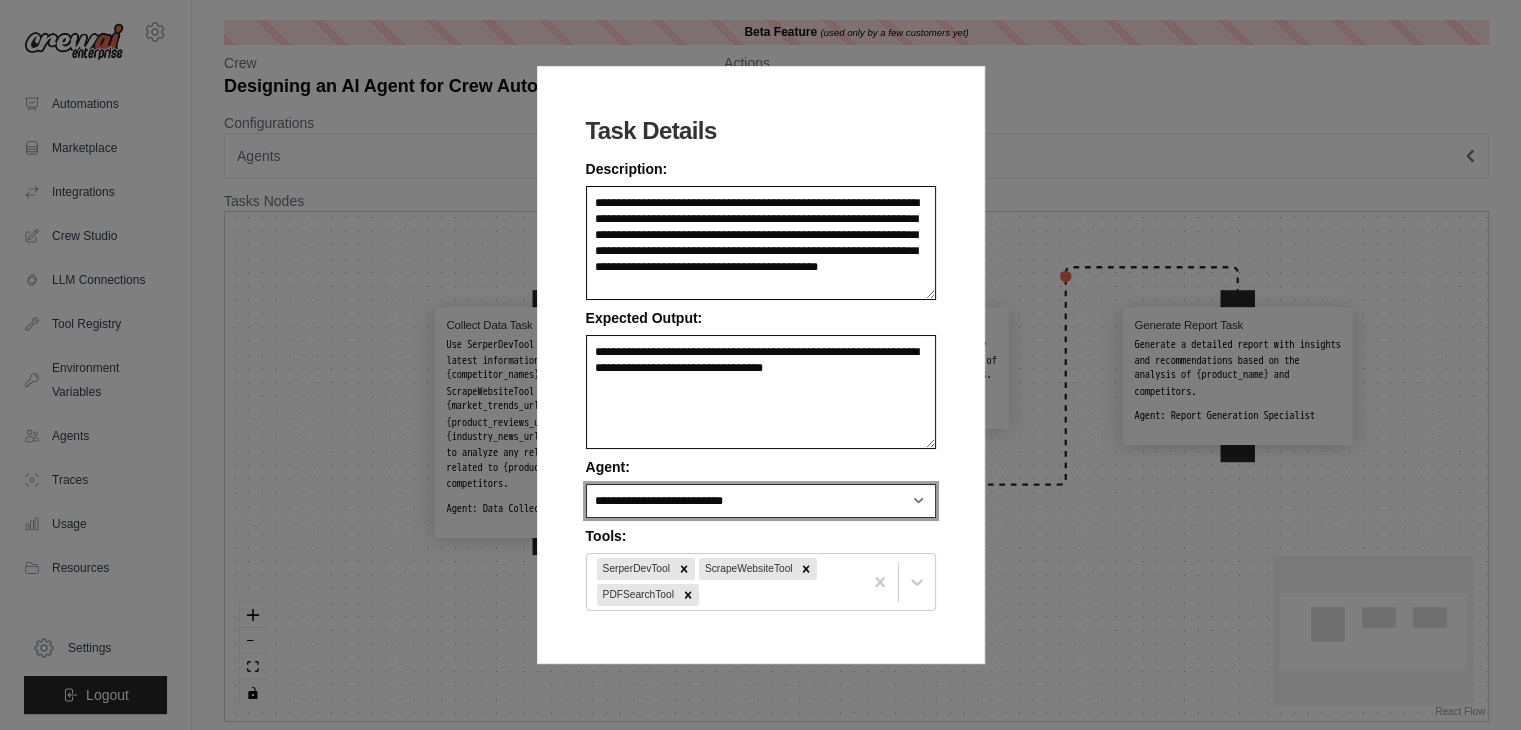 click on "**********" at bounding box center (761, 501) 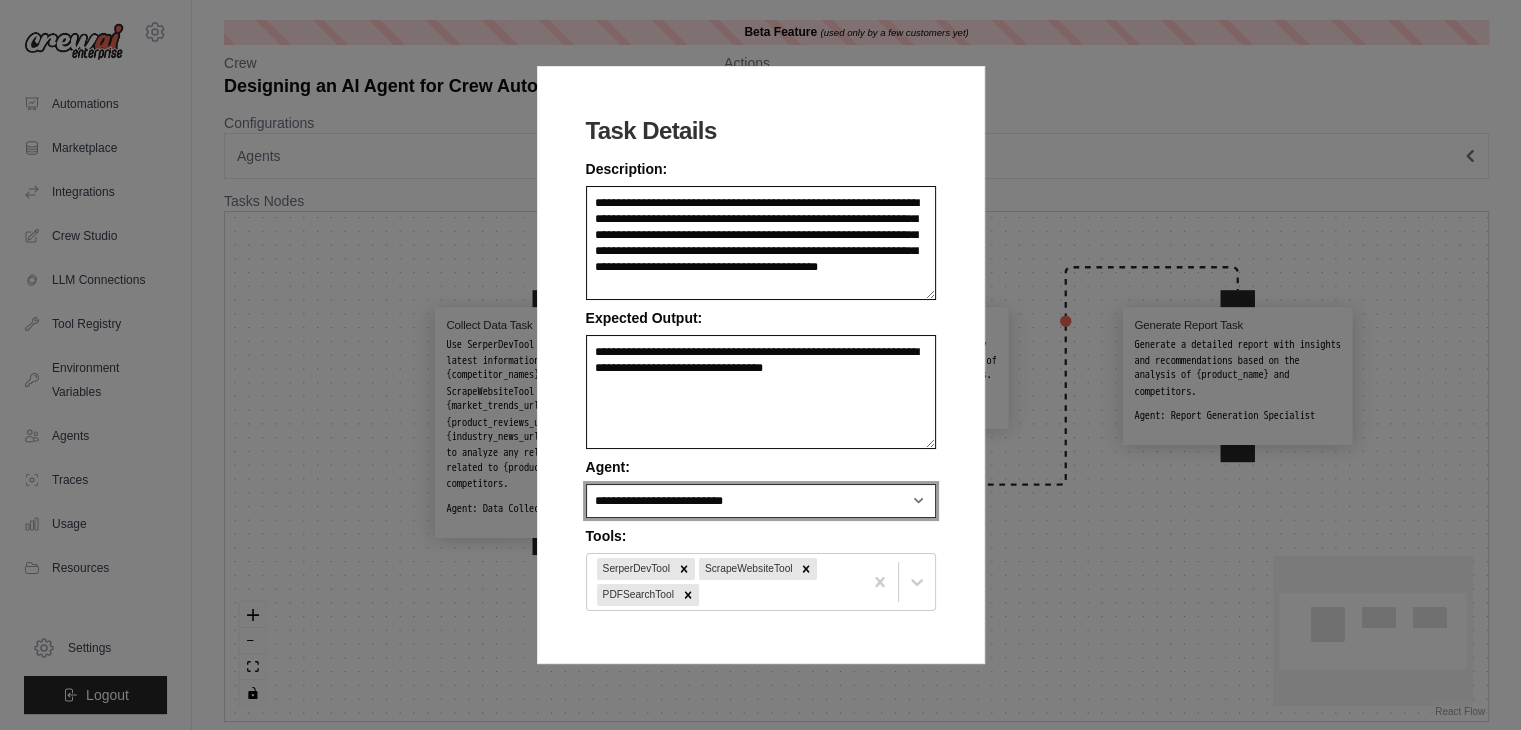 click on "**********" at bounding box center [761, 501] 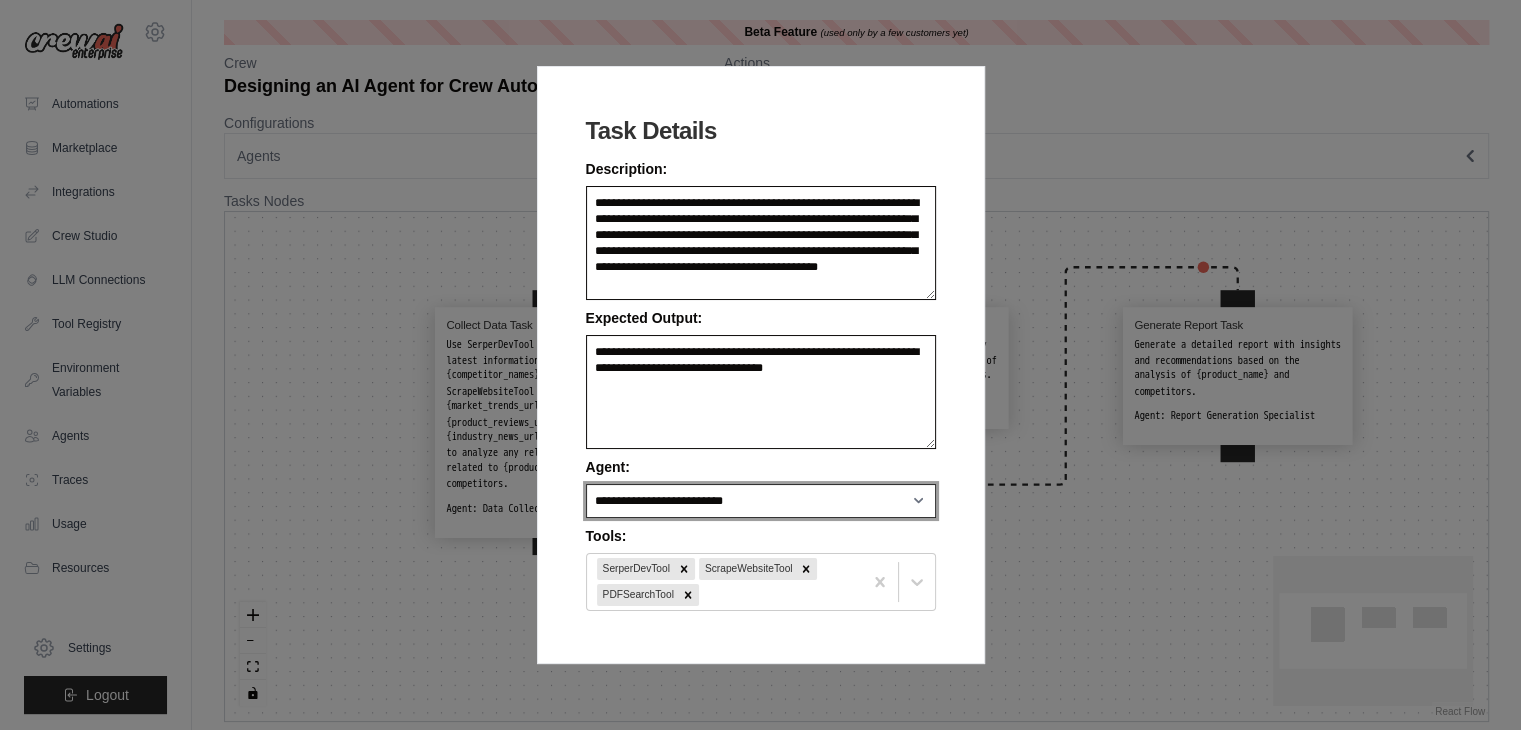 click on "**********" at bounding box center (761, 501) 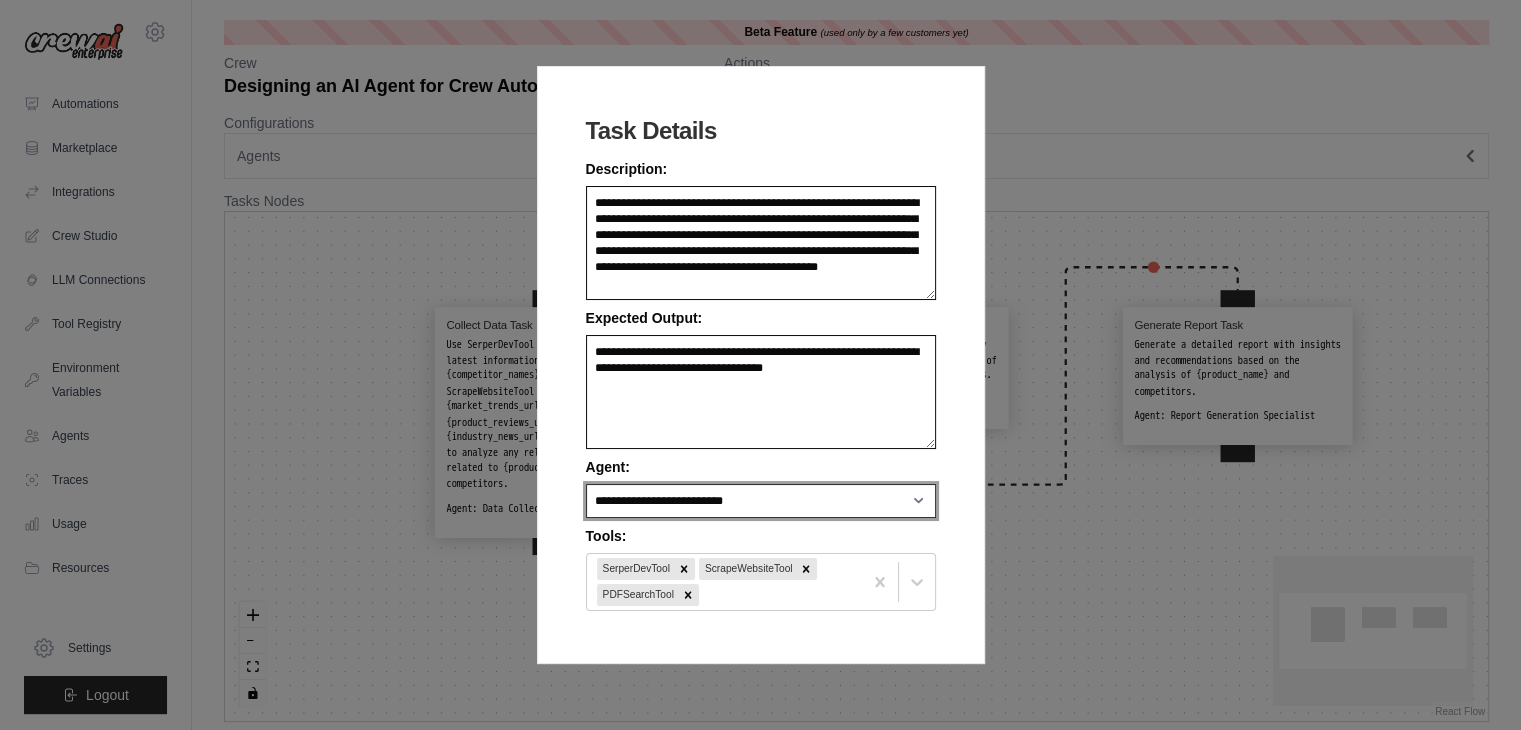 click on "**********" at bounding box center [761, 501] 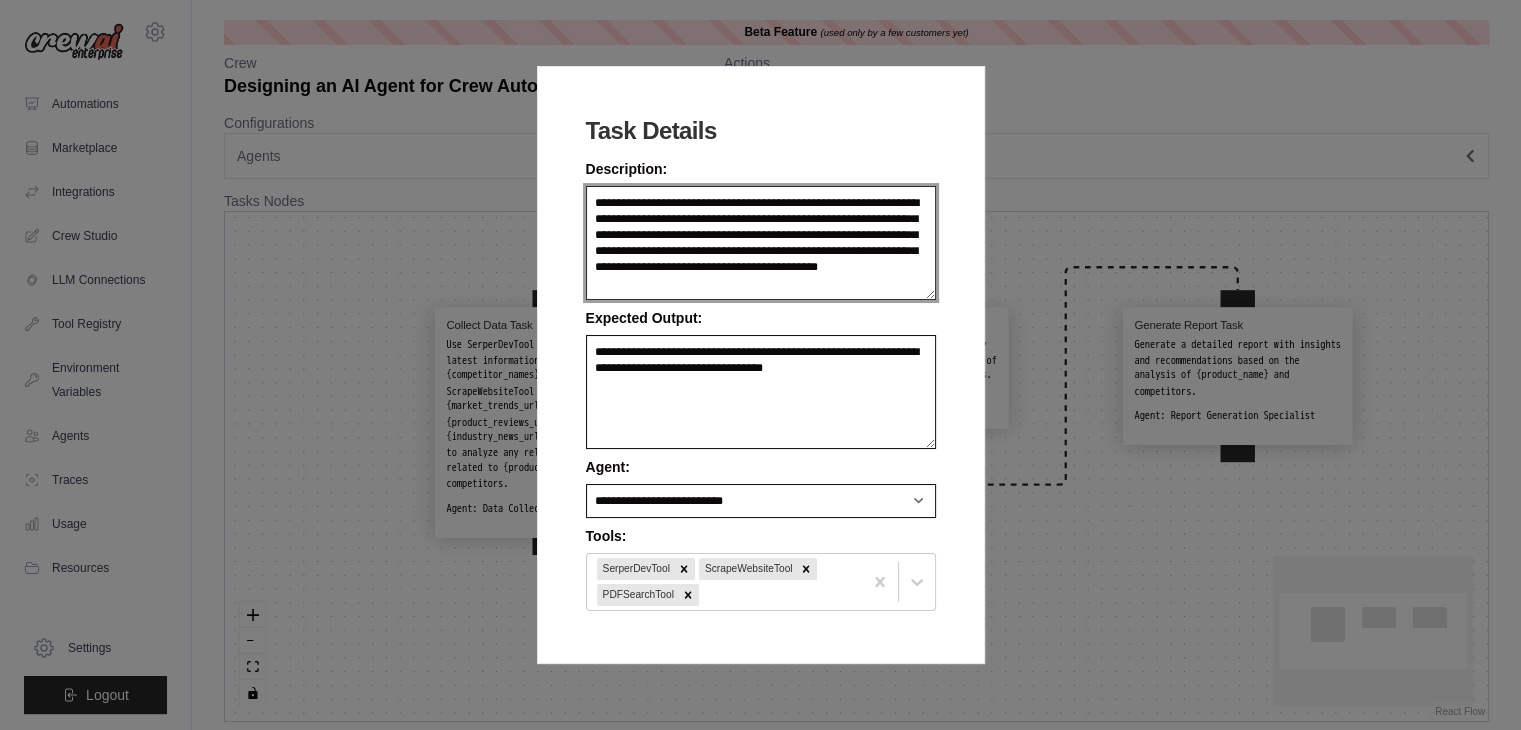 click on "**********" at bounding box center (761, 243) 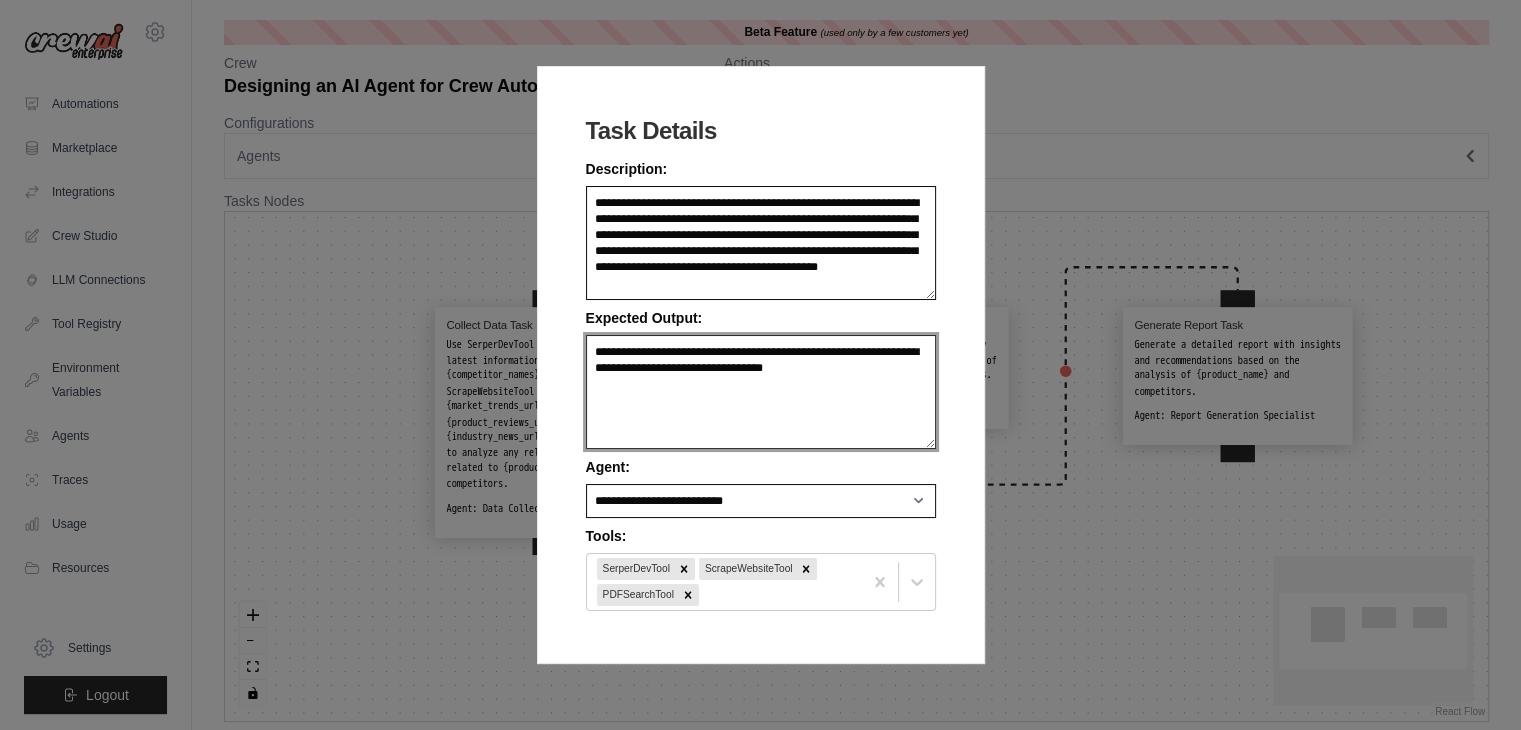 click on "**********" at bounding box center [761, 392] 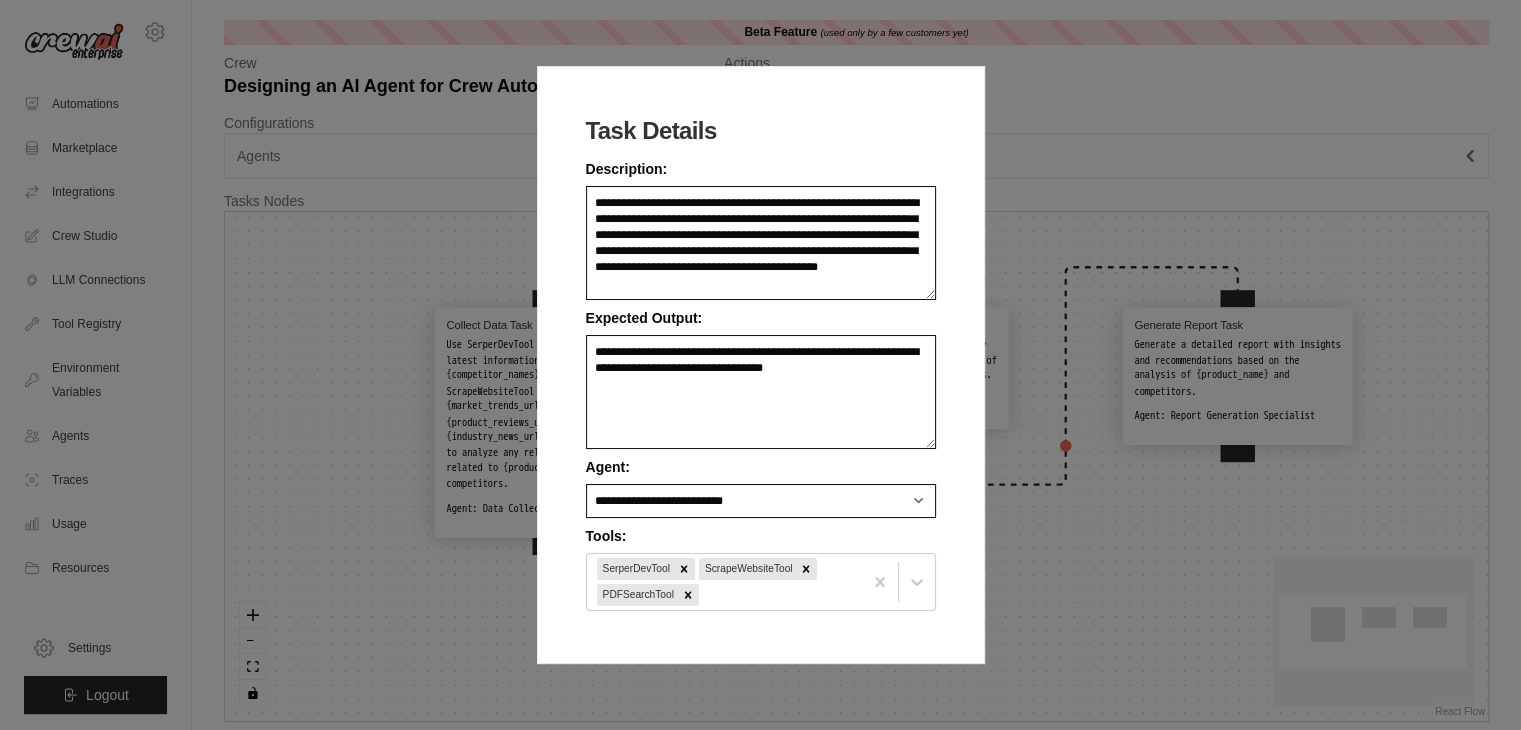 click on "**********" at bounding box center [760, 365] 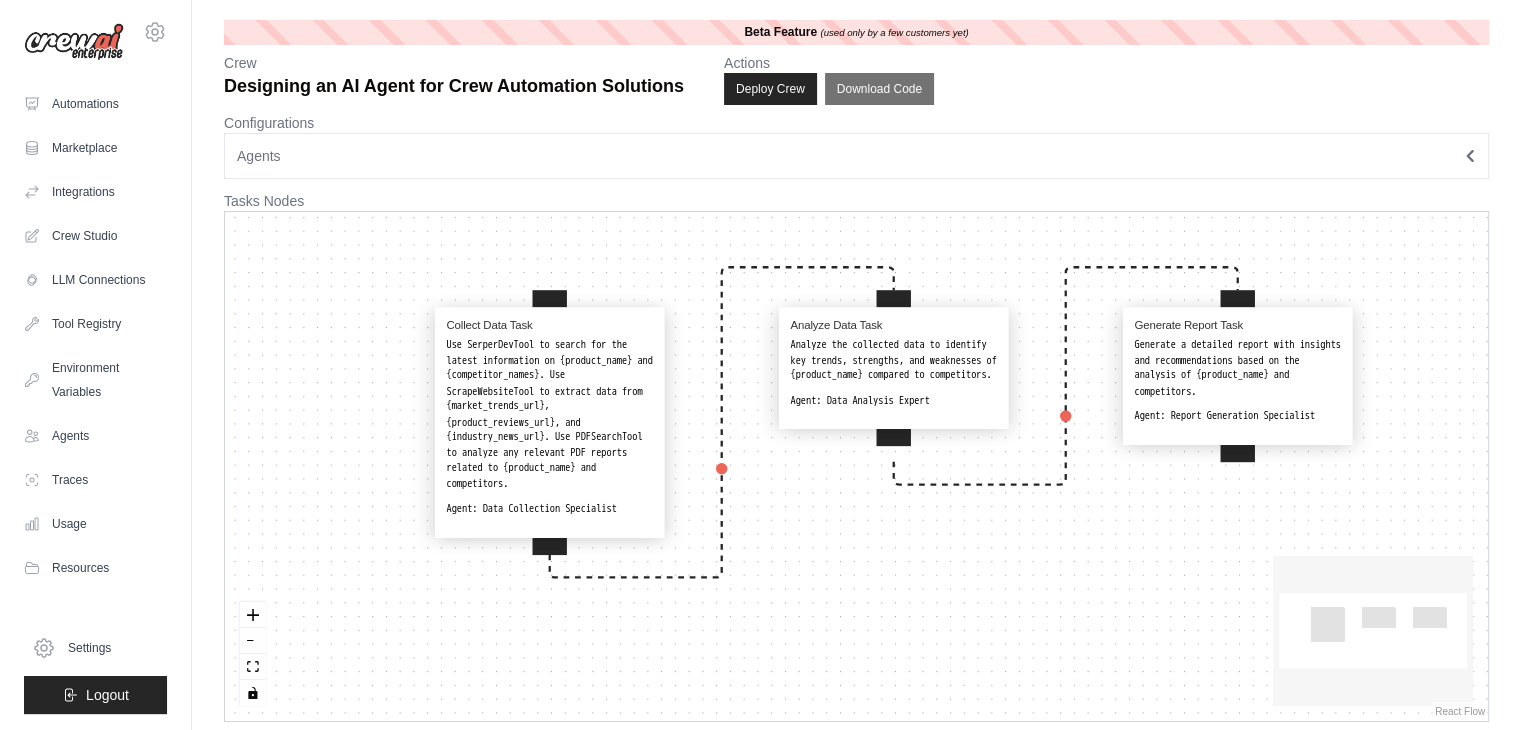 click on "Generate a detailed report with insights and recommendations based on the analysis of {product_name} and competitors." at bounding box center [1237, 368] 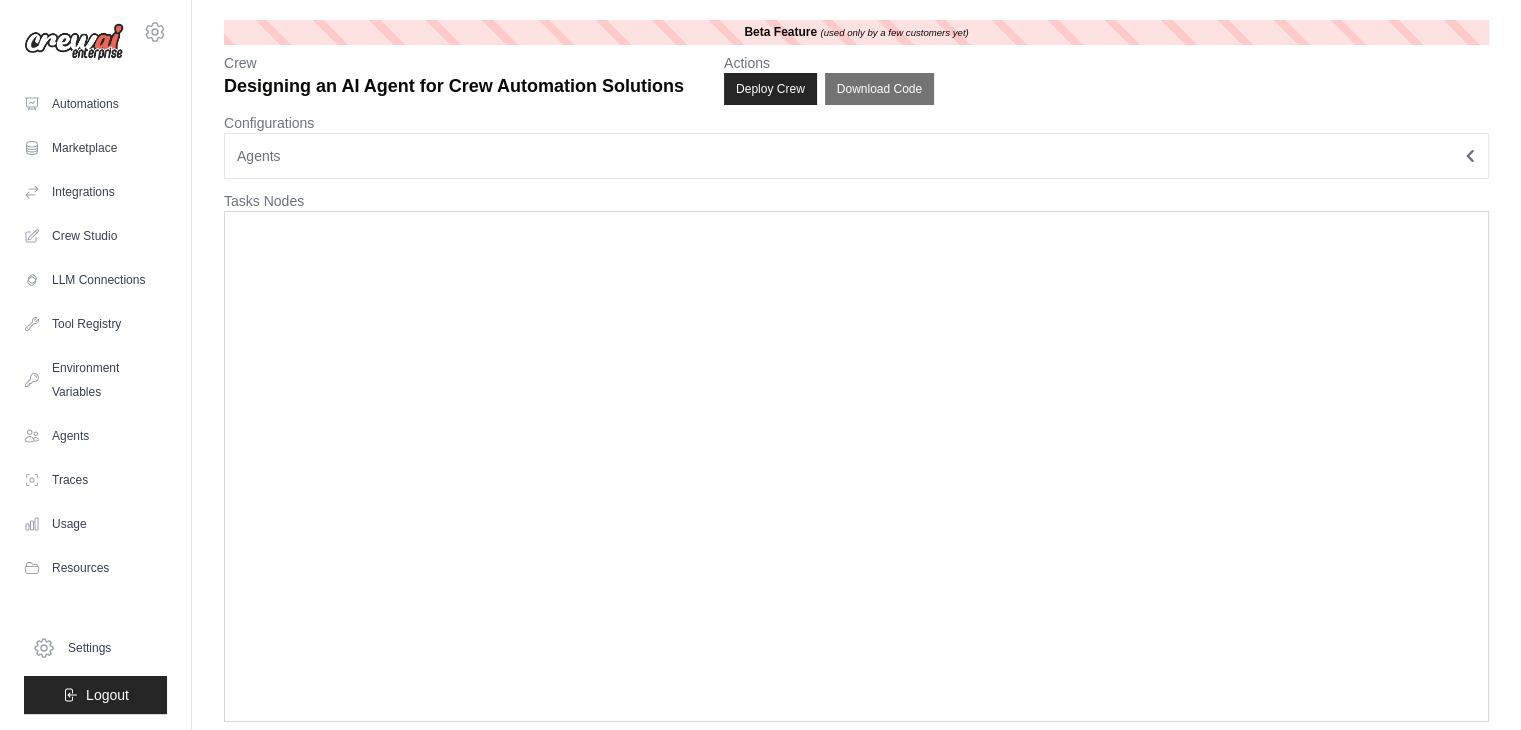 click on "Agents" at bounding box center (856, 156) 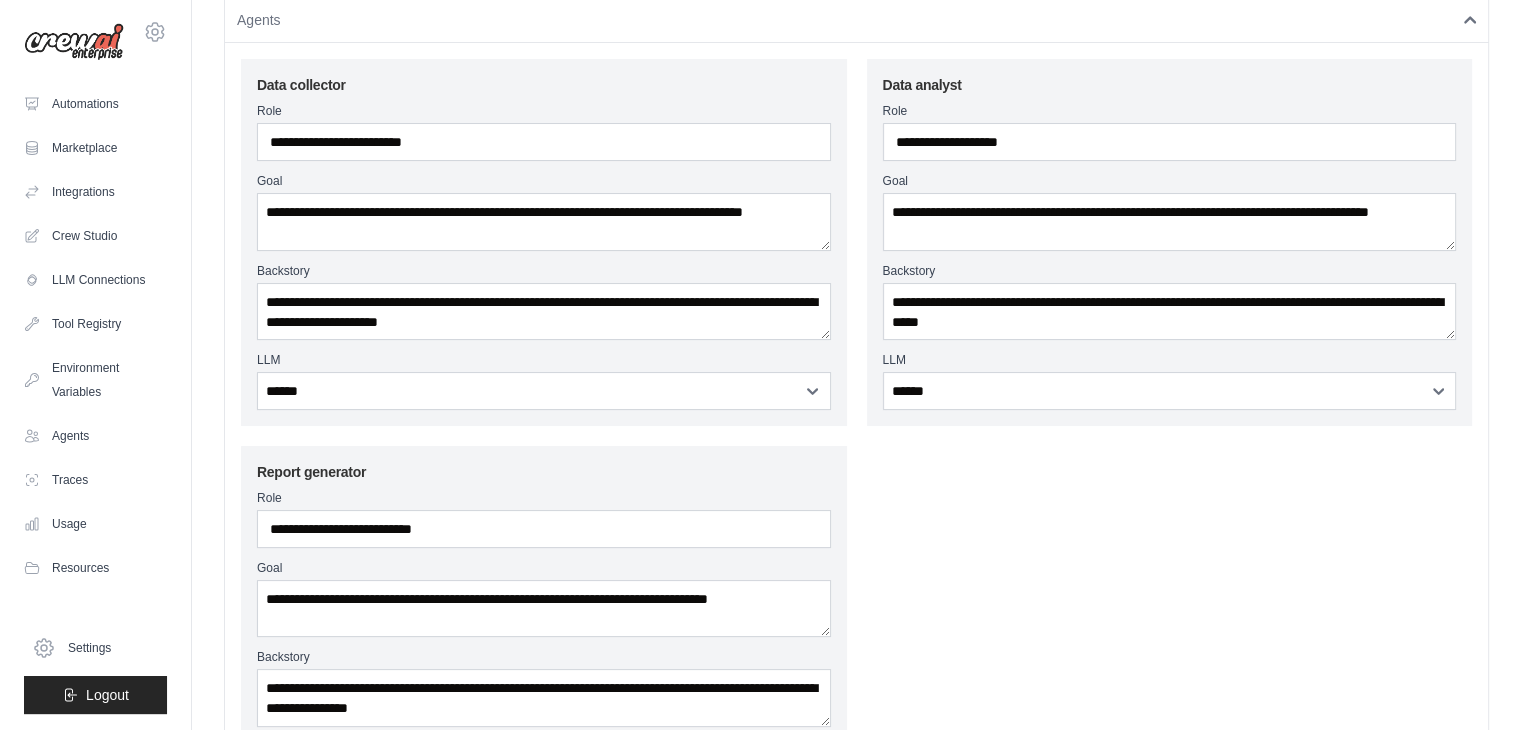 scroll, scrollTop: 137, scrollLeft: 0, axis: vertical 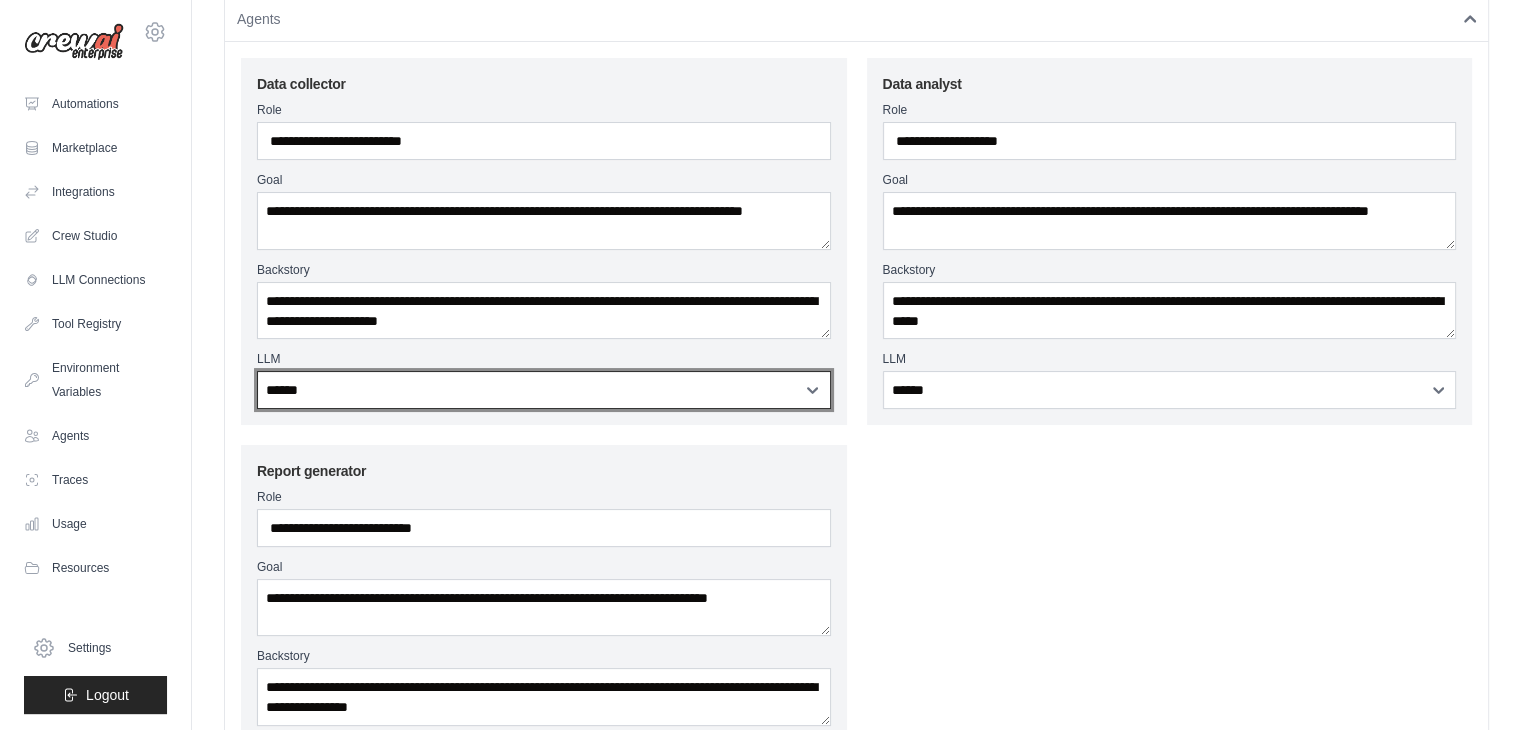 click on "**********" at bounding box center [544, 390] 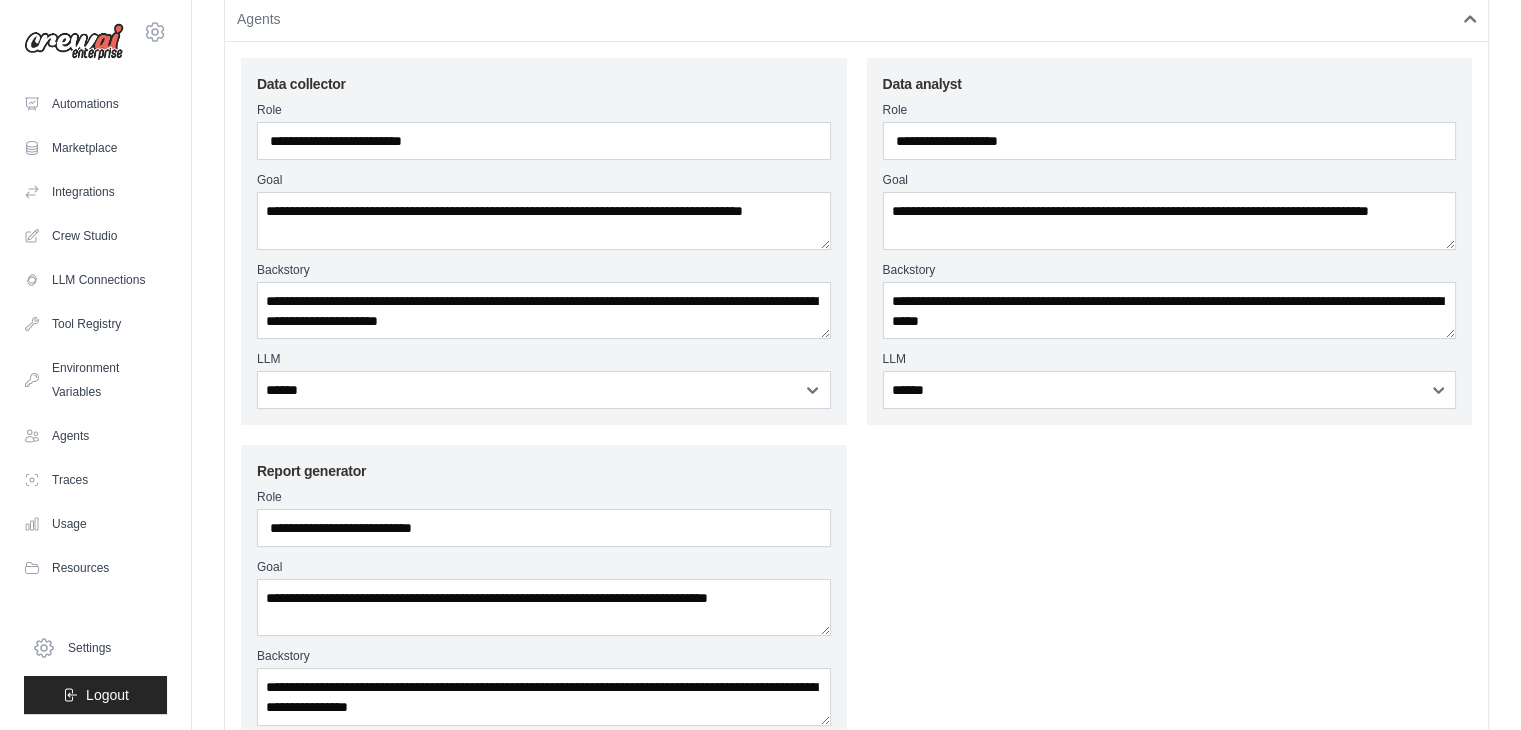 click on "**********" at bounding box center (856, 435) 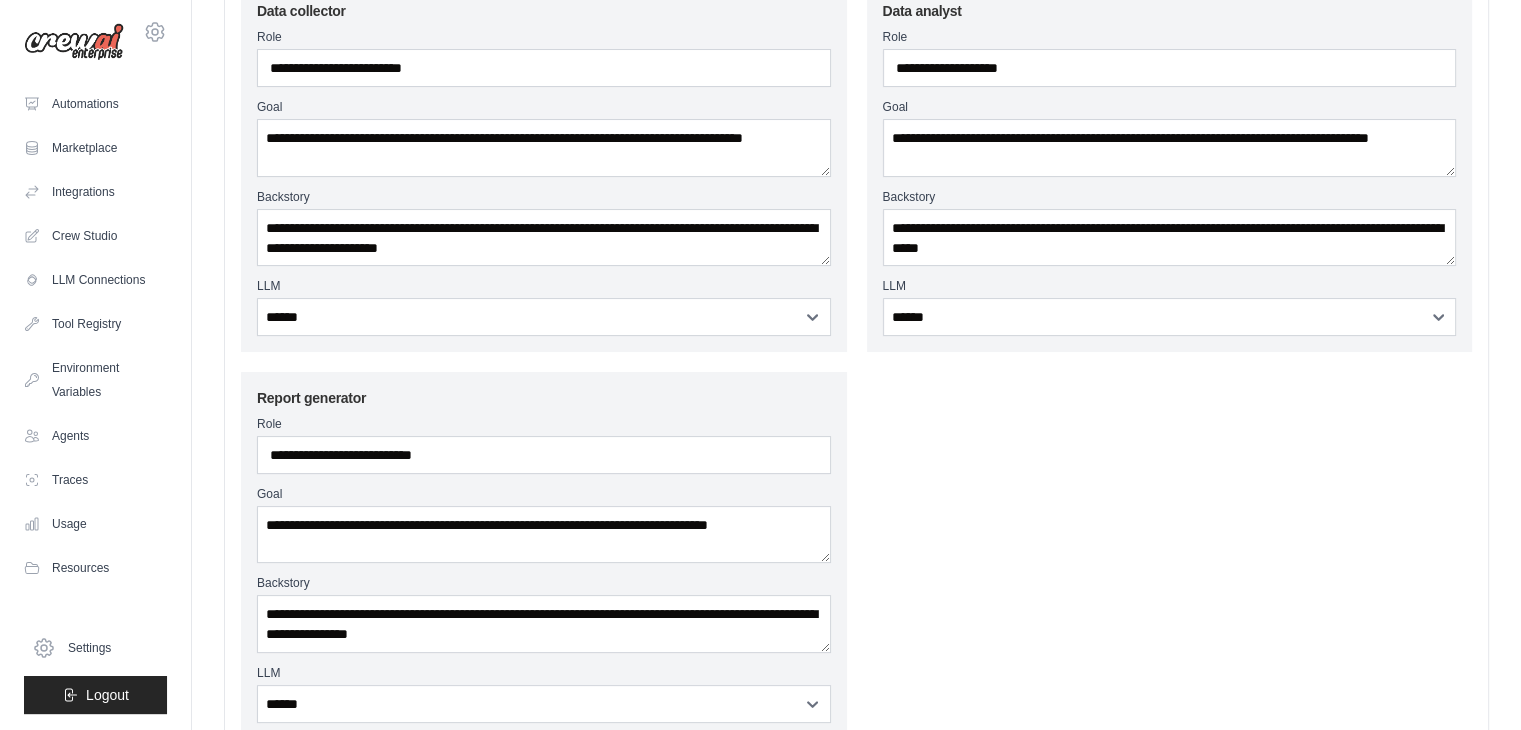 scroll, scrollTop: 0, scrollLeft: 0, axis: both 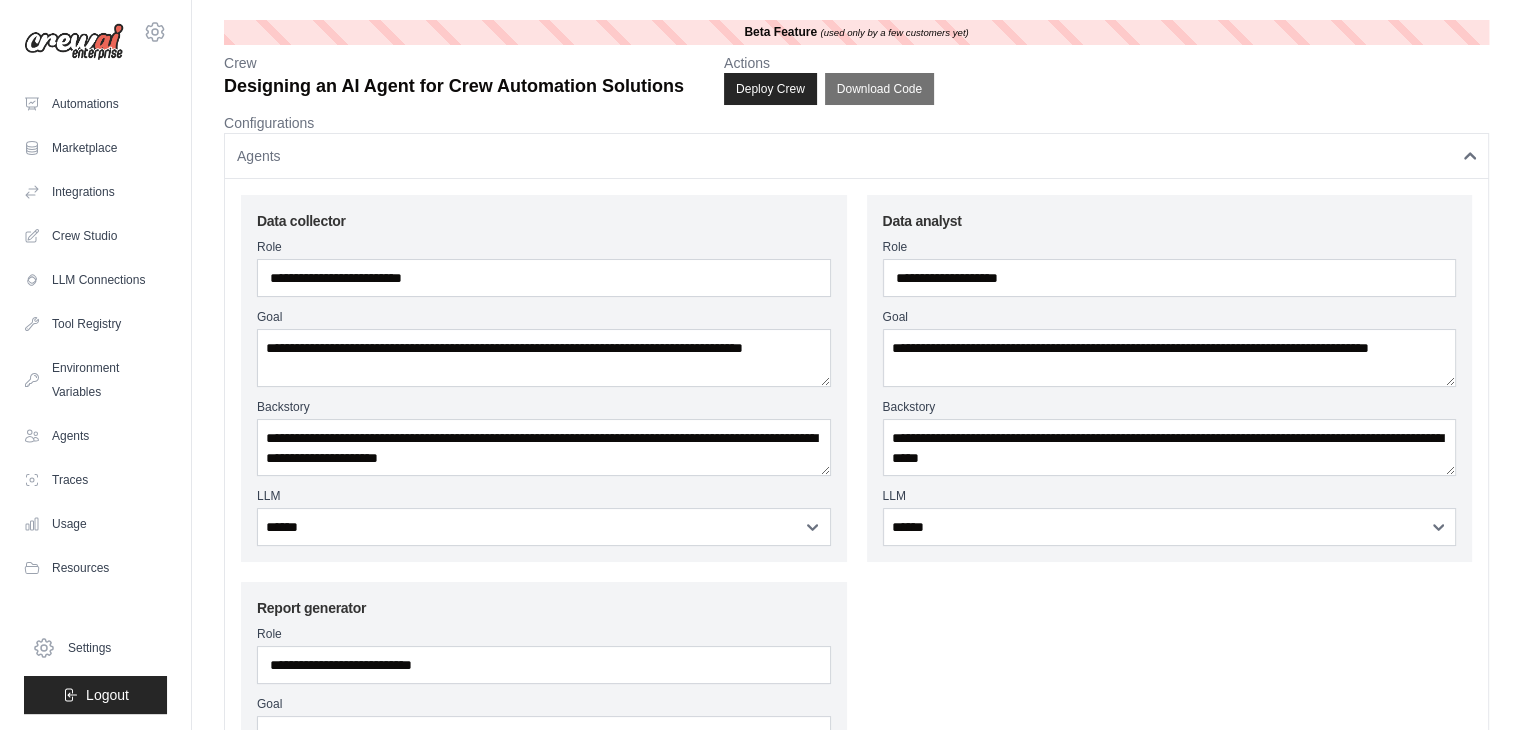 click on "Agents" at bounding box center [856, 156] 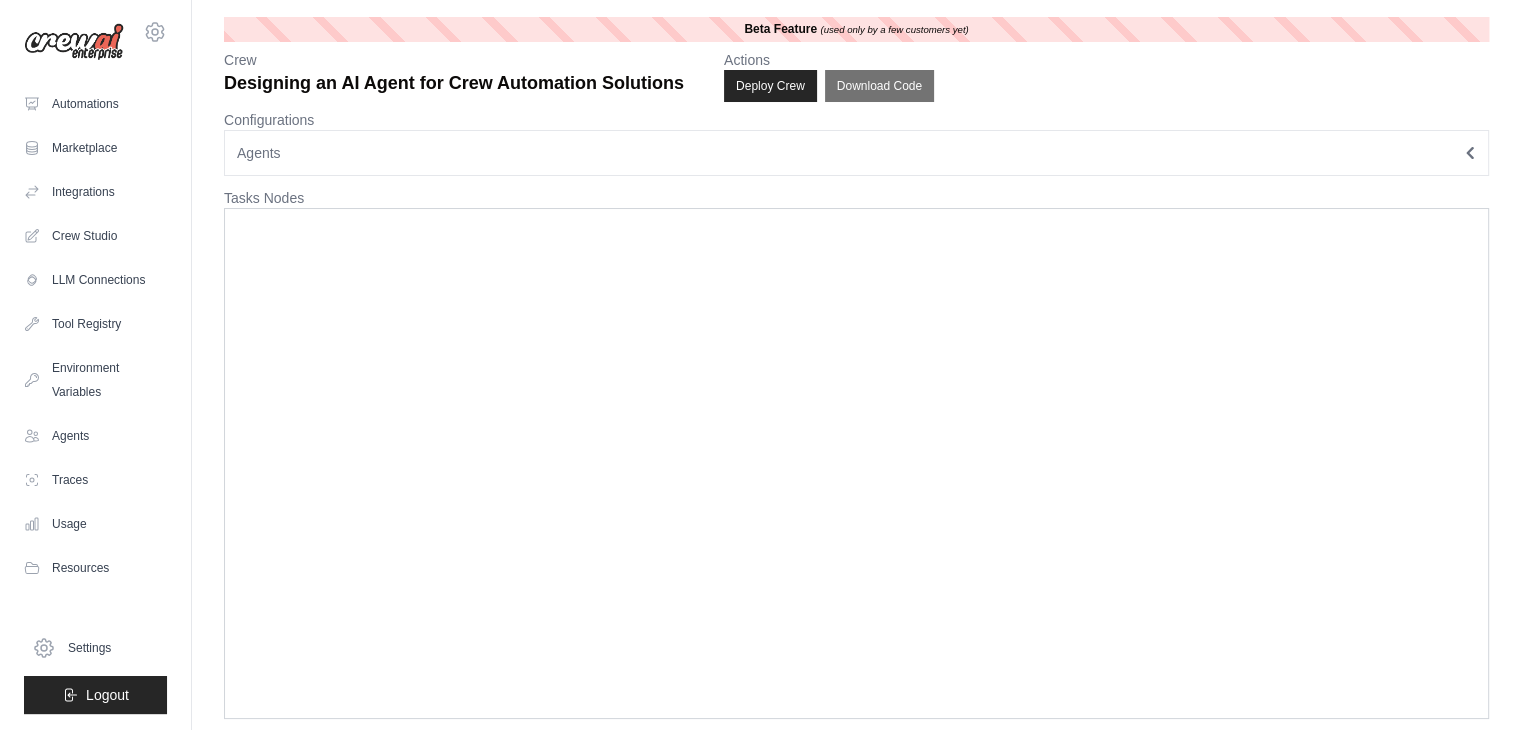 scroll, scrollTop: 0, scrollLeft: 0, axis: both 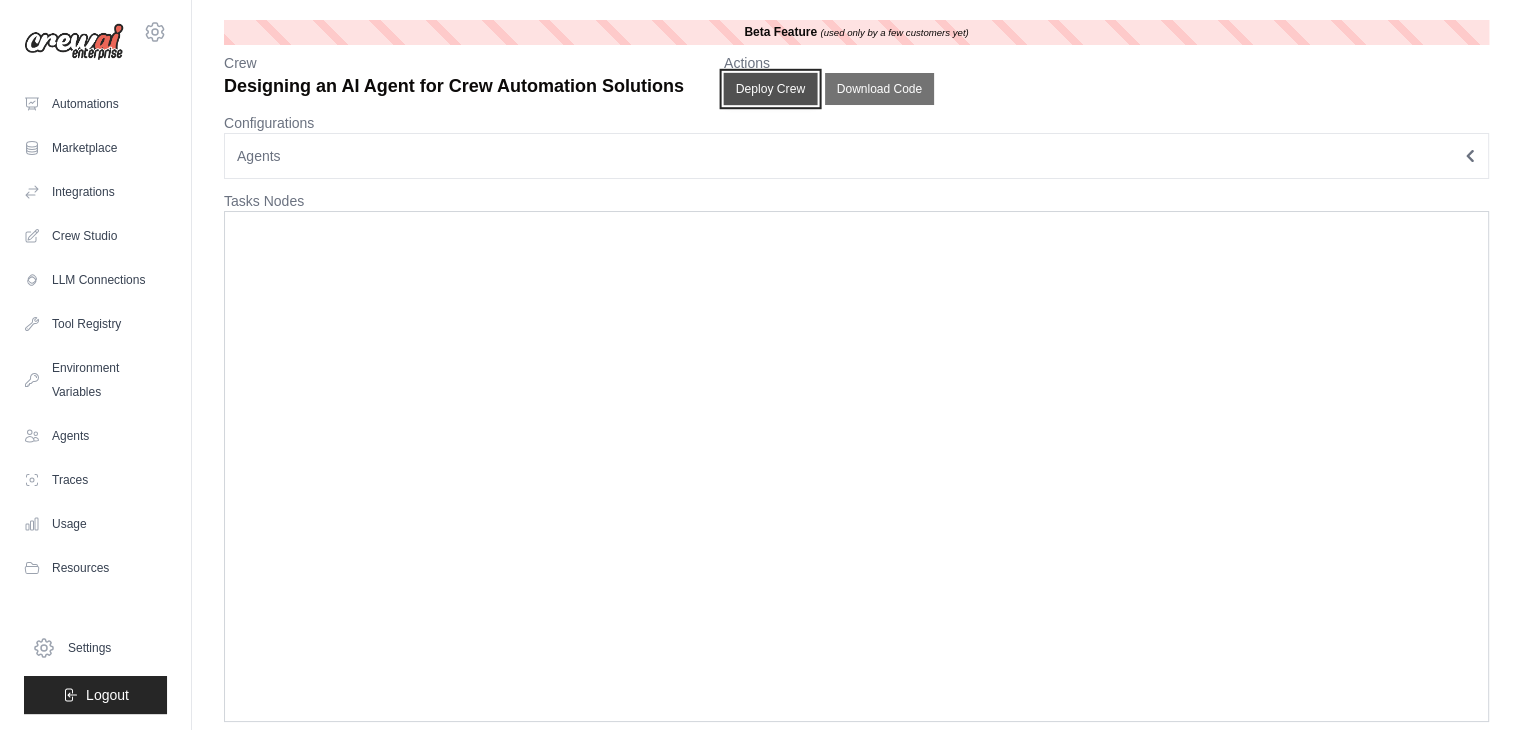 click on "Deploy Crew" at bounding box center (771, 89) 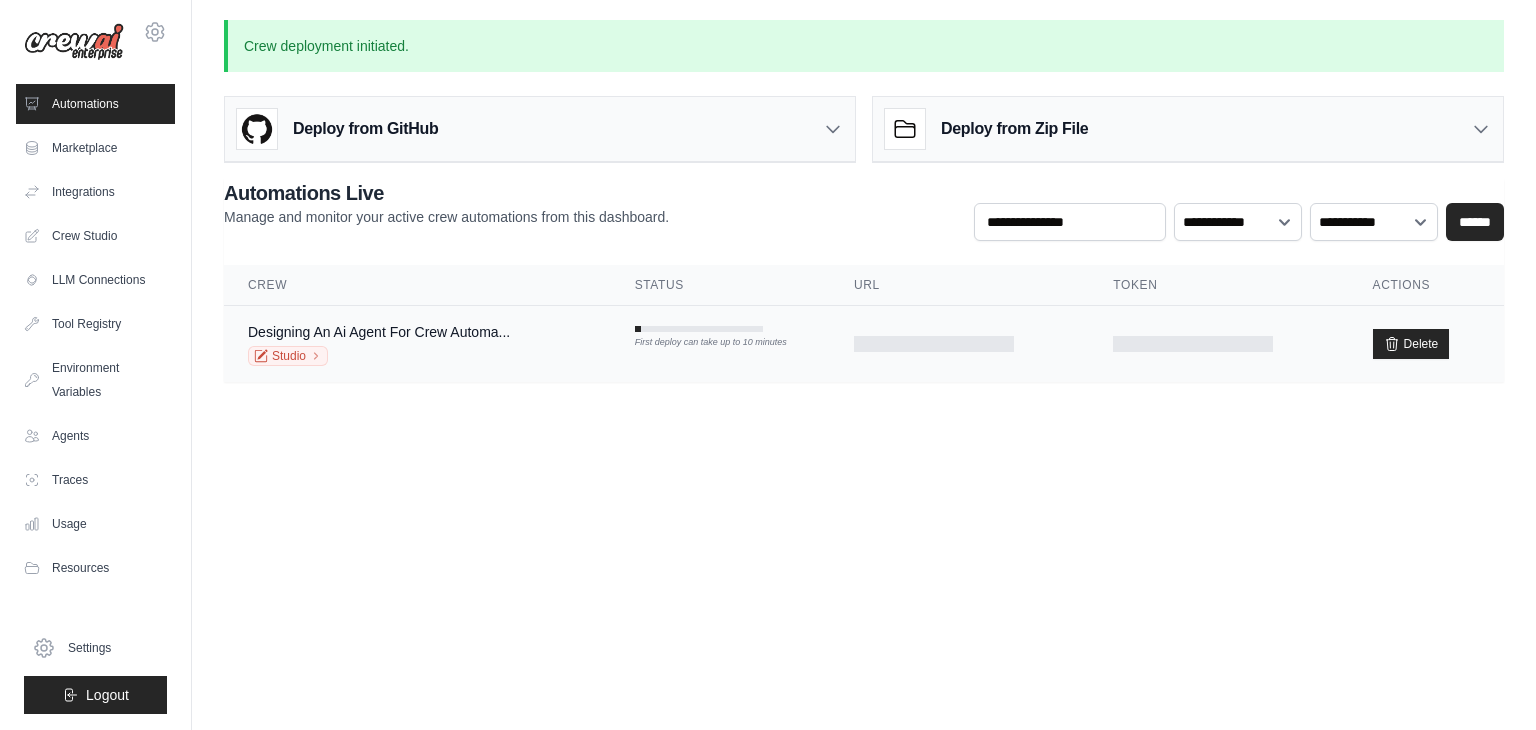 click on "Designing An Ai Agent For Crew Automa...
Studio" at bounding box center [417, 344] 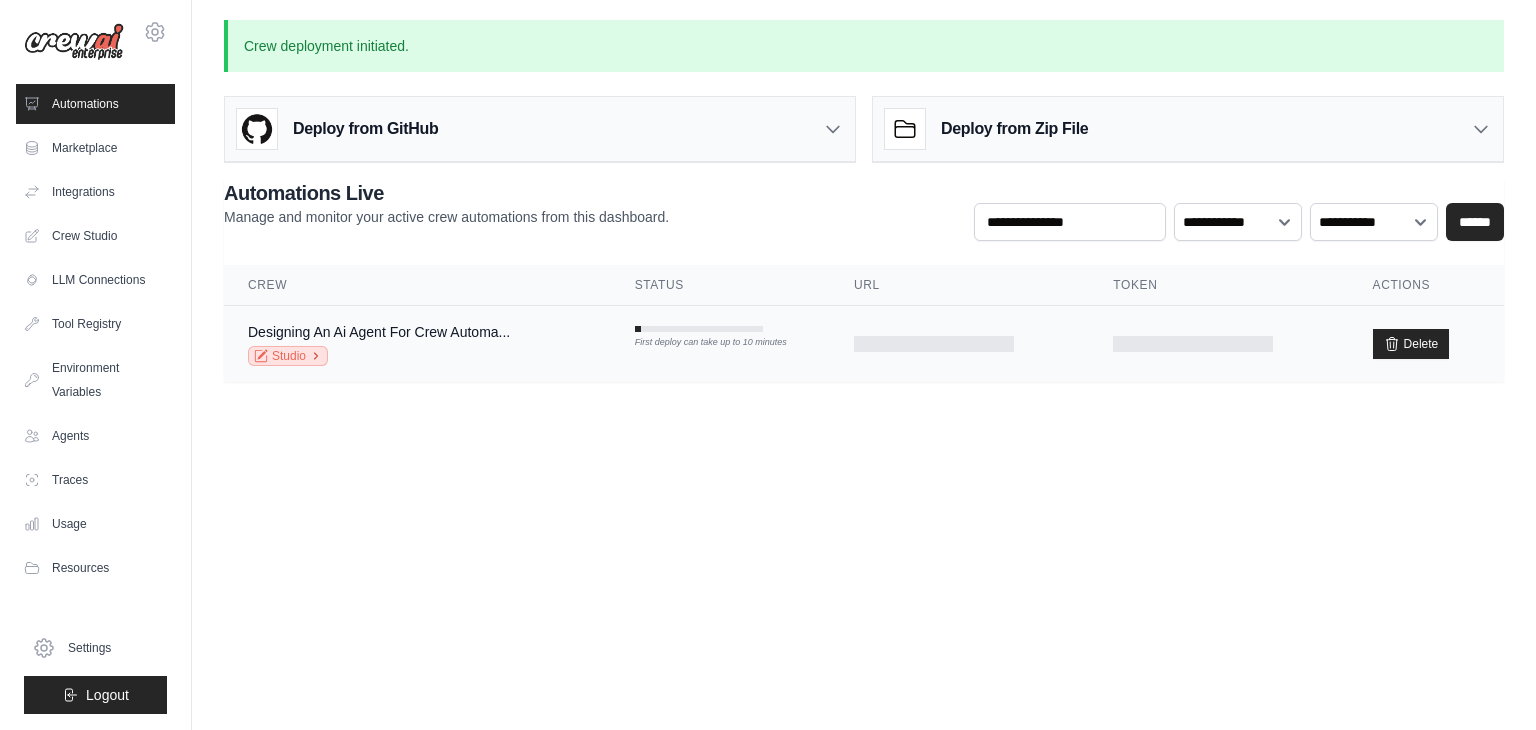 click on "Studio" at bounding box center (288, 356) 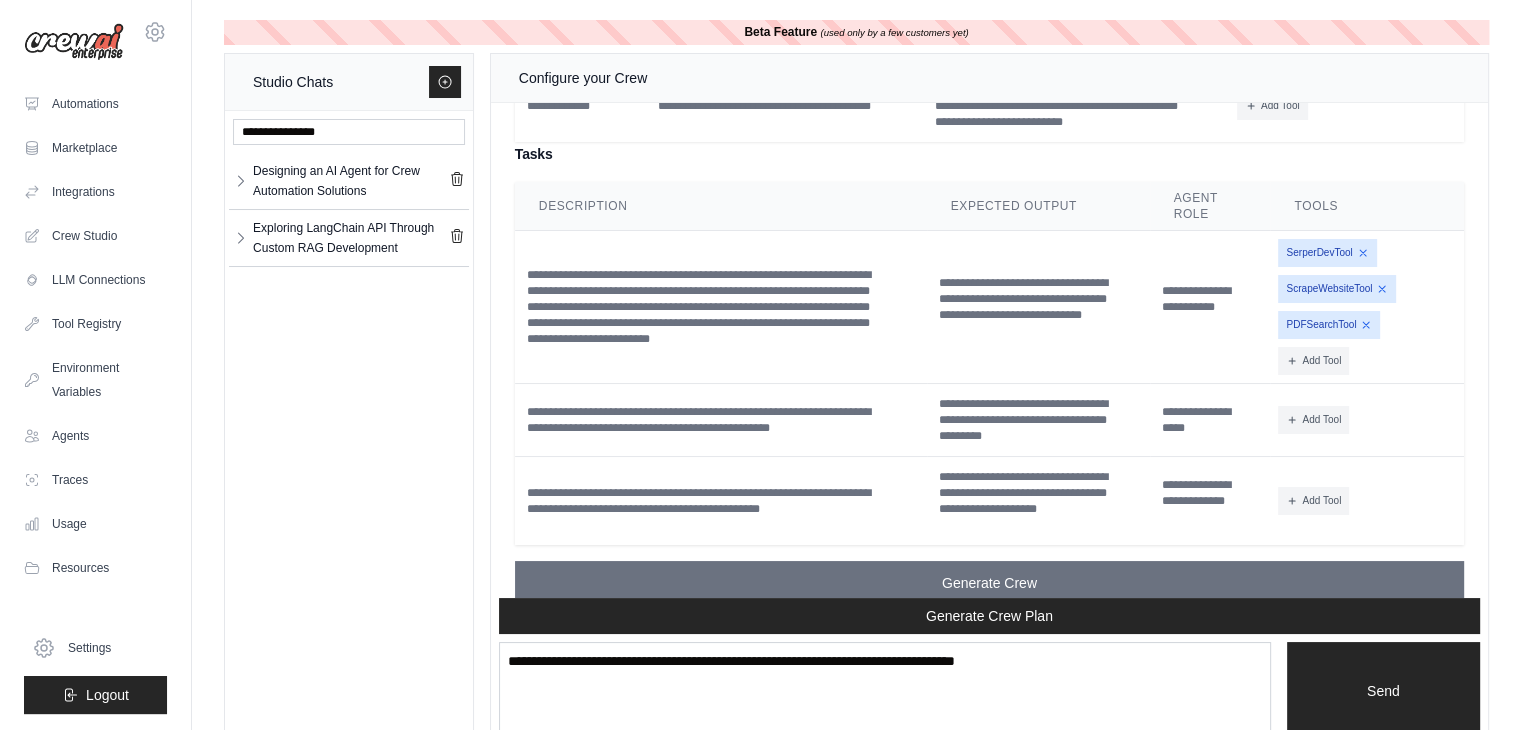 scroll, scrollTop: 2068, scrollLeft: 0, axis: vertical 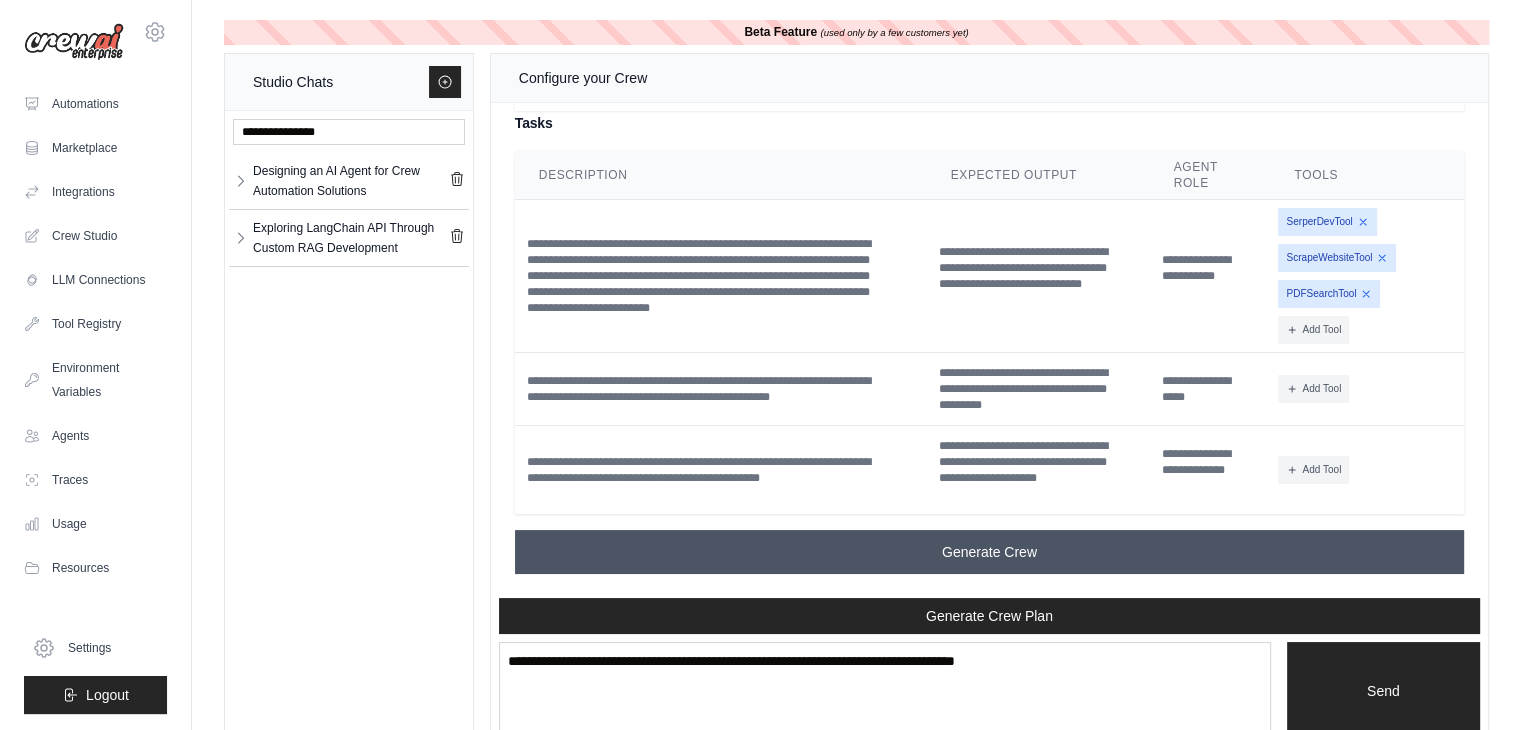 click on "Generate Crew" at bounding box center [989, 552] 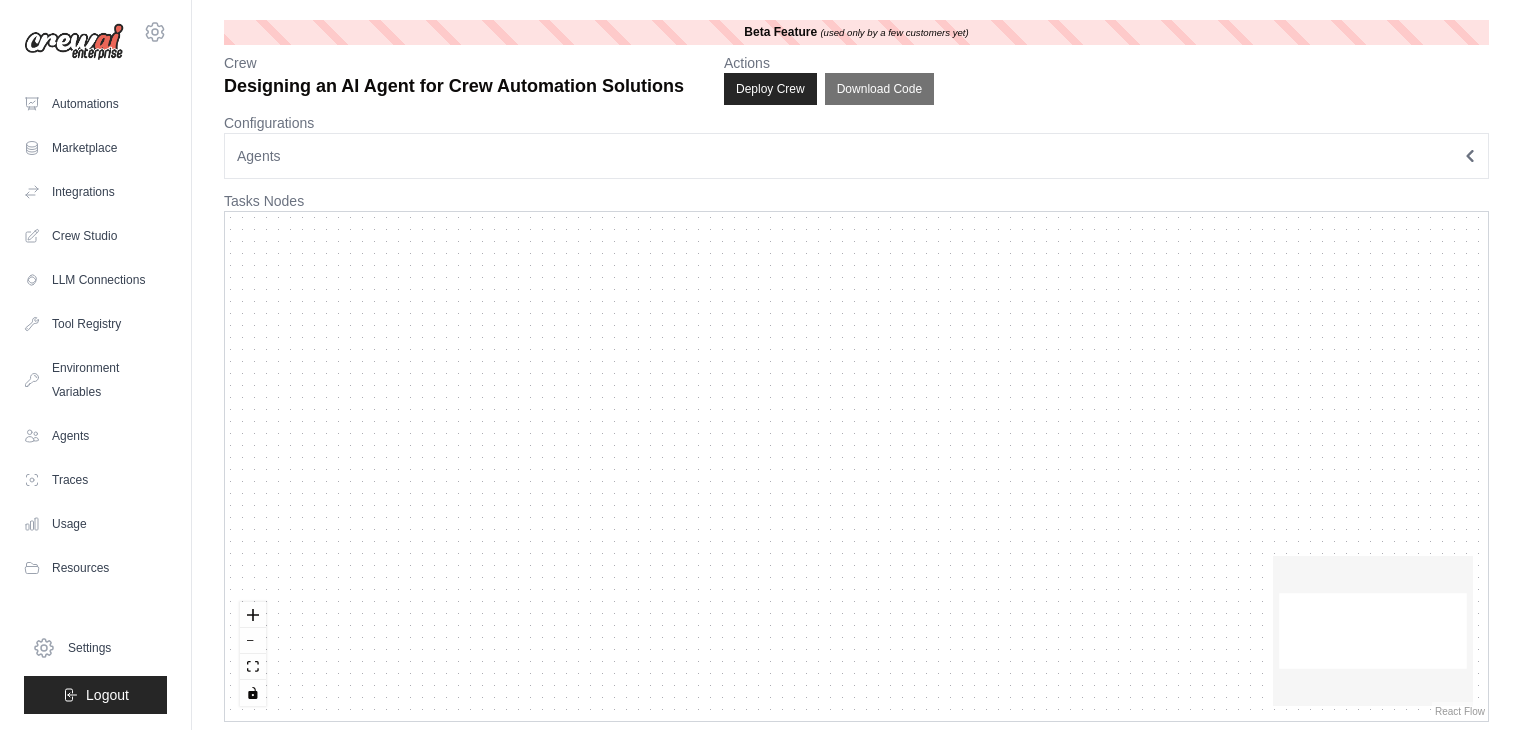 scroll, scrollTop: 0, scrollLeft: 0, axis: both 